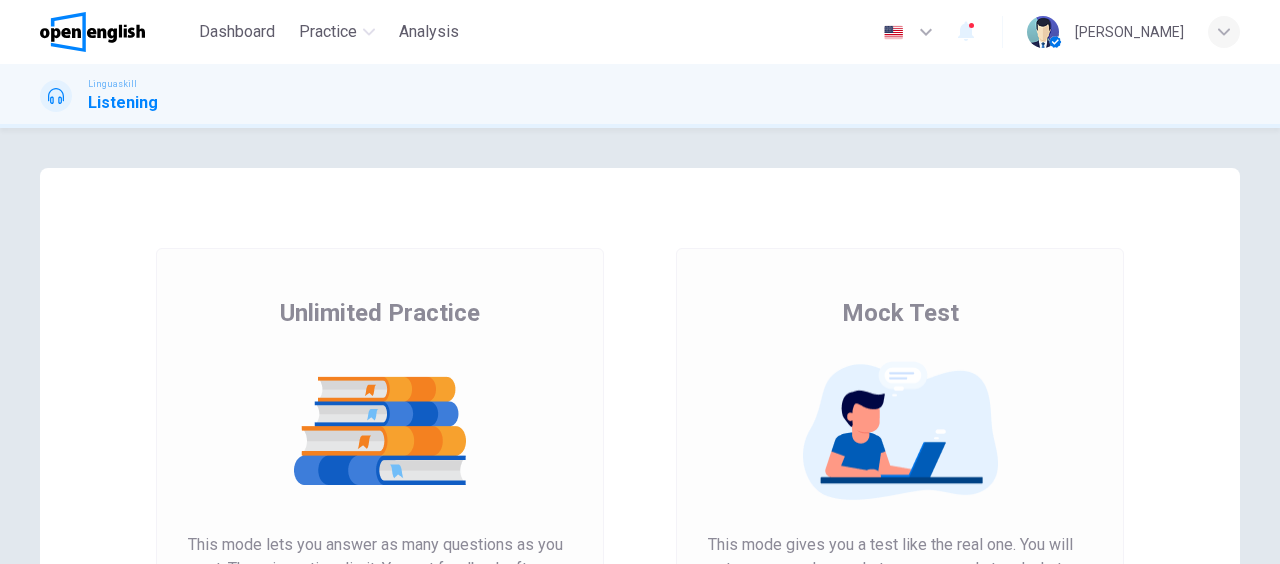 scroll, scrollTop: 0, scrollLeft: 0, axis: both 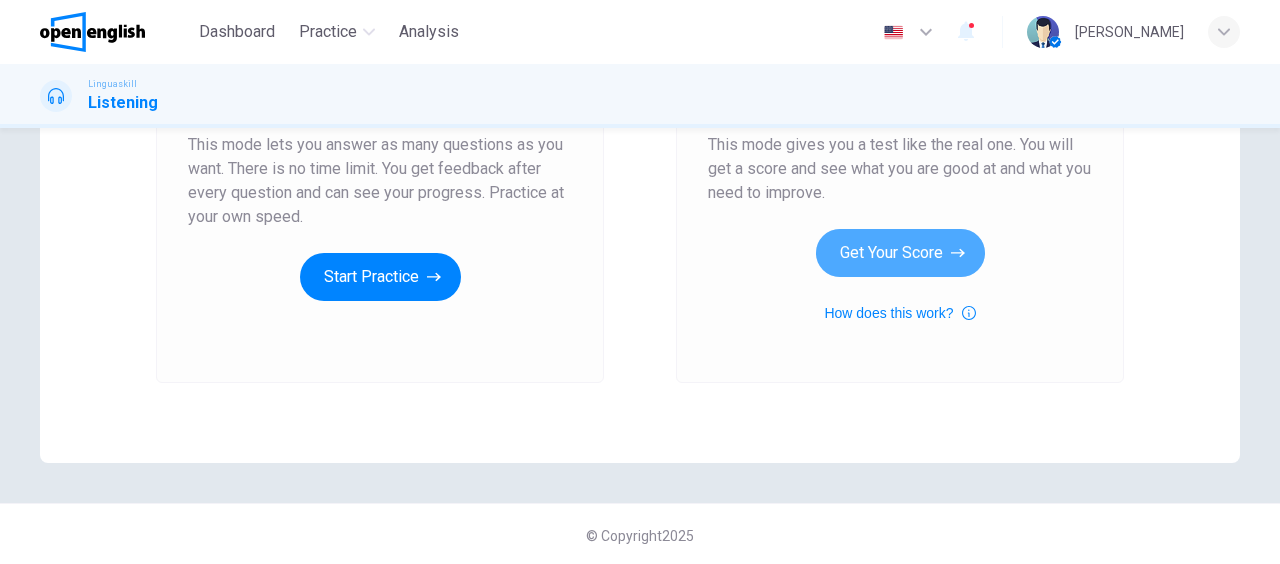 click on "Get Your Score" at bounding box center [900, 253] 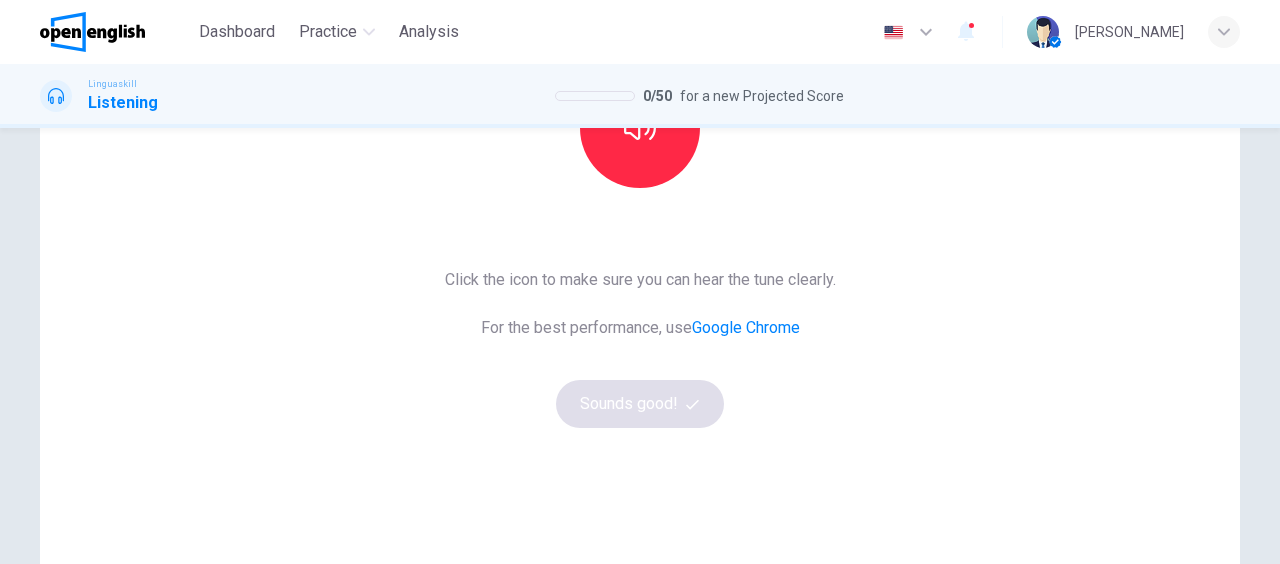 scroll, scrollTop: 300, scrollLeft: 0, axis: vertical 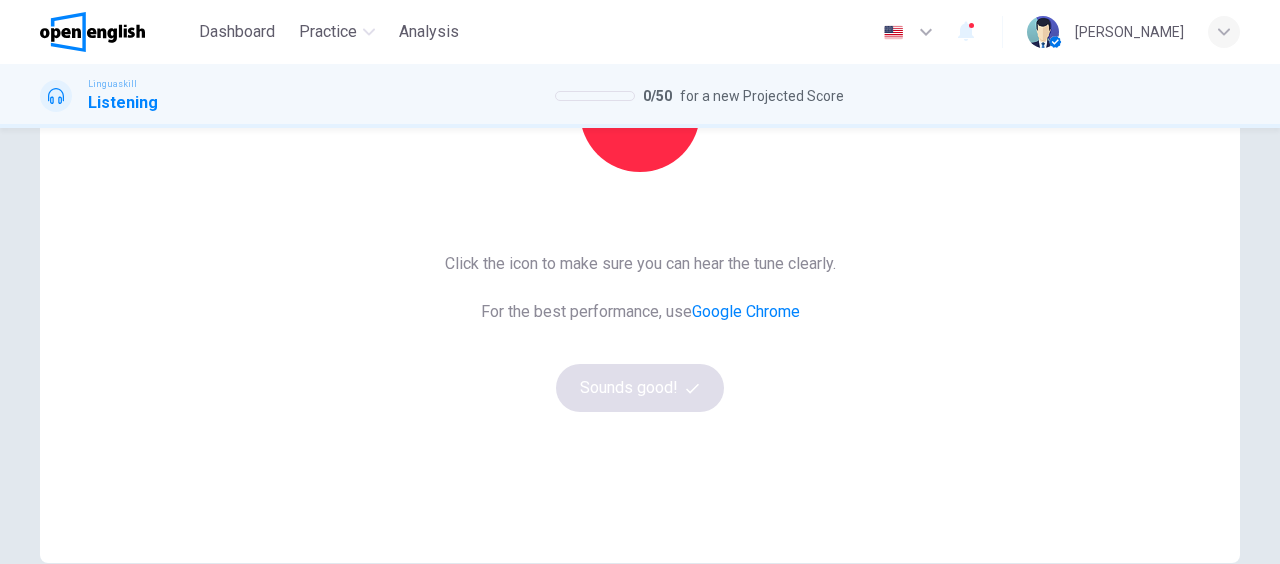 click at bounding box center [640, 112] 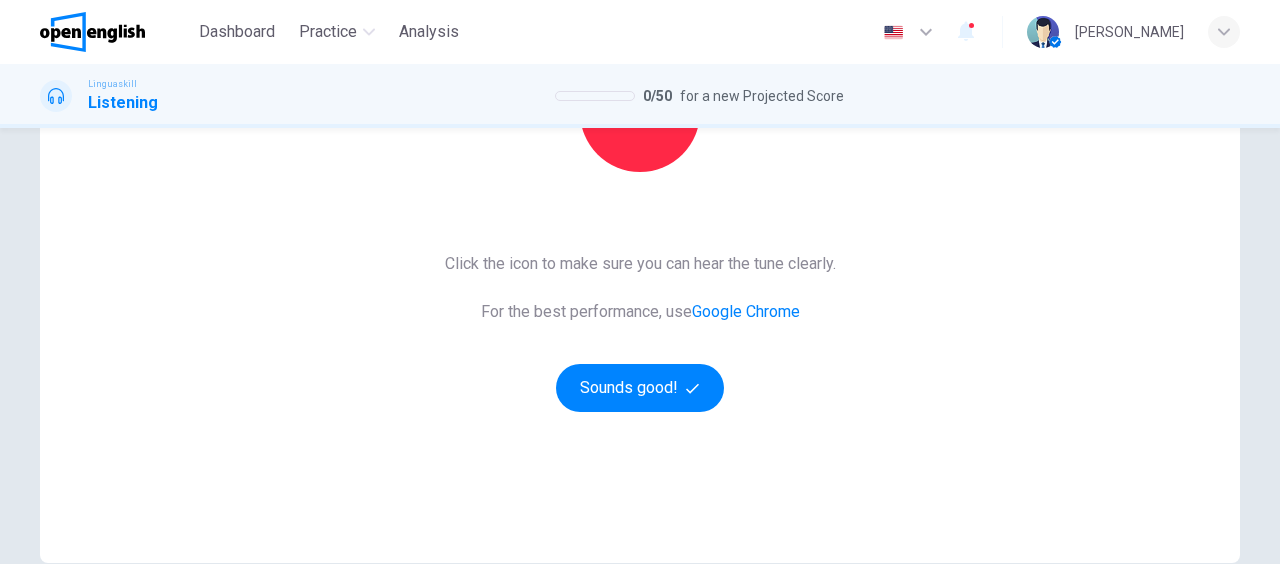 click on "Sounds good!" at bounding box center [640, 388] 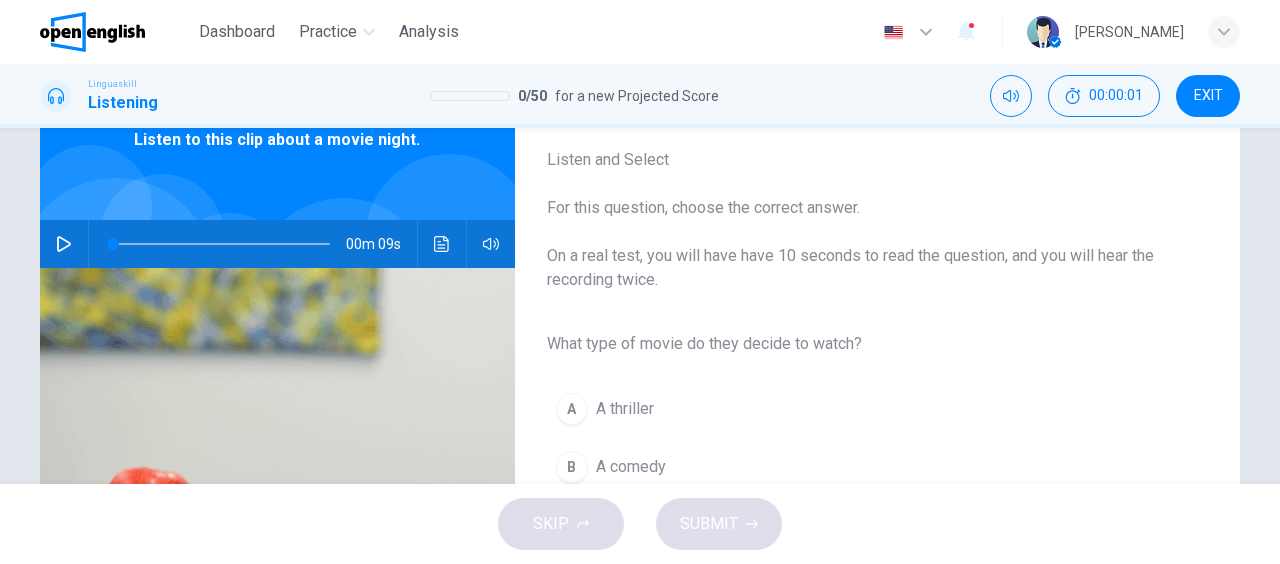 scroll, scrollTop: 100, scrollLeft: 0, axis: vertical 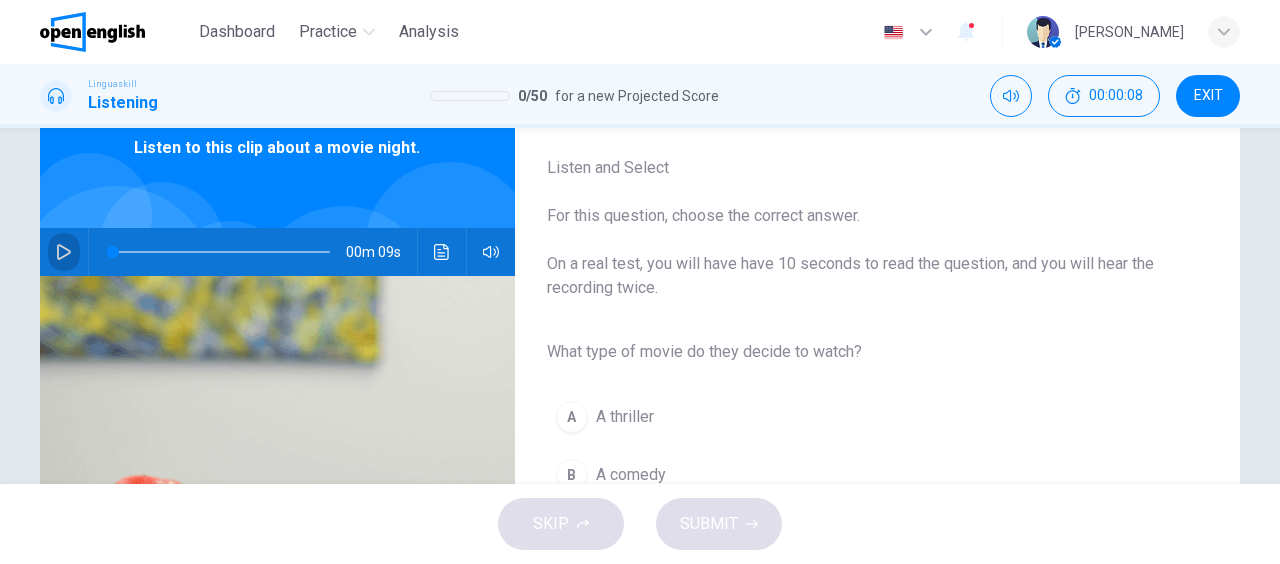 click 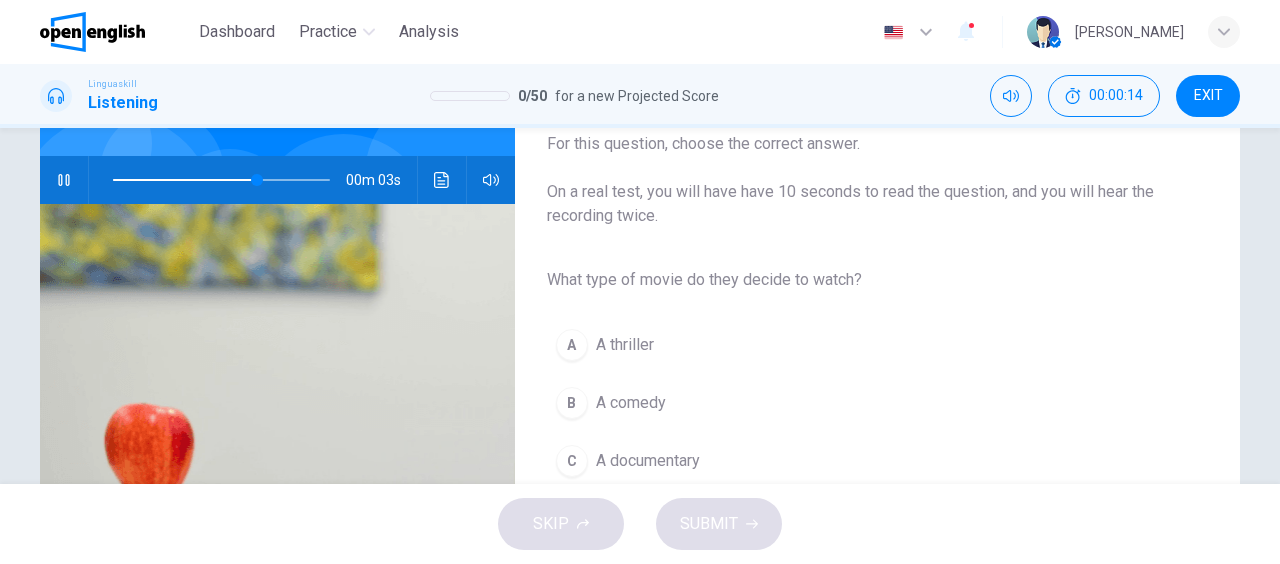 scroll, scrollTop: 200, scrollLeft: 0, axis: vertical 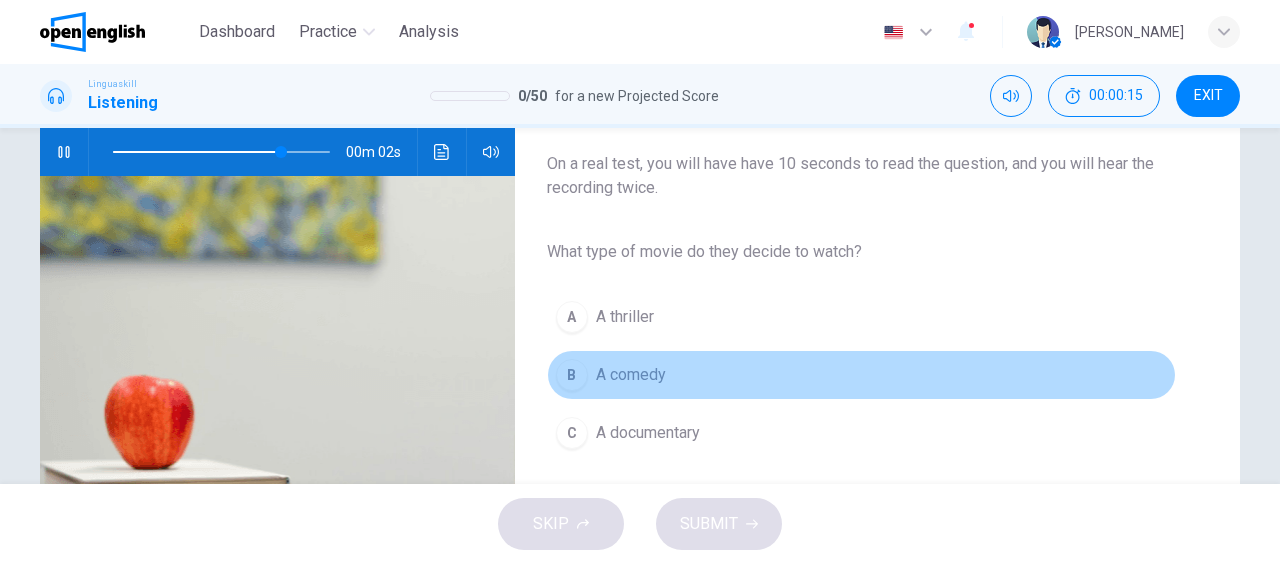 click on "A comedy" at bounding box center [631, 375] 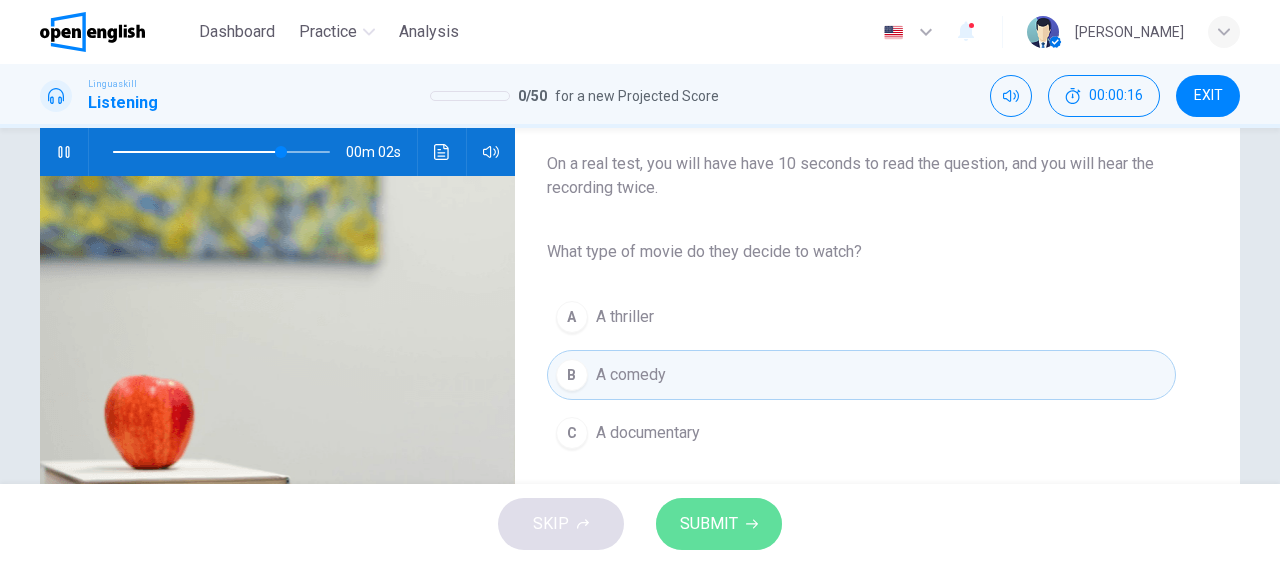 click on "SUBMIT" at bounding box center [709, 524] 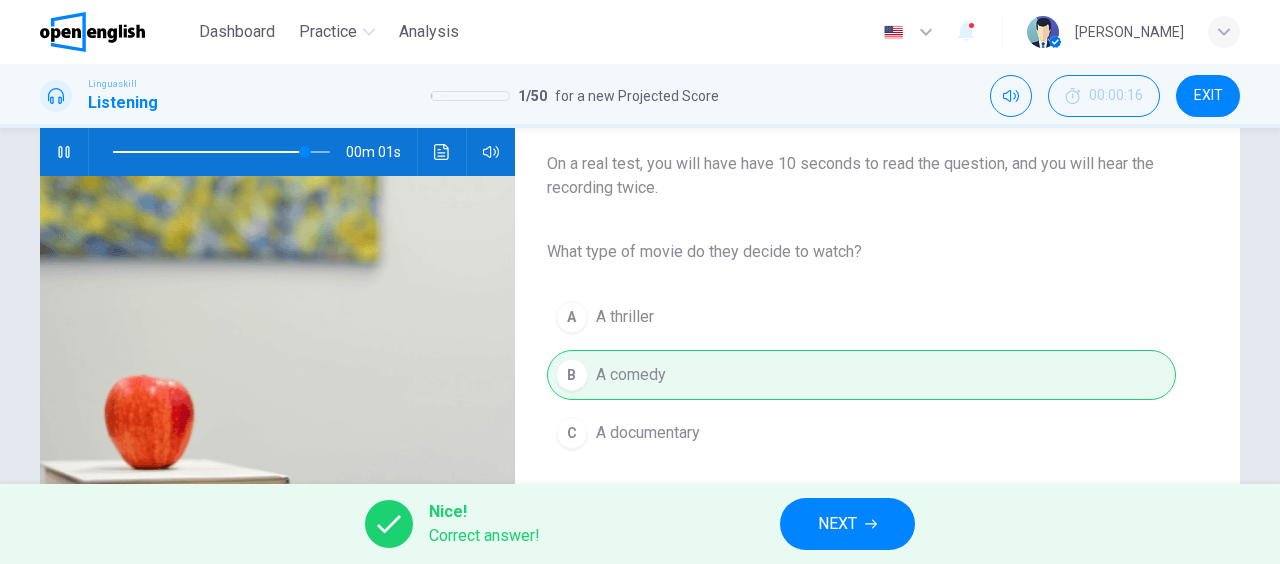 type on "*" 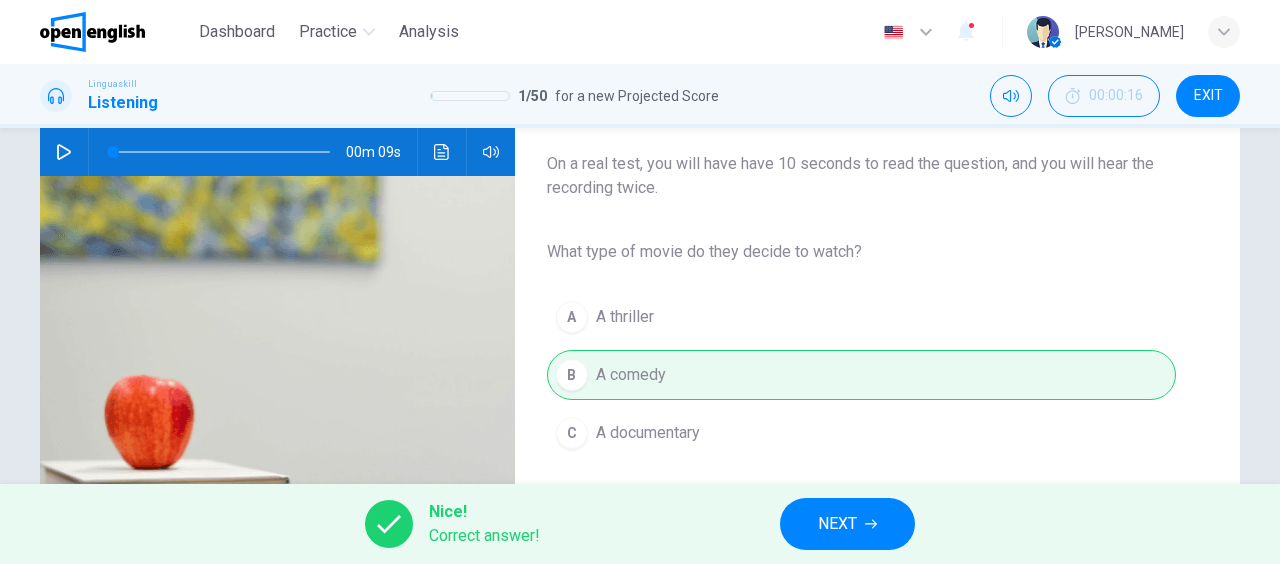 click on "NEXT" at bounding box center [847, 524] 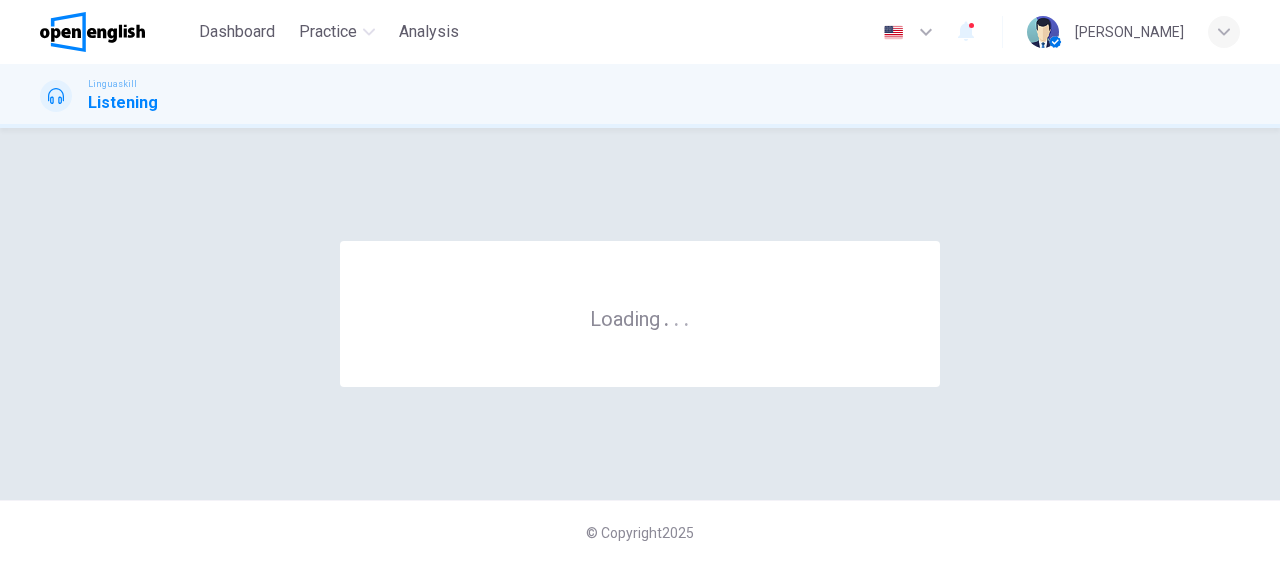 scroll, scrollTop: 0, scrollLeft: 0, axis: both 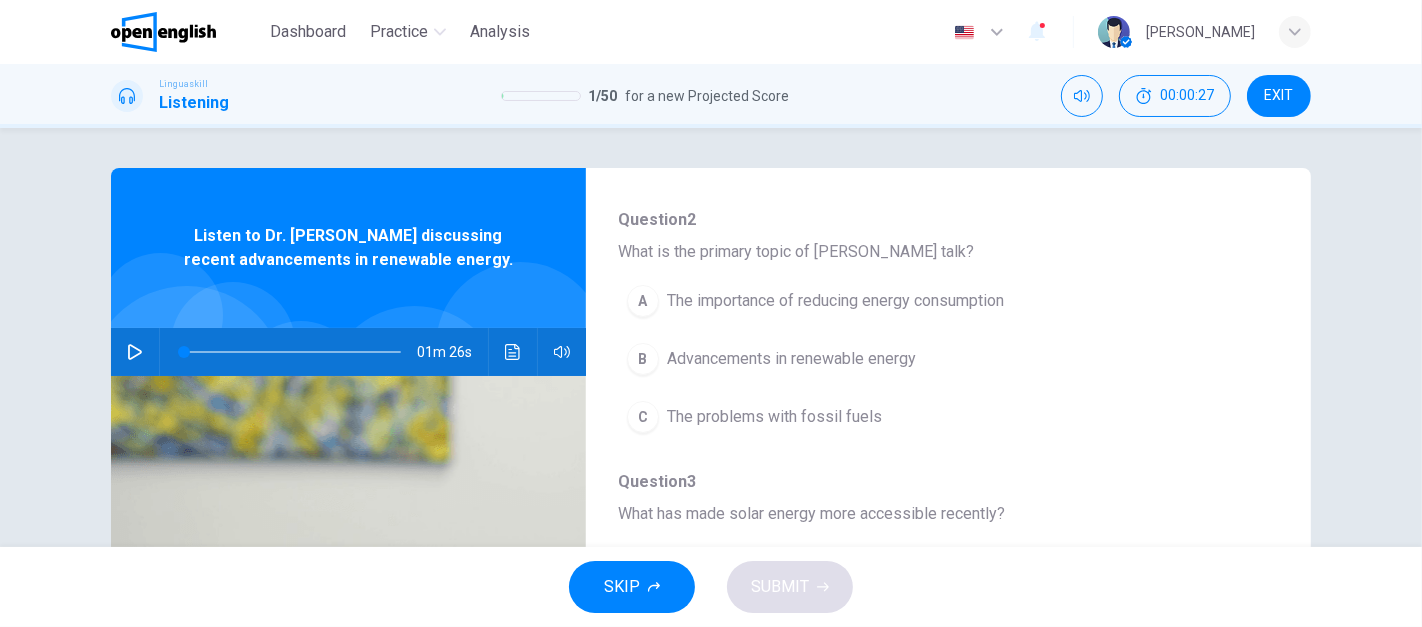 drag, startPoint x: 1205, startPoint y: 1, endPoint x: 836, endPoint y: 353, distance: 509.9657 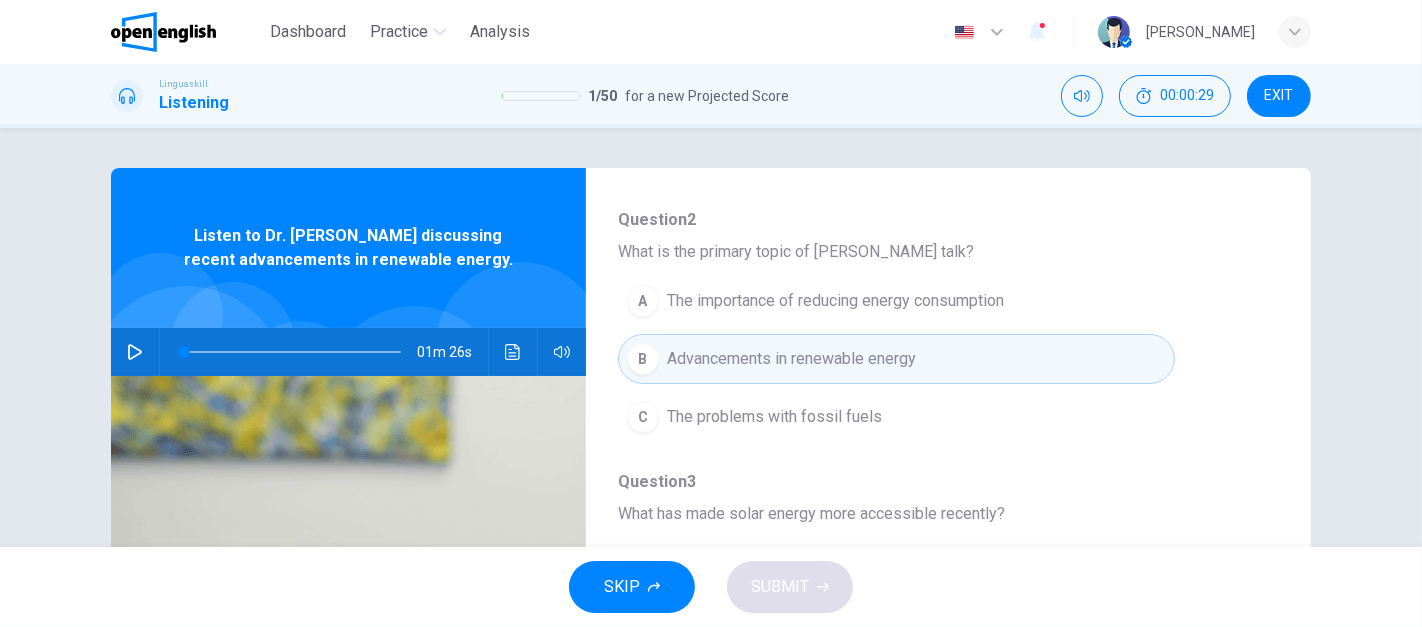 click on "What is the primary topic of Dr. Smith's talk?" at bounding box center (932, 252) 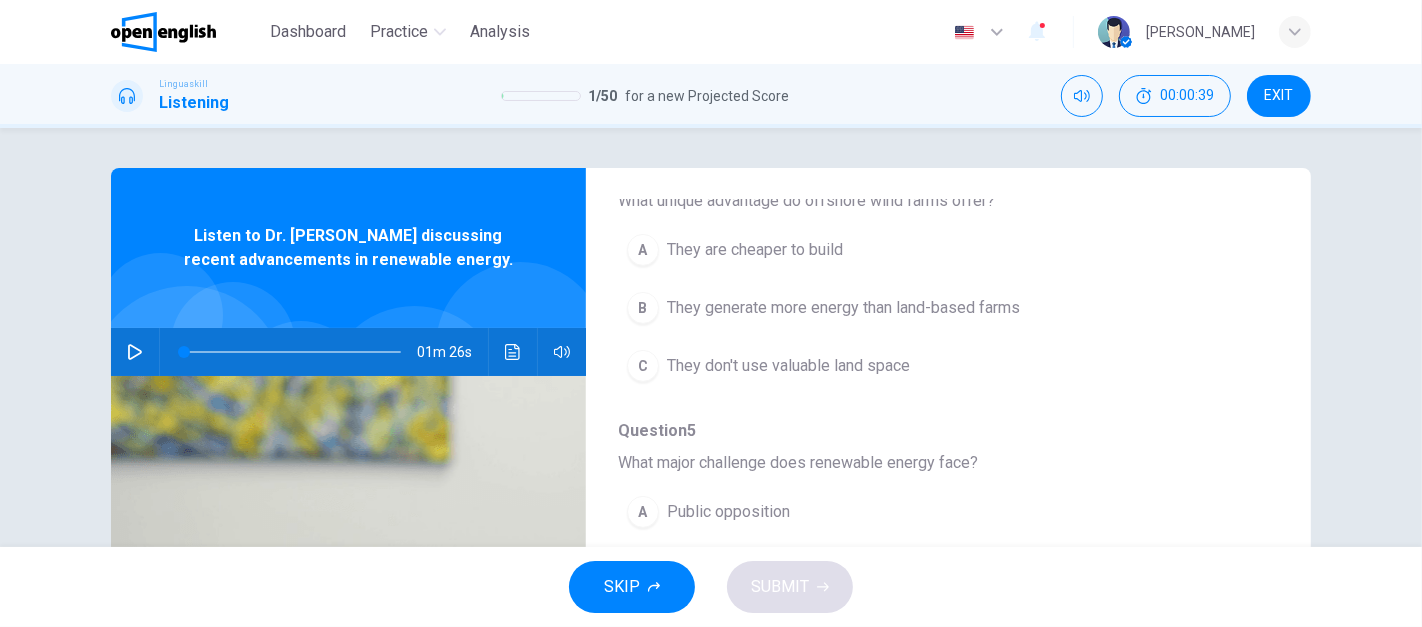 scroll, scrollTop: 878, scrollLeft: 0, axis: vertical 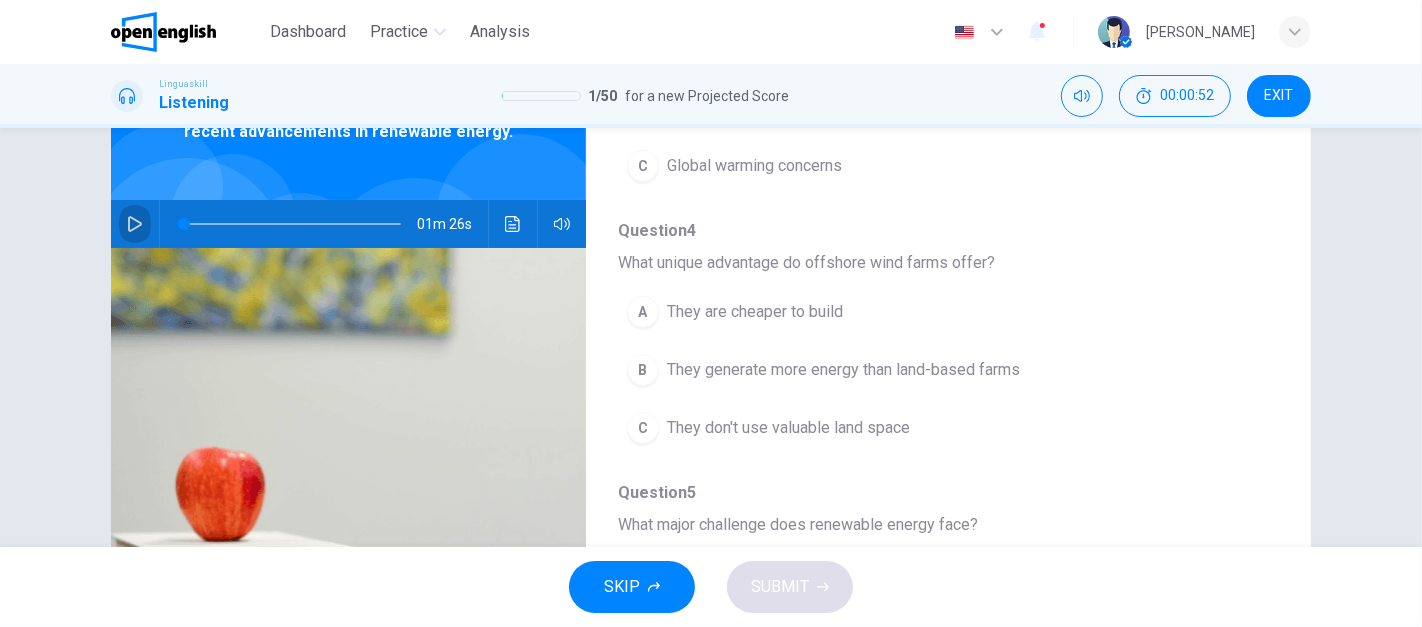 click 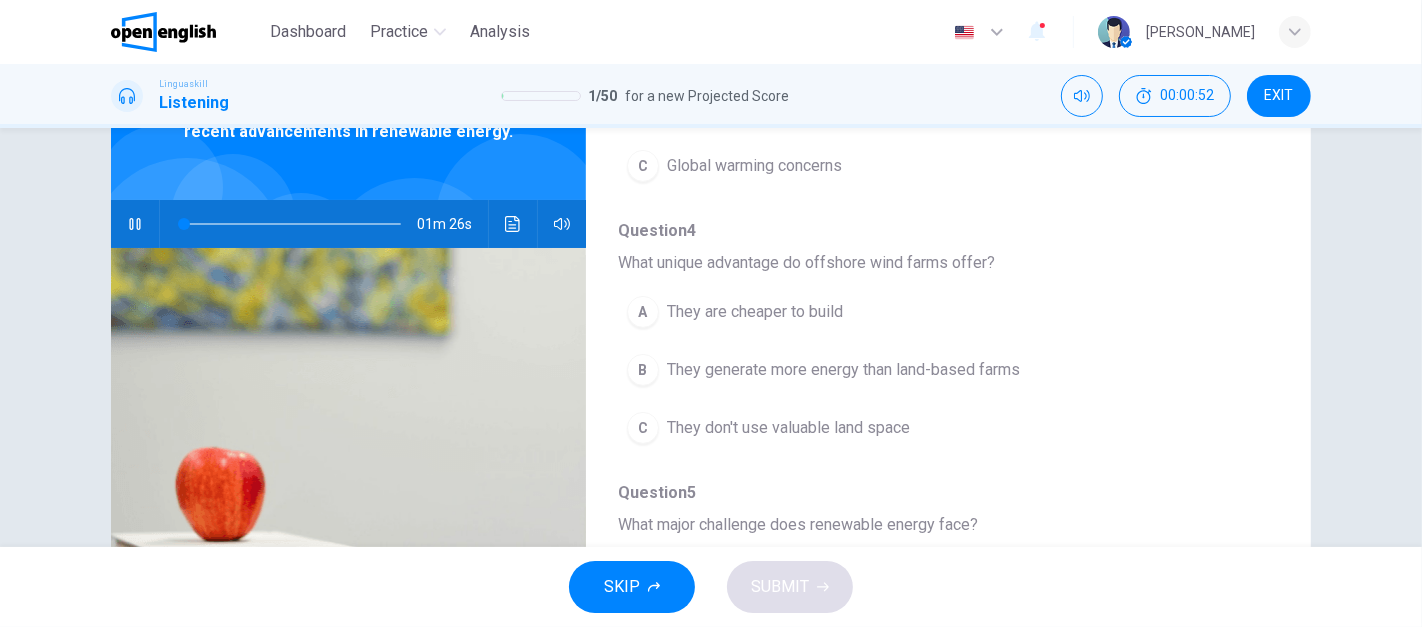 scroll, scrollTop: 0, scrollLeft: 0, axis: both 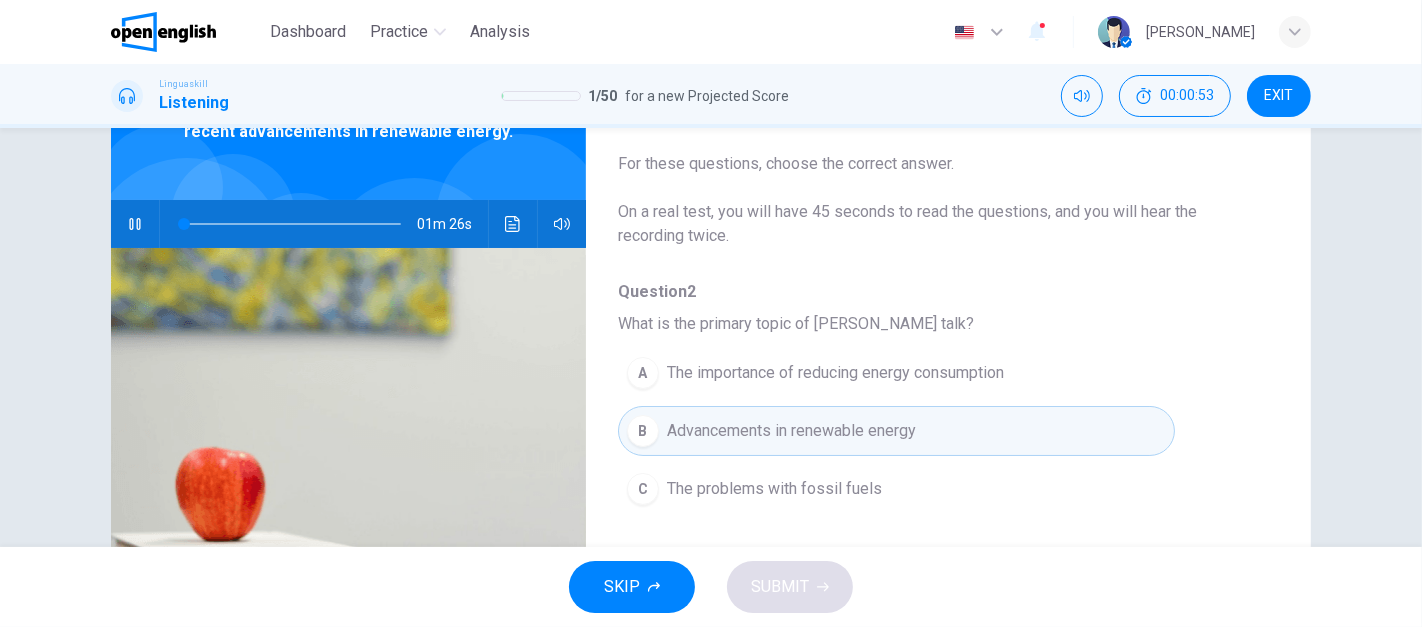 type on "*" 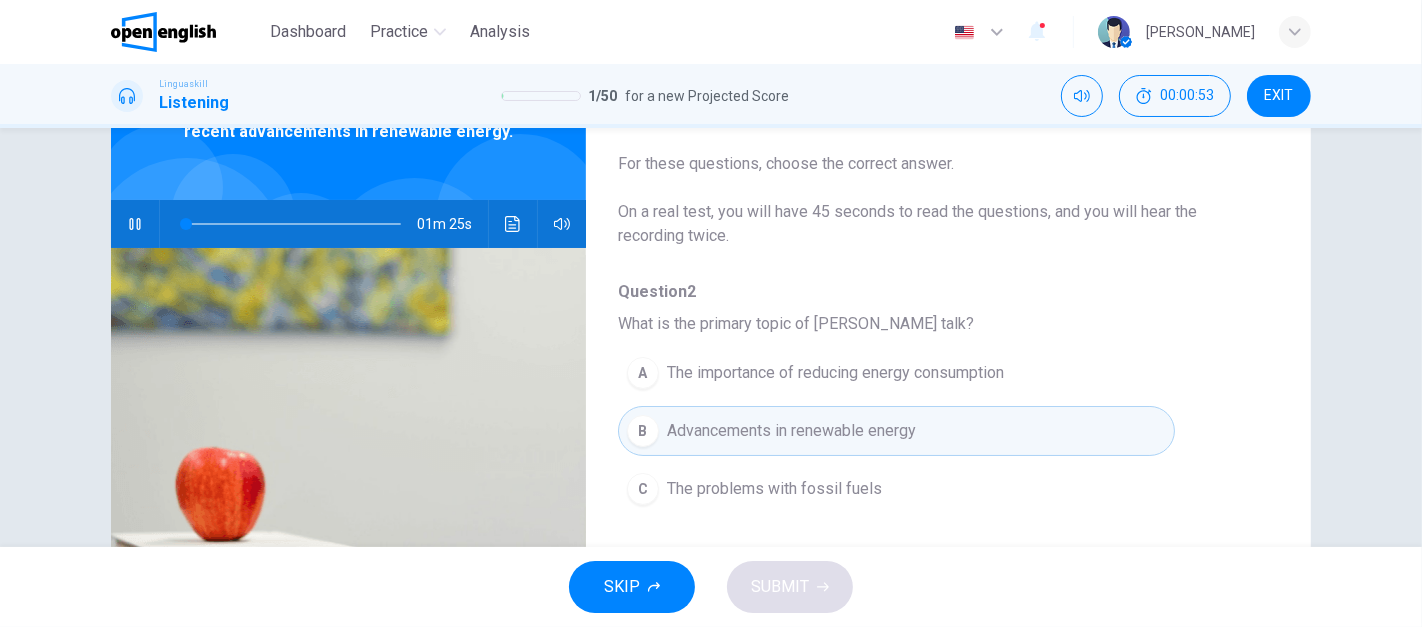 scroll, scrollTop: 0, scrollLeft: 0, axis: both 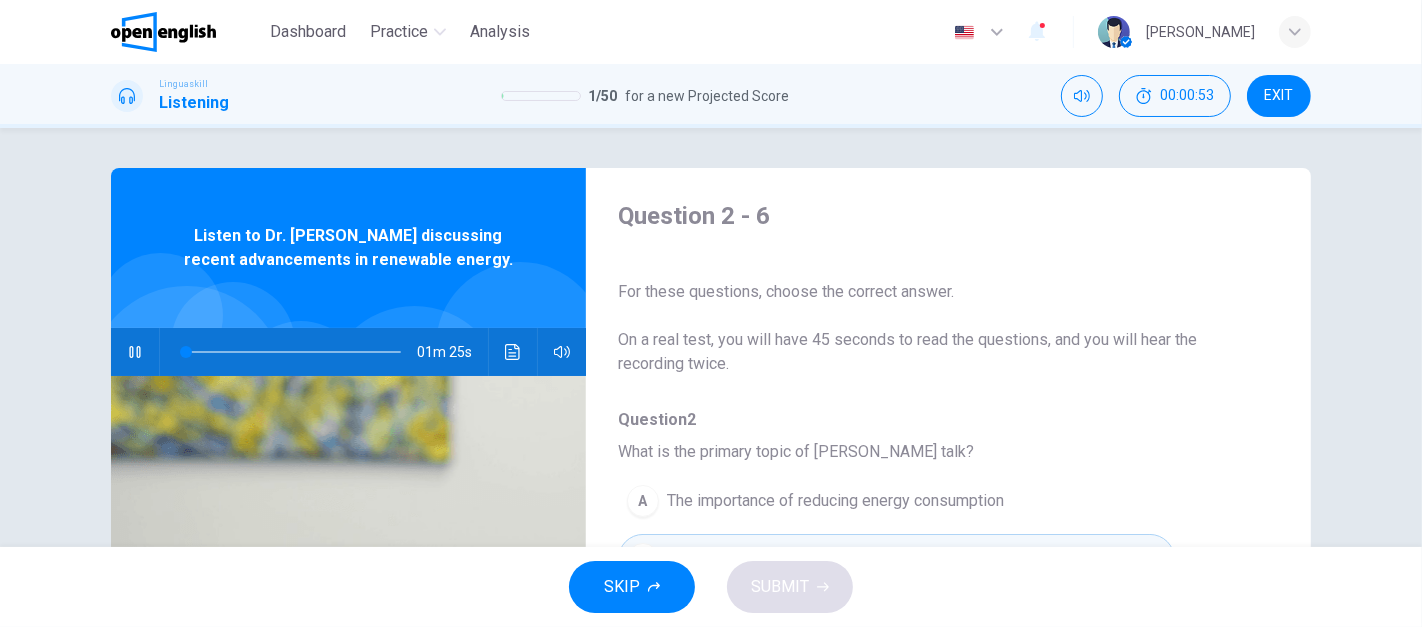 type 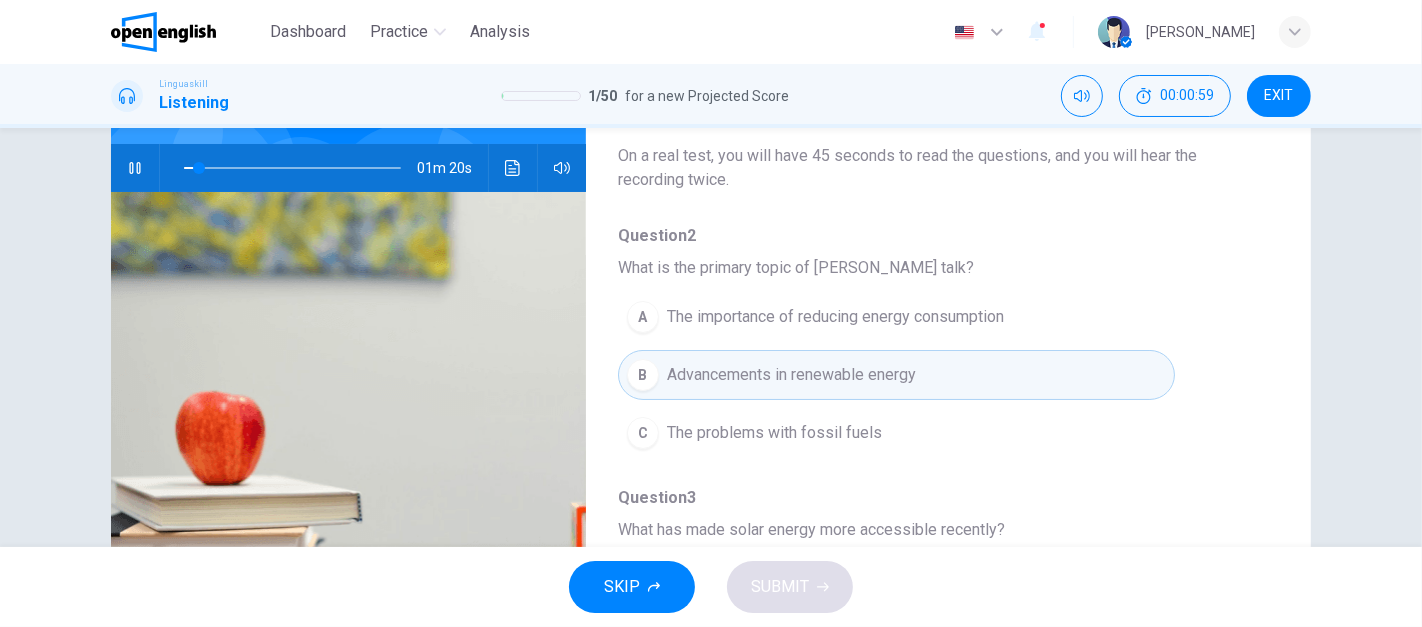 scroll, scrollTop: 165, scrollLeft: 0, axis: vertical 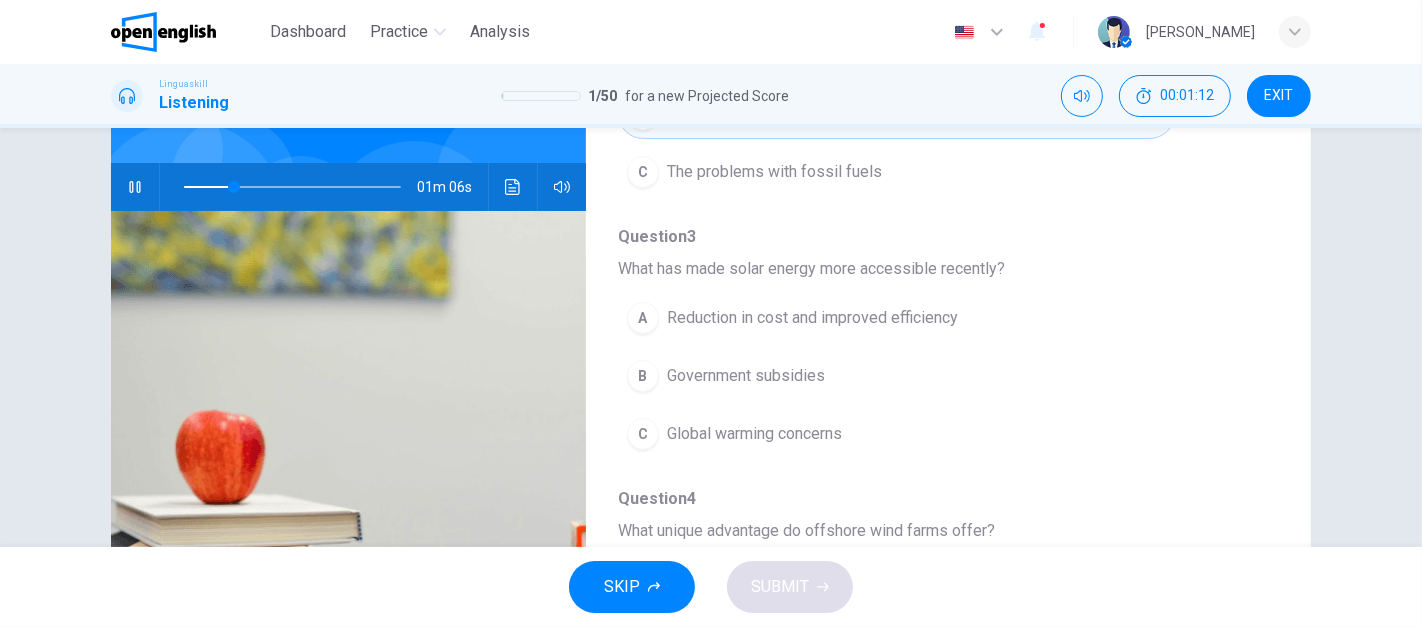 click on "Reduction in cost and improved efficiency" at bounding box center [812, 318] 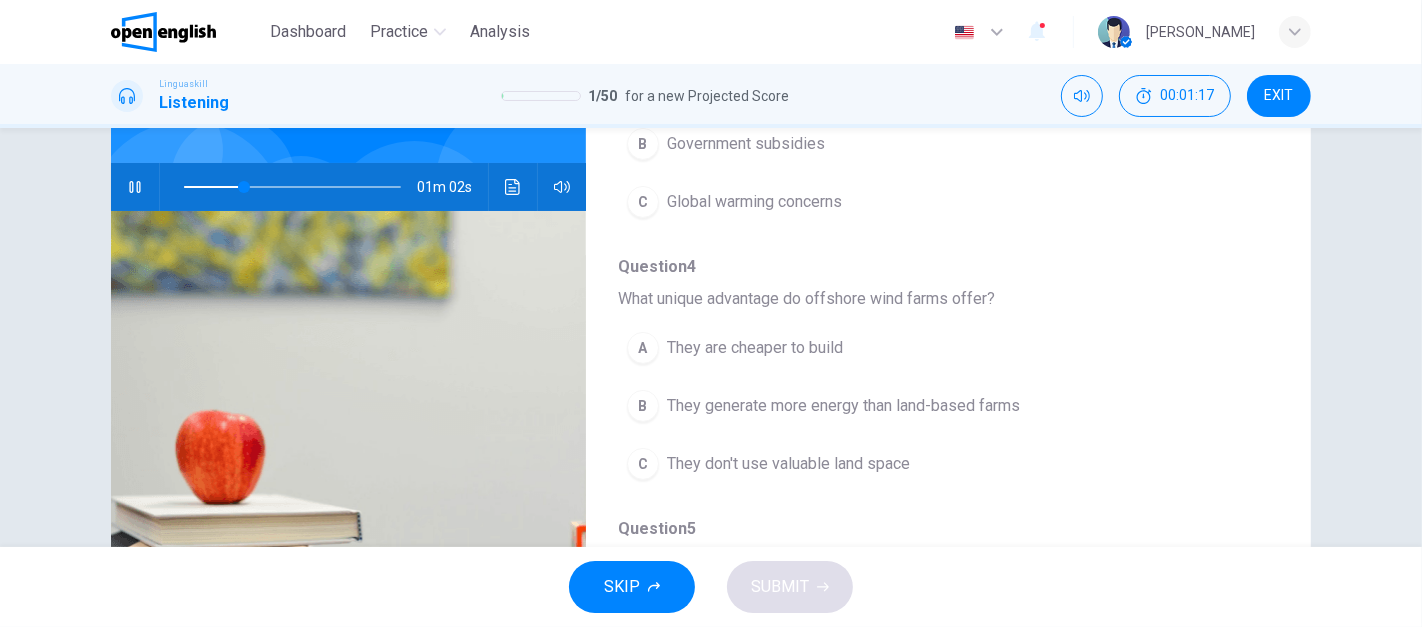 scroll, scrollTop: 508, scrollLeft: 0, axis: vertical 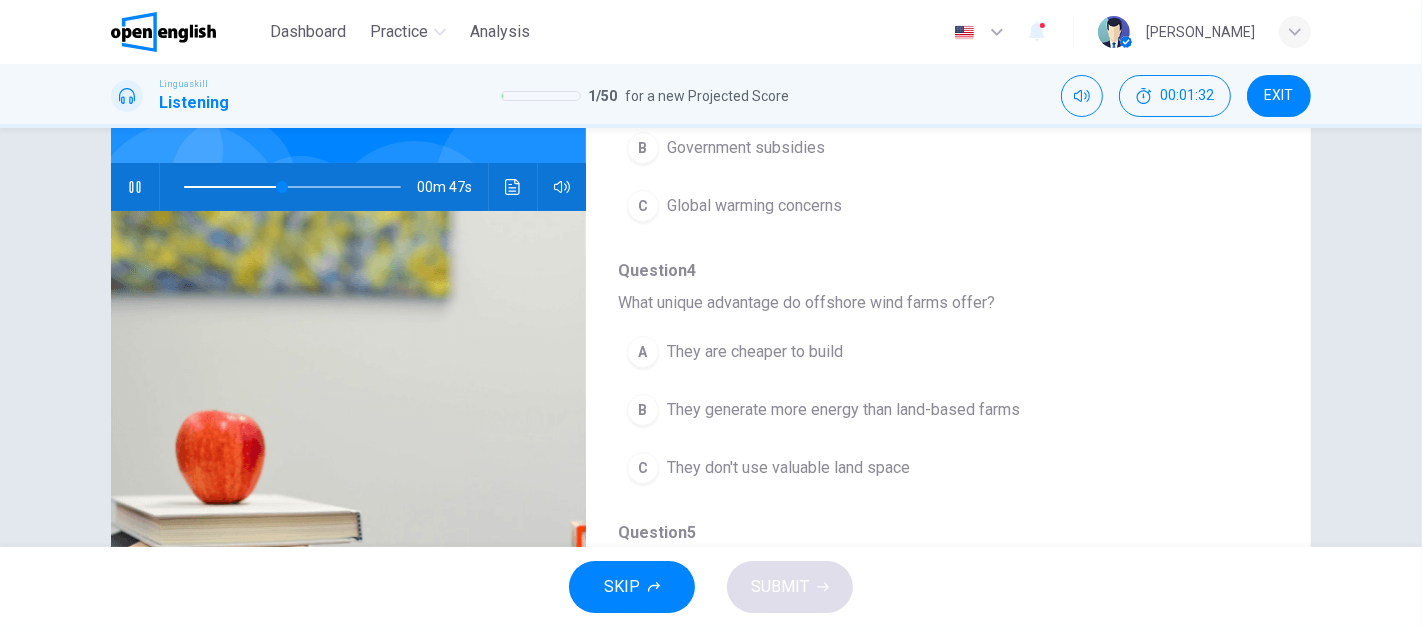 type on "**" 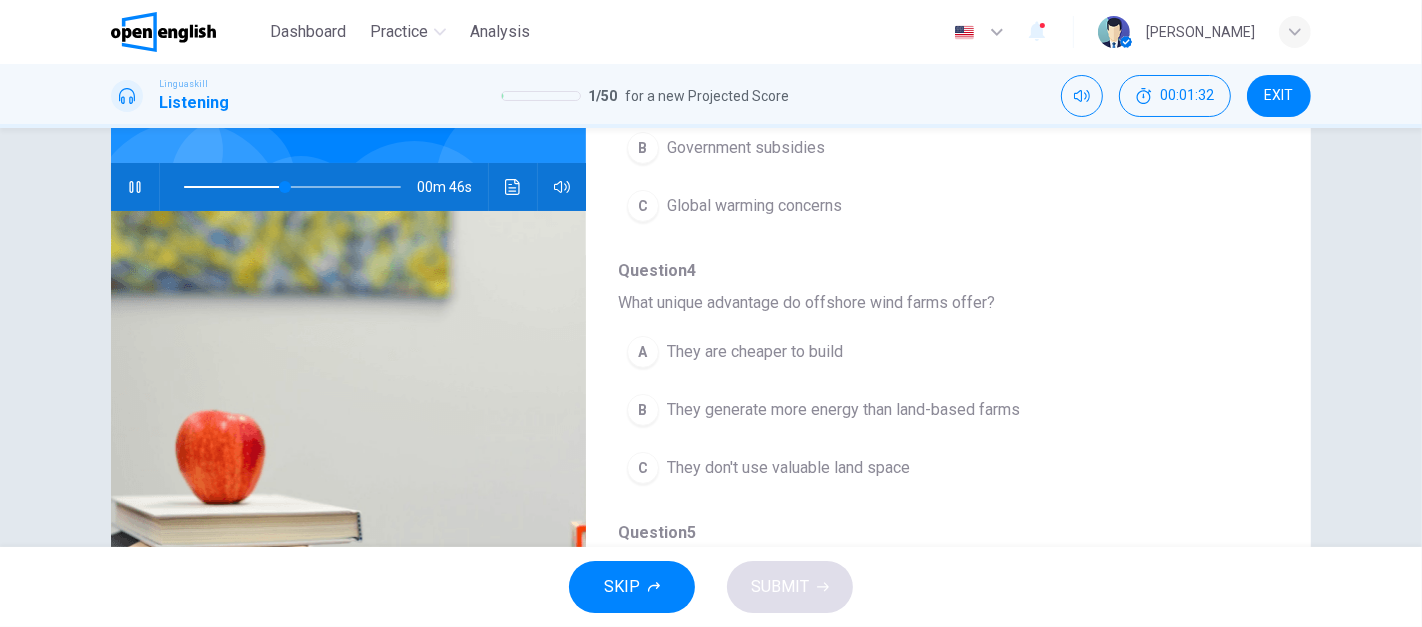 type 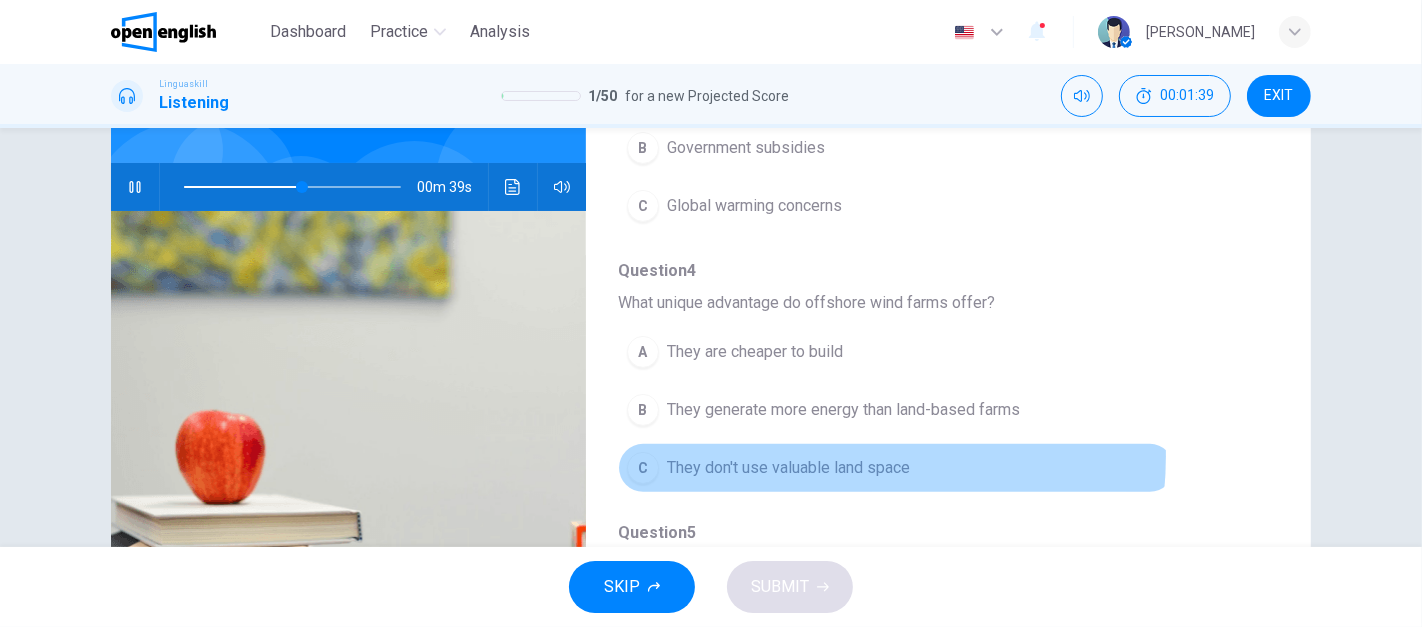 click on "They don't use valuable land space" at bounding box center (788, 468) 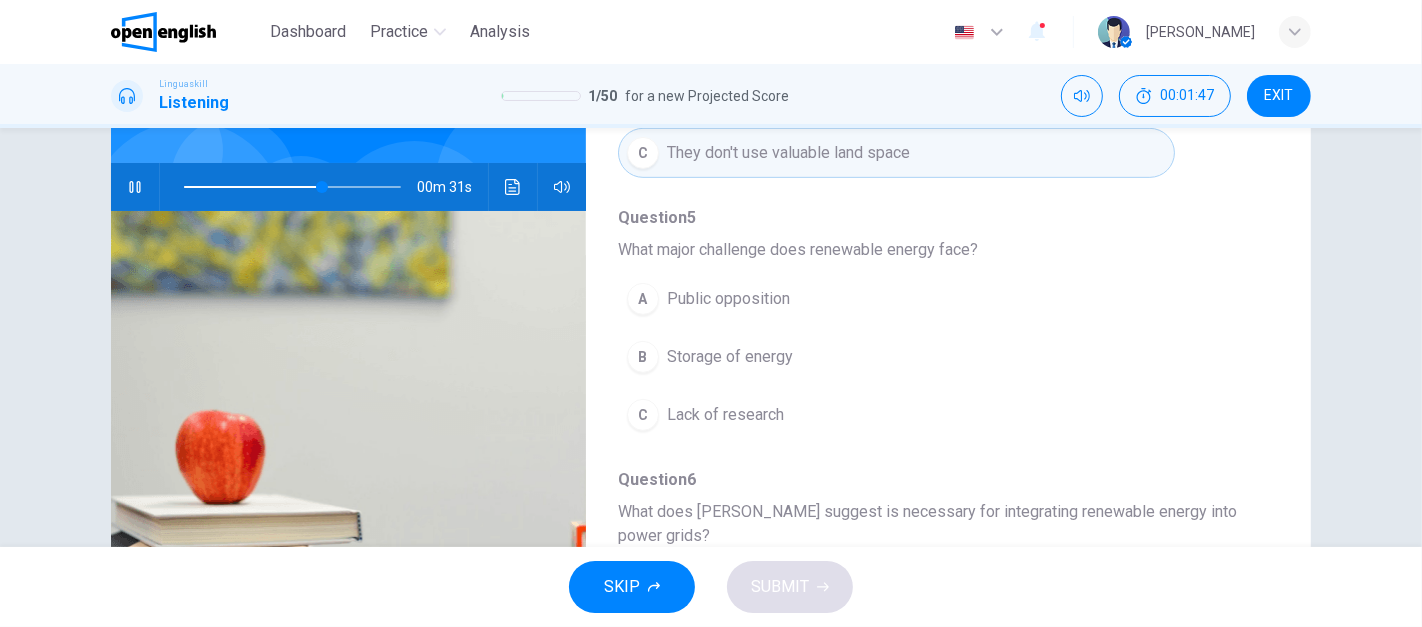 scroll, scrollTop: 820, scrollLeft: 0, axis: vertical 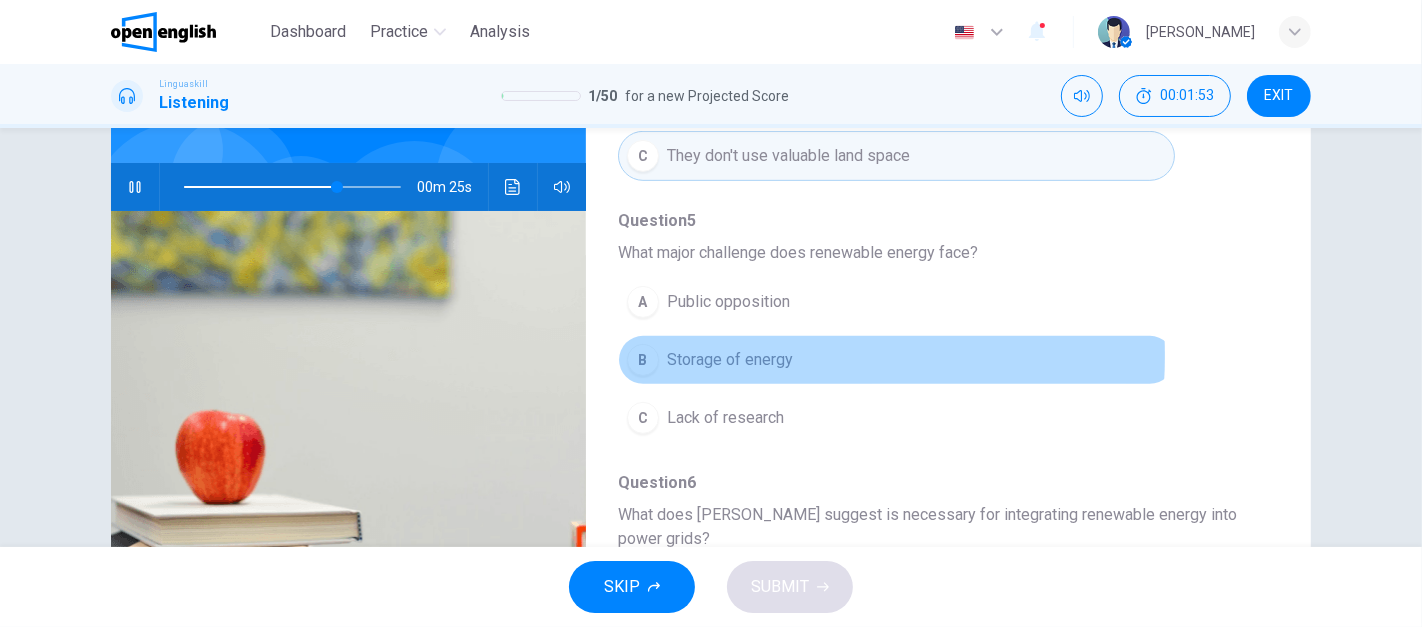 click on "Storage of energy" at bounding box center (730, 360) 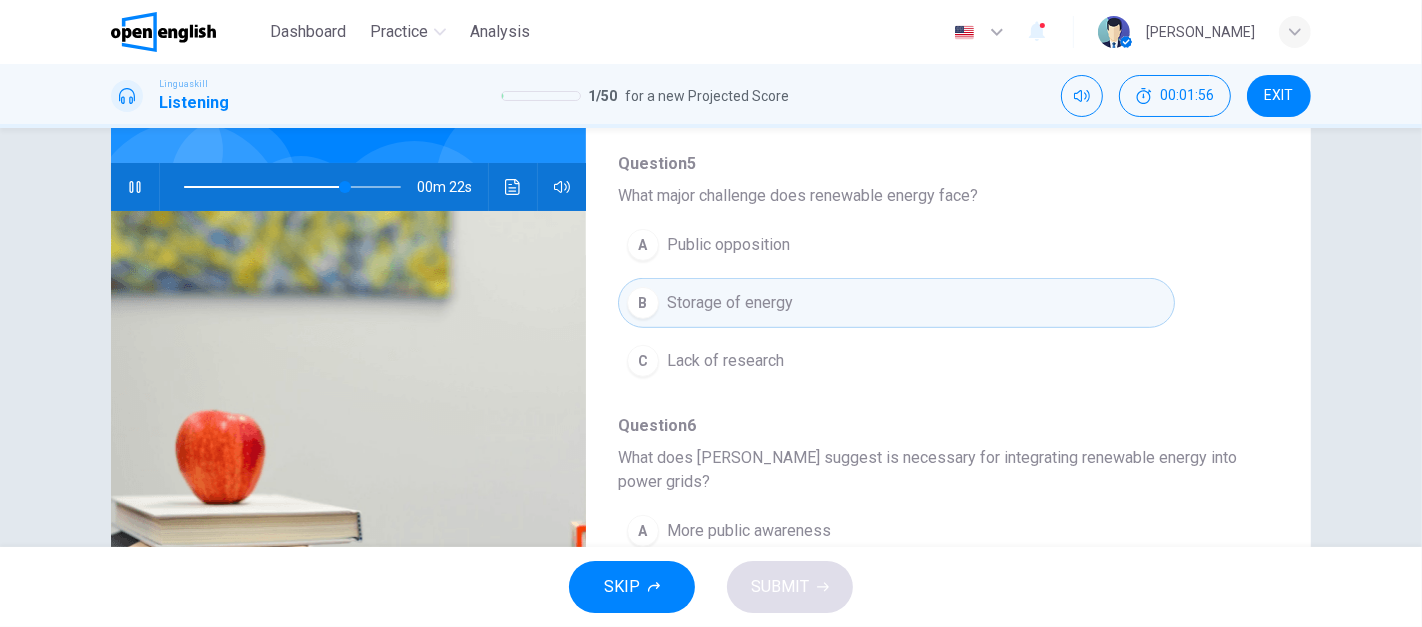 scroll, scrollTop: 878, scrollLeft: 0, axis: vertical 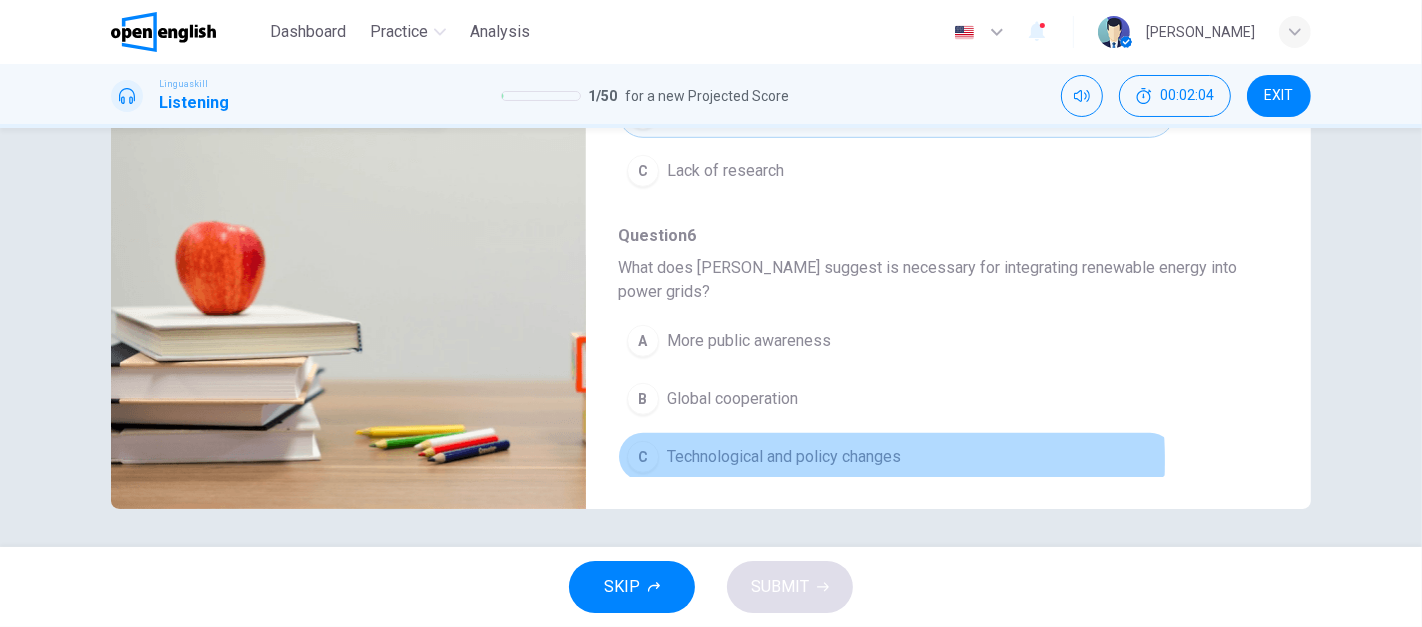 click on "Technological and policy changes" at bounding box center [784, 457] 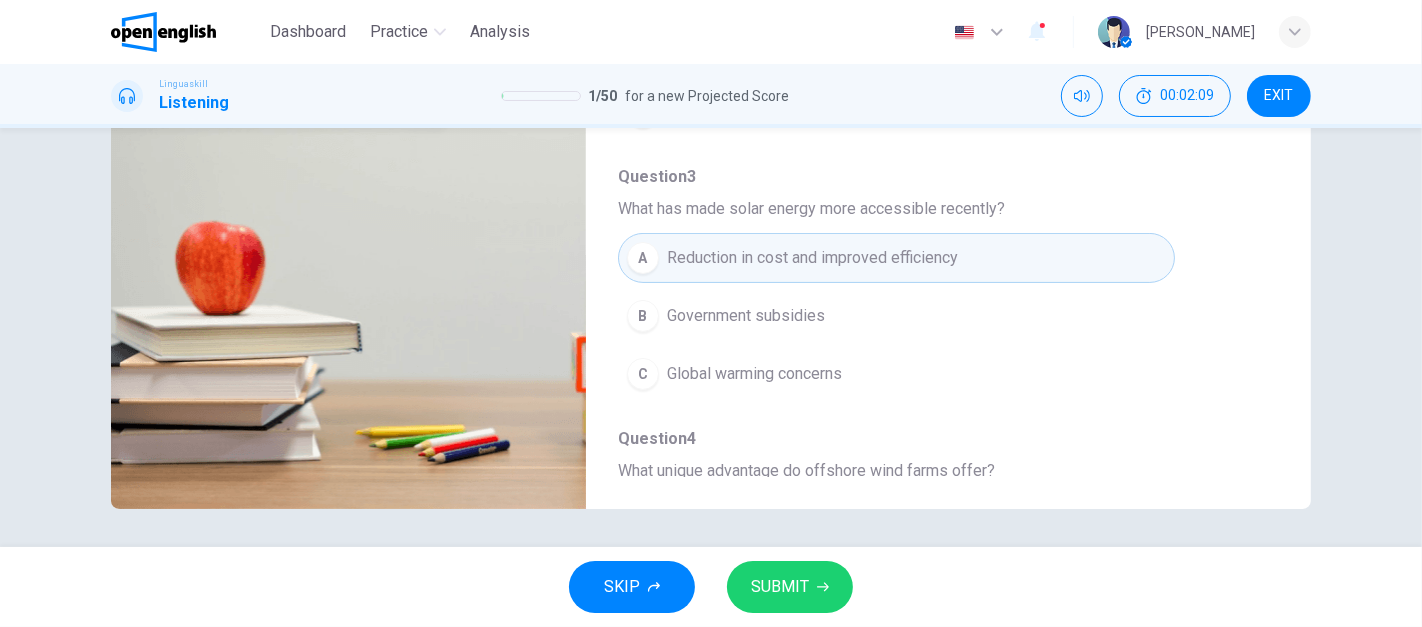 scroll, scrollTop: 0, scrollLeft: 0, axis: both 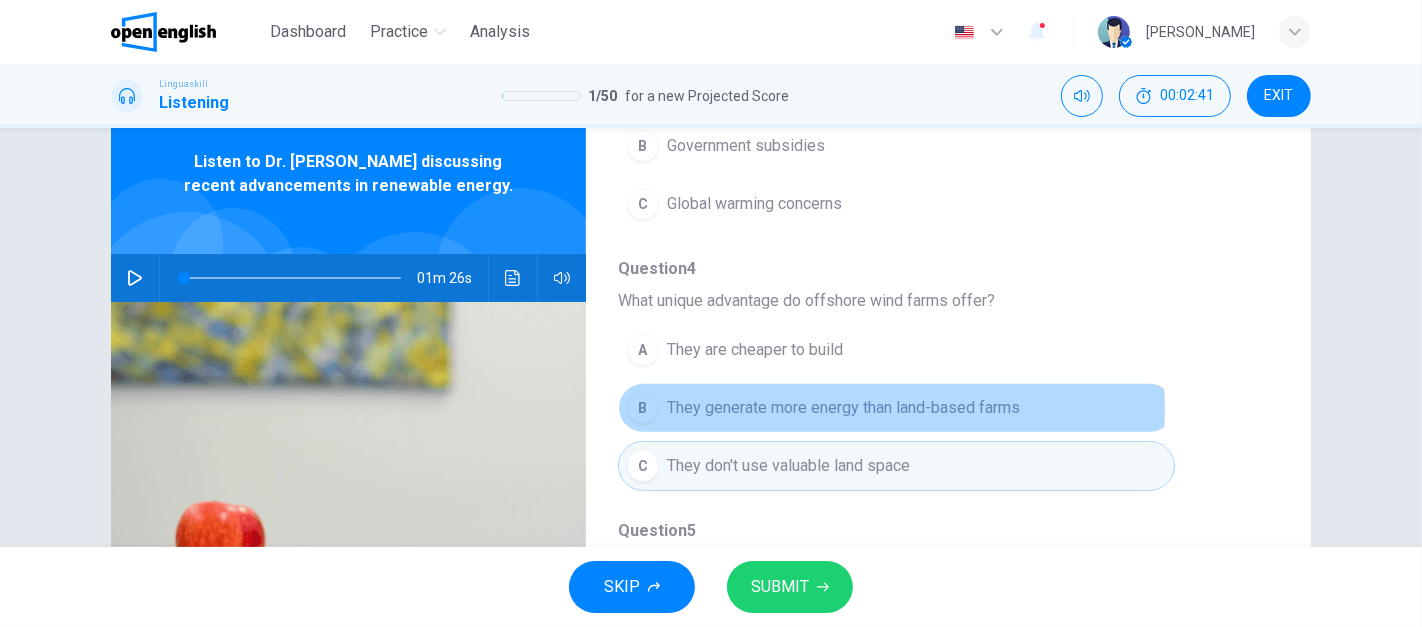 click on "They generate more energy than land-based farms" at bounding box center (843, 408) 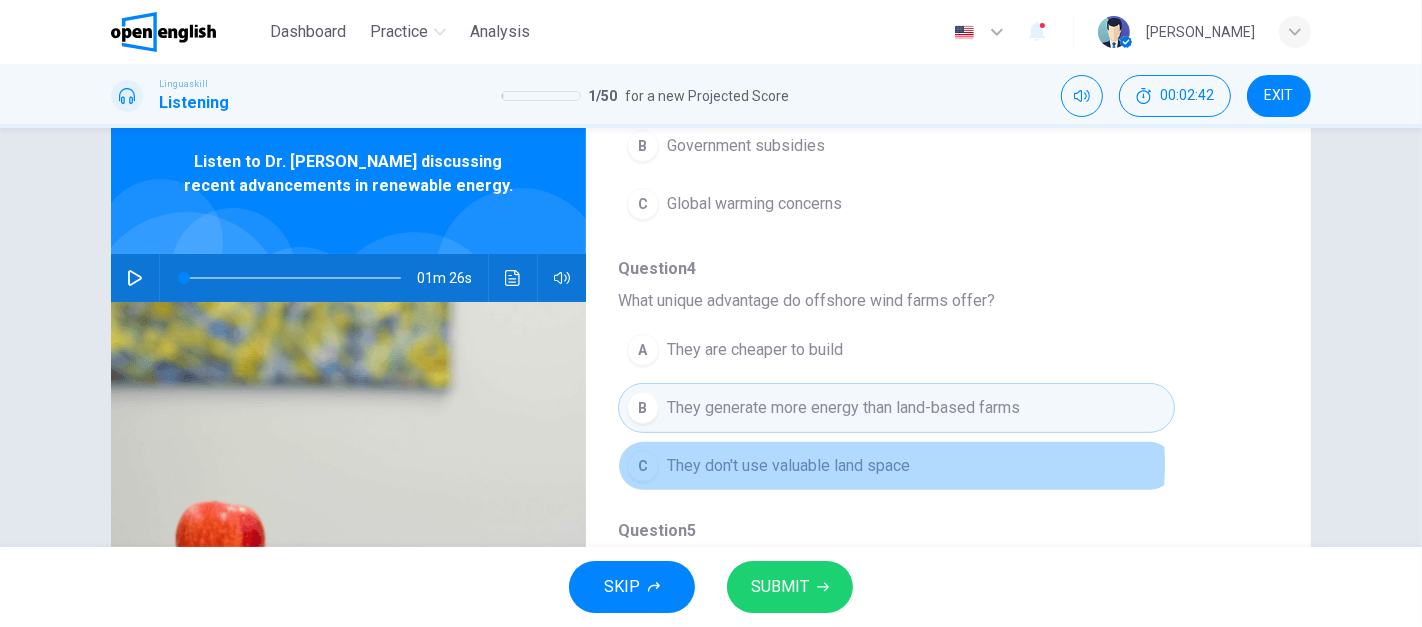 click on "They don't use valuable land space" at bounding box center (788, 466) 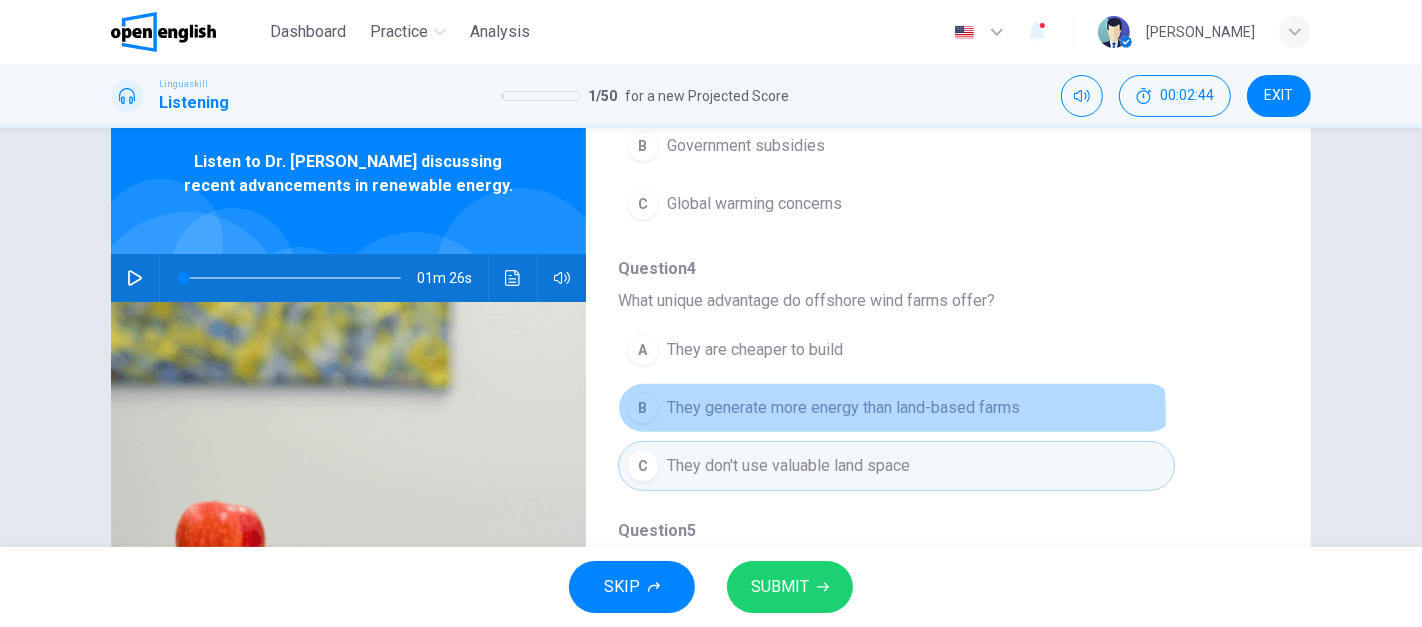 click on "They generate more energy than land-based farms" at bounding box center [843, 408] 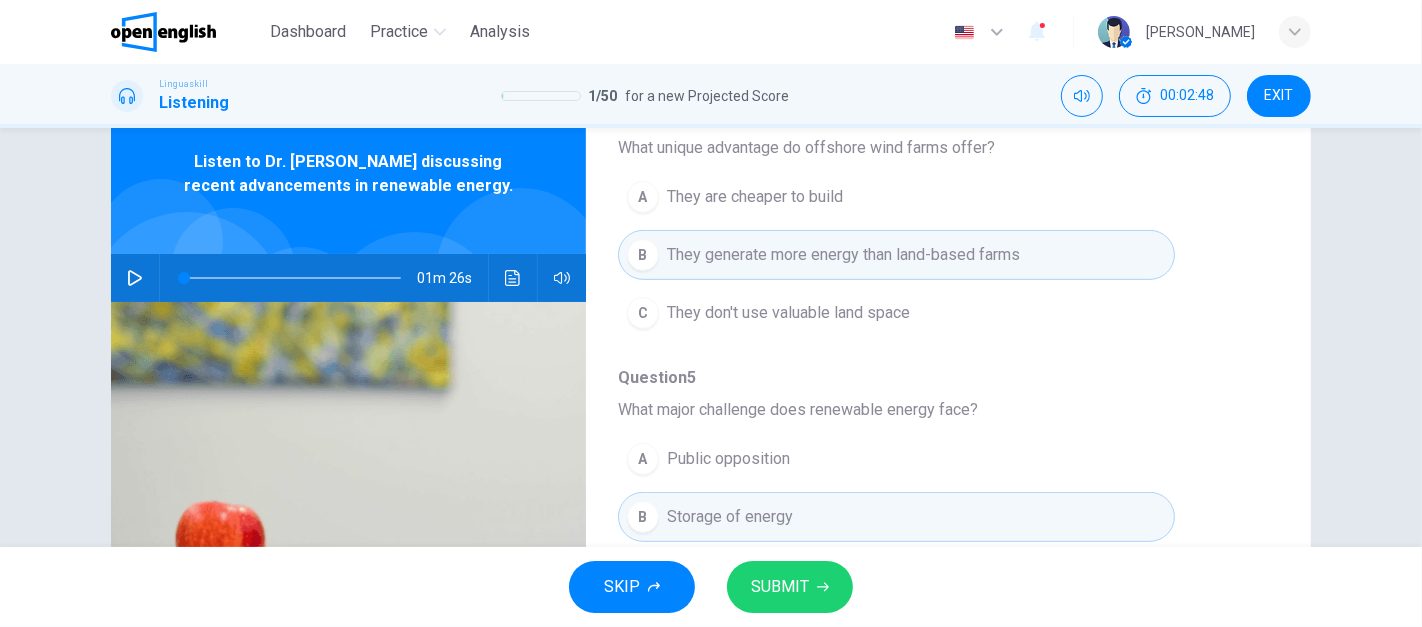 scroll, scrollTop: 878, scrollLeft: 0, axis: vertical 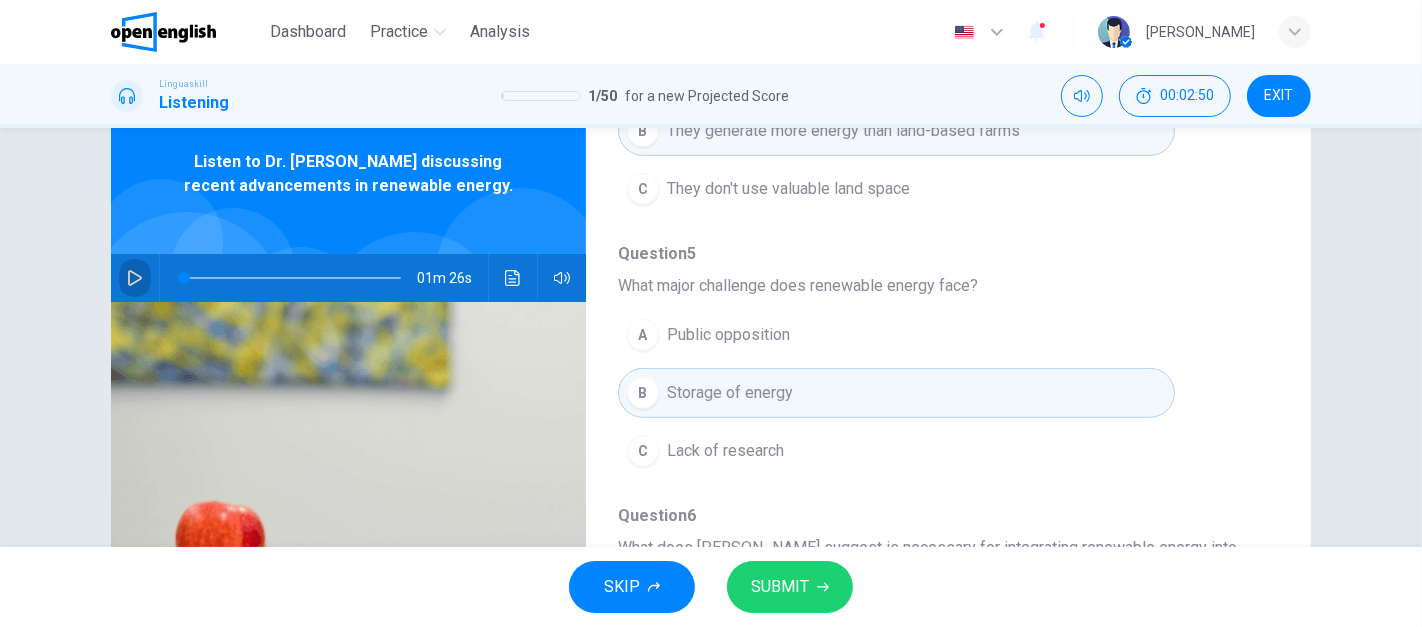 click 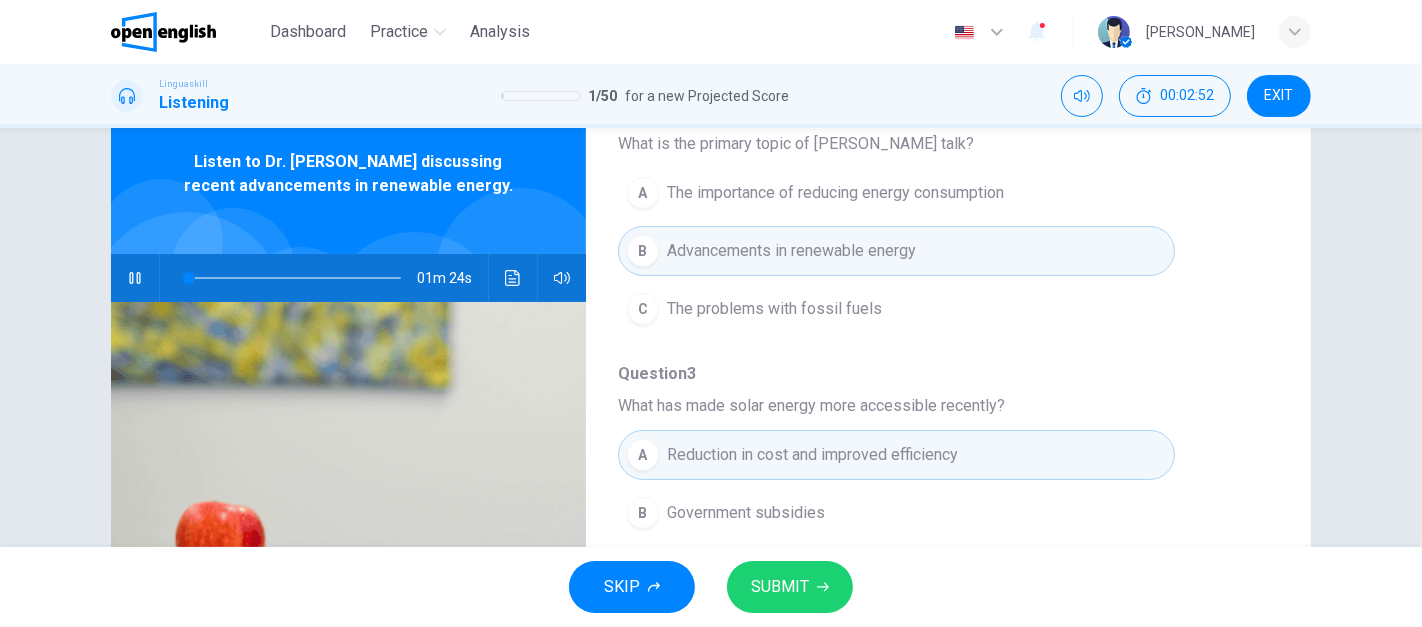 scroll, scrollTop: 208, scrollLeft: 0, axis: vertical 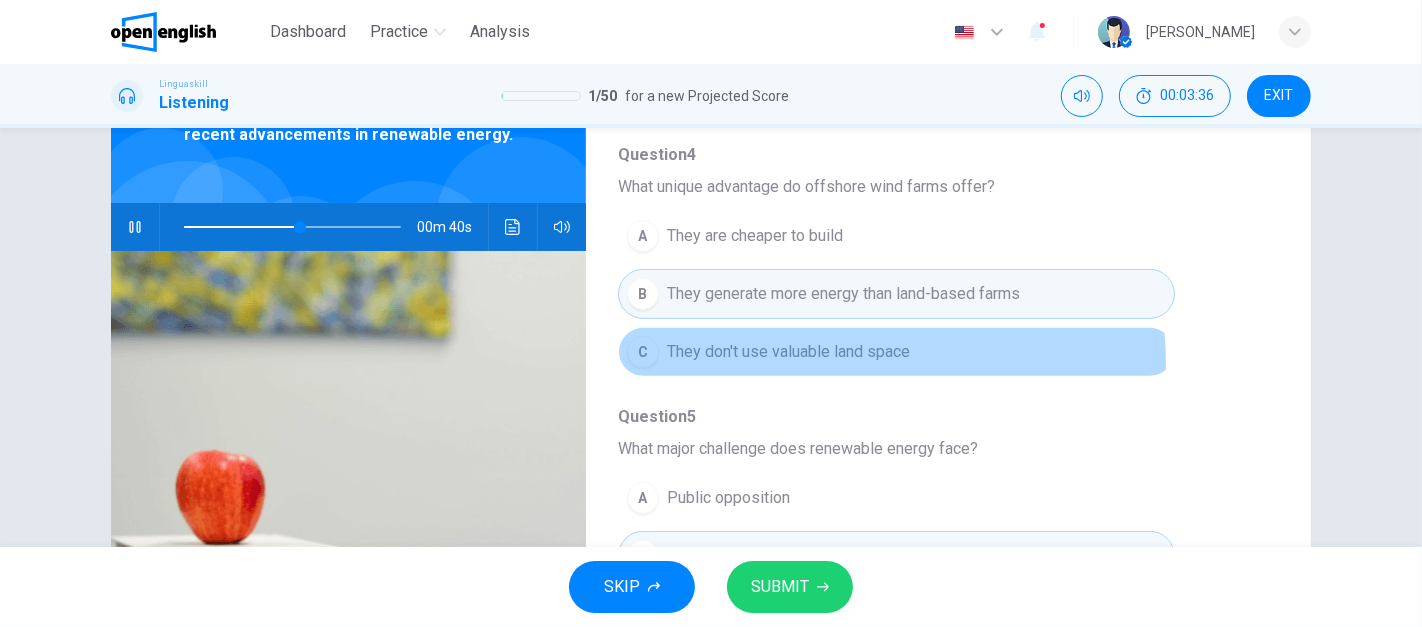 click on "They don't use valuable land space" at bounding box center [788, 352] 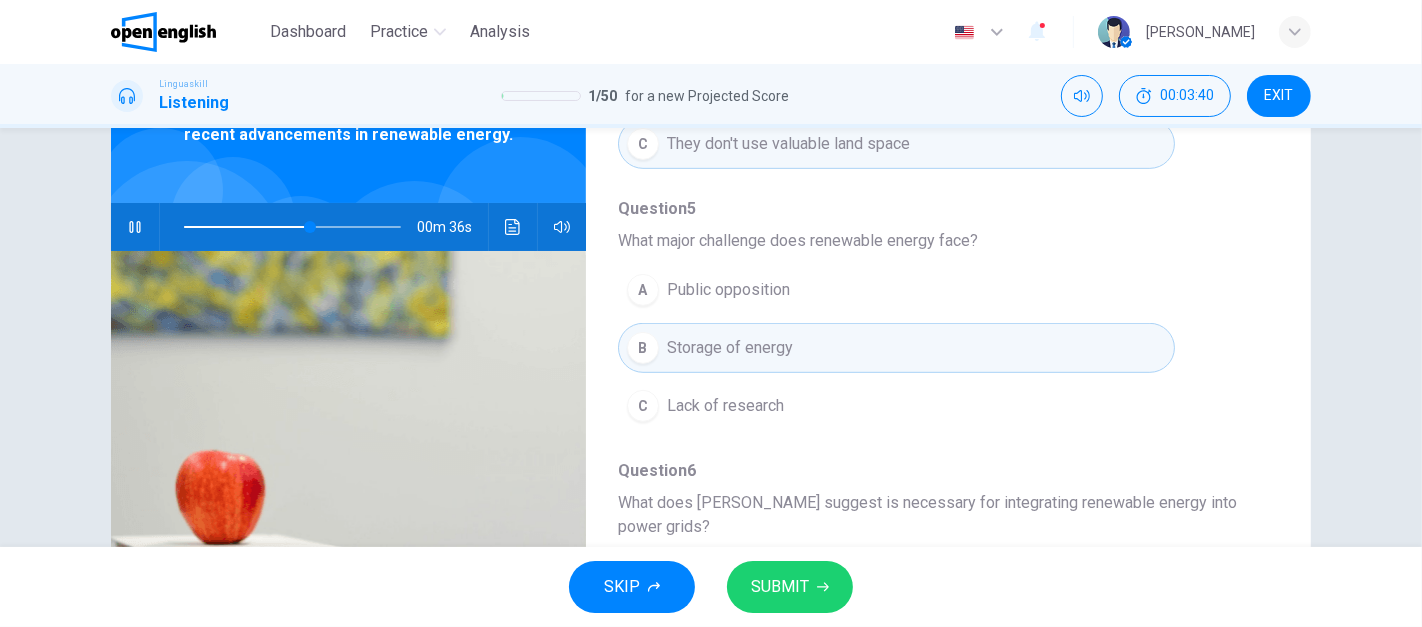 scroll, scrollTop: 878, scrollLeft: 0, axis: vertical 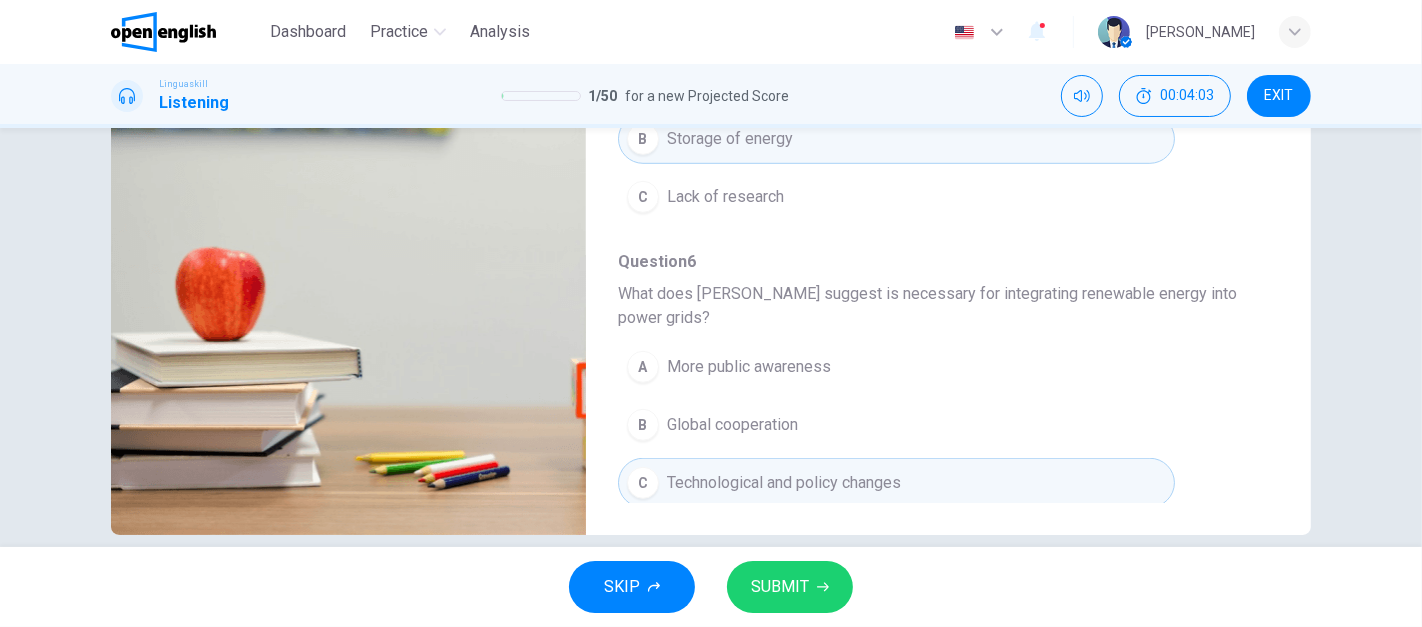 click 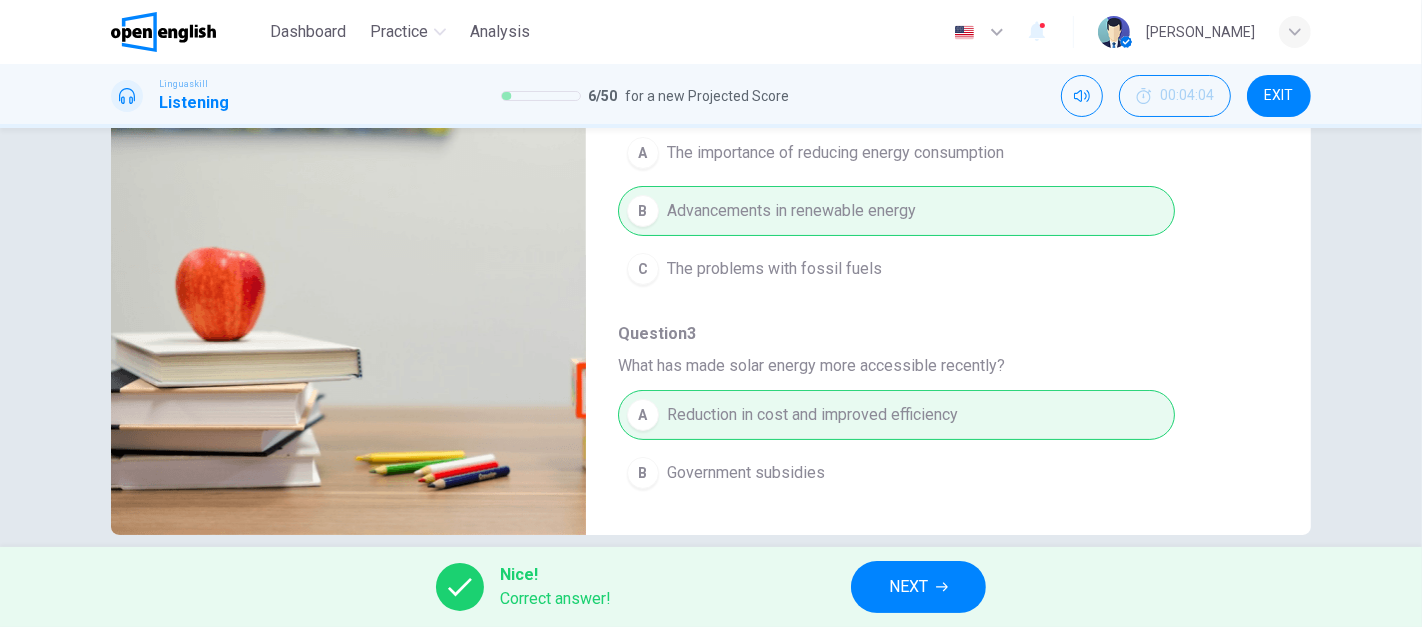 scroll, scrollTop: 0, scrollLeft: 0, axis: both 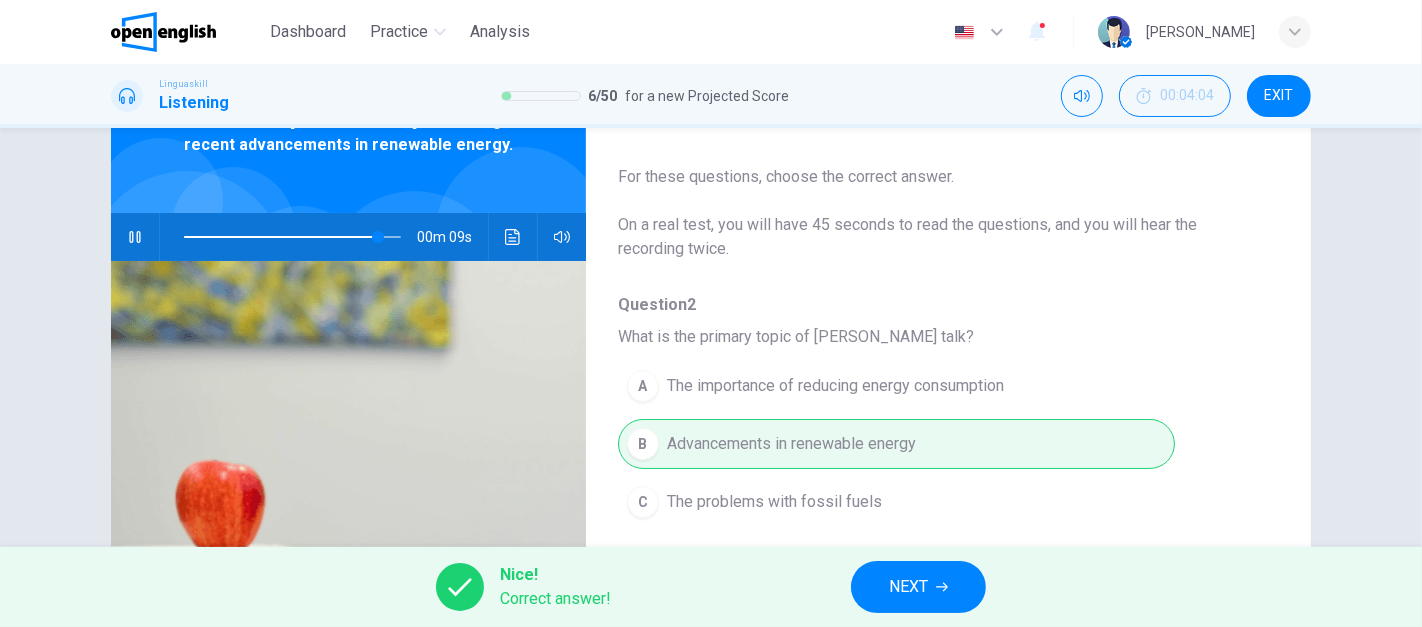 drag, startPoint x: 1075, startPoint y: 379, endPoint x: 1073, endPoint y: 360, distance: 19.104973 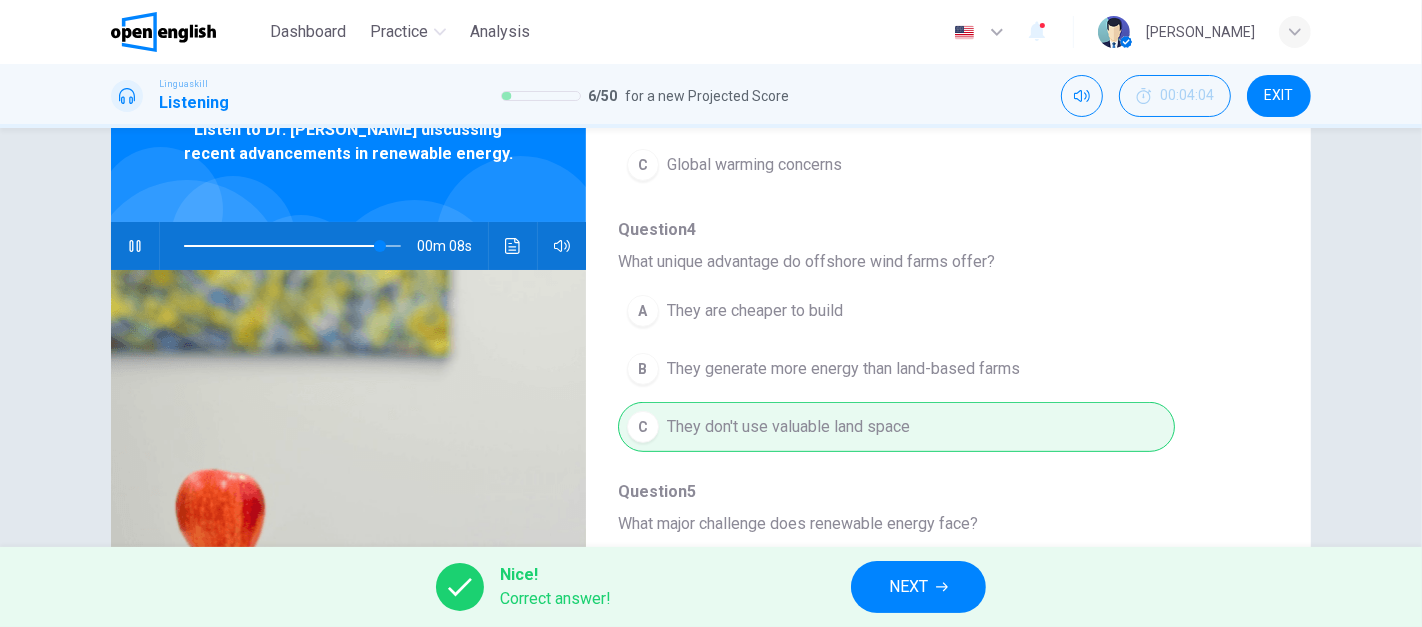 scroll, scrollTop: 878, scrollLeft: 0, axis: vertical 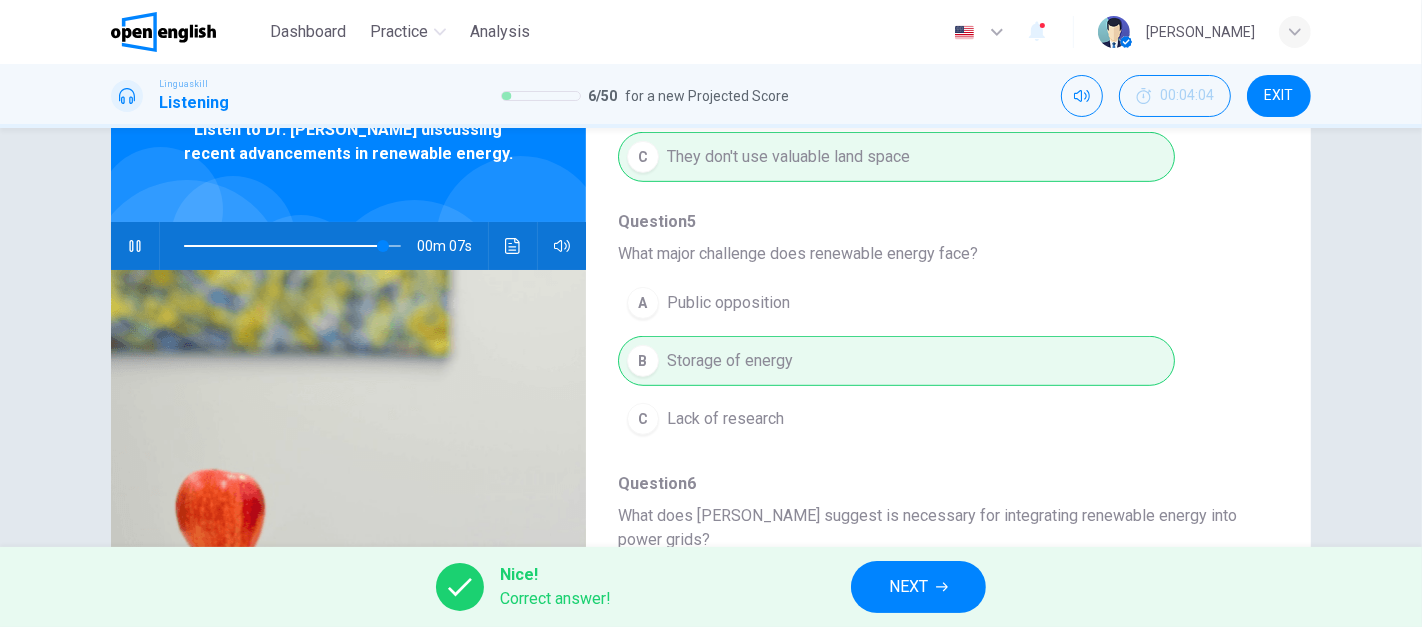 type on "**" 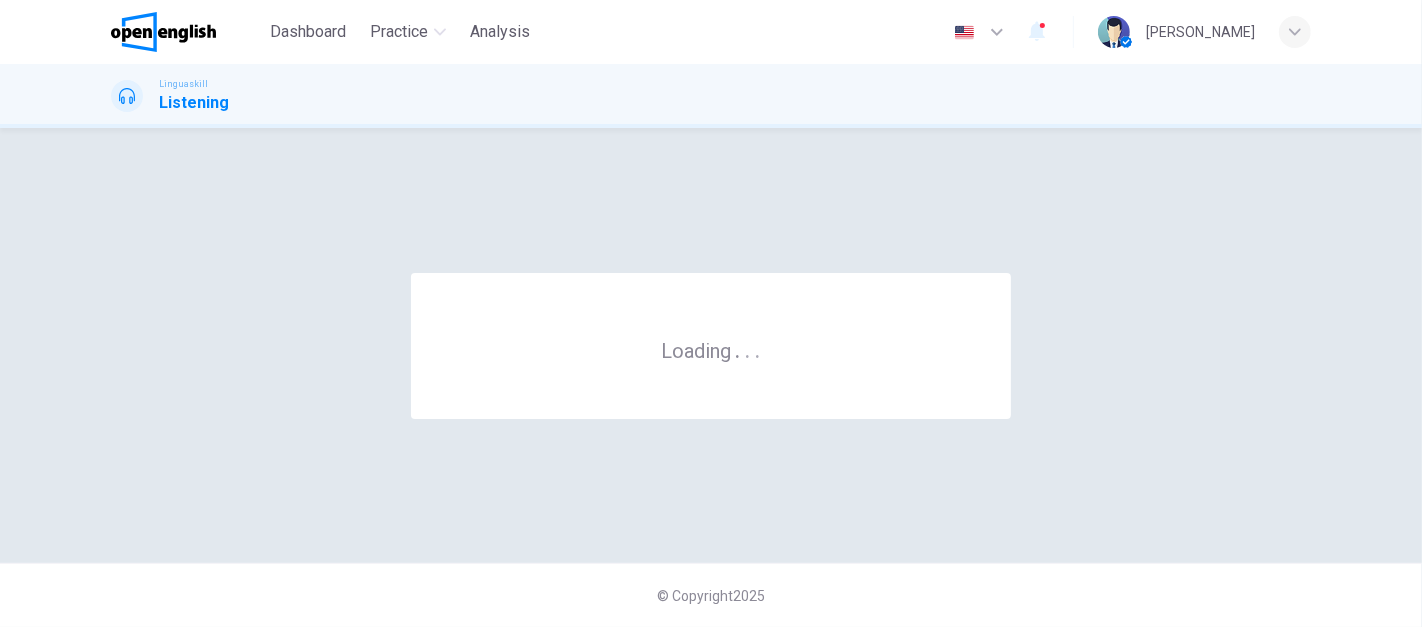 scroll, scrollTop: 0, scrollLeft: 0, axis: both 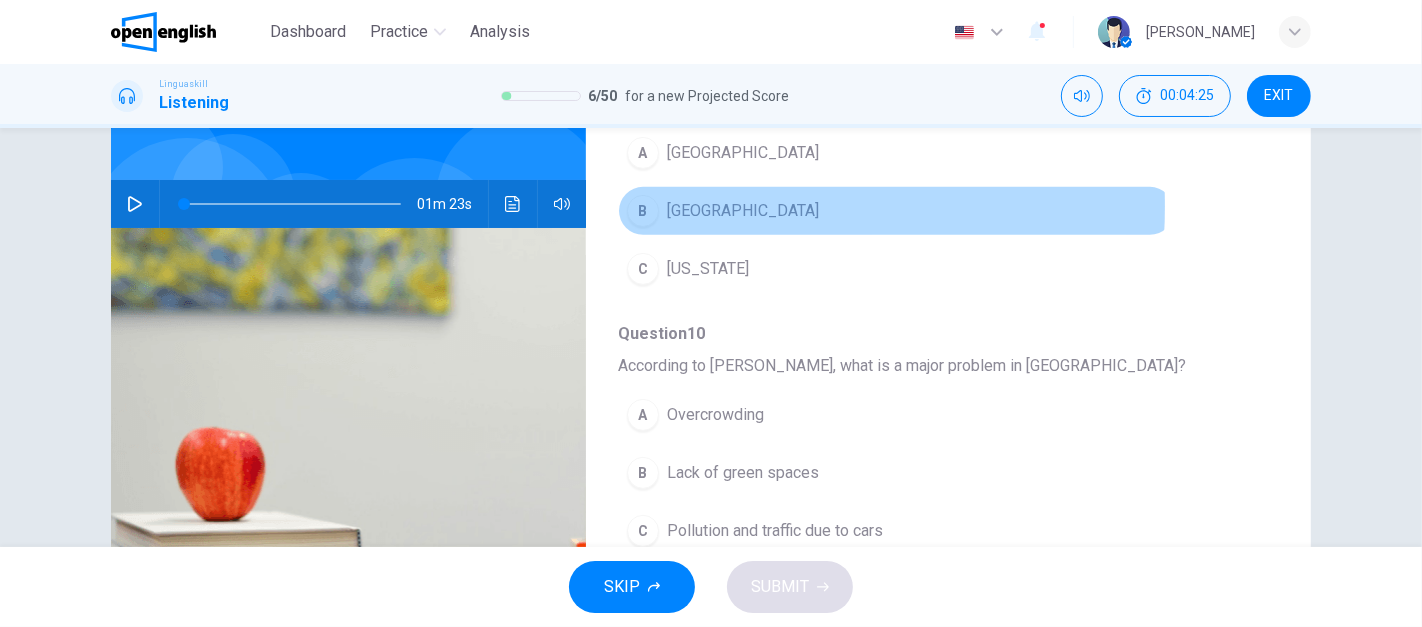 click on "B" at bounding box center [643, 211] 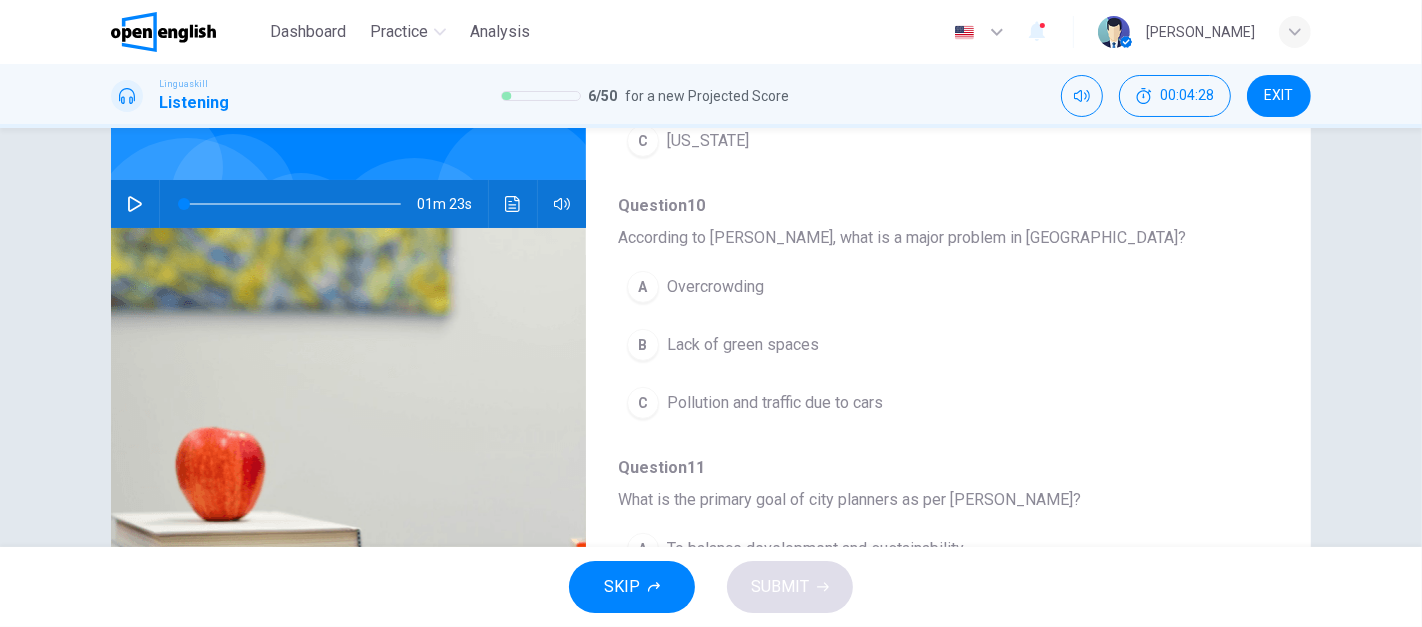 scroll, scrollTop: 854, scrollLeft: 0, axis: vertical 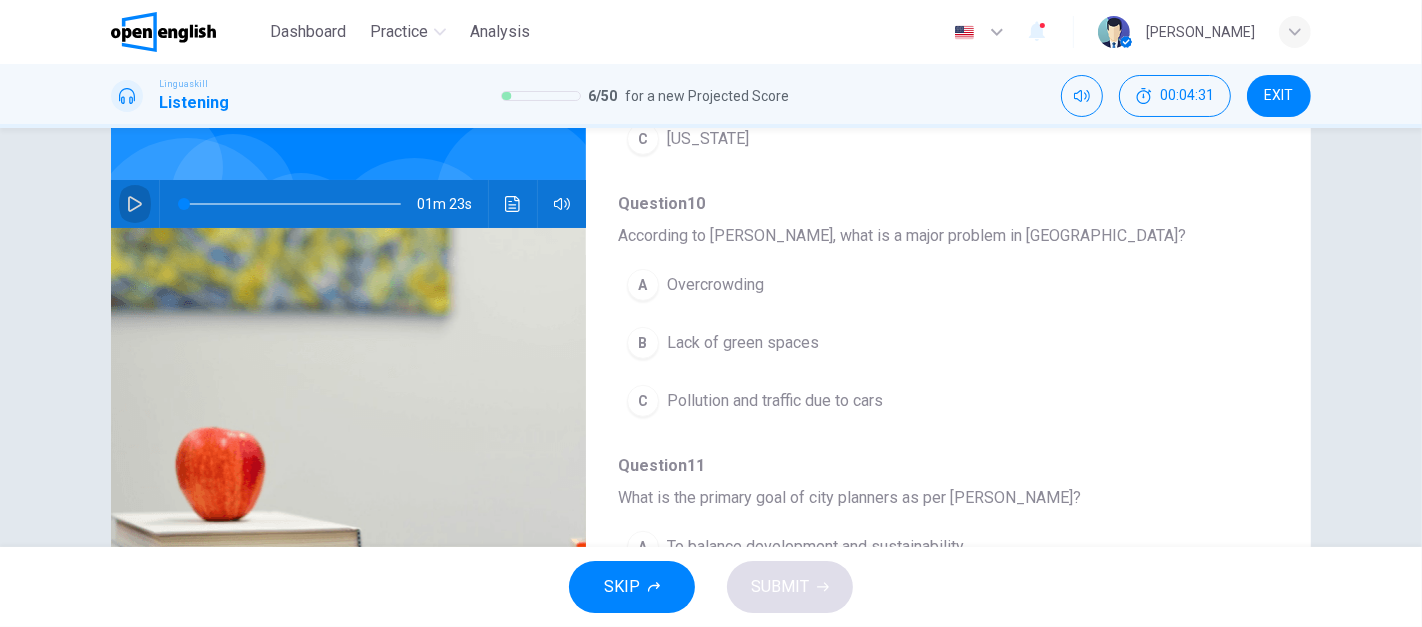 click 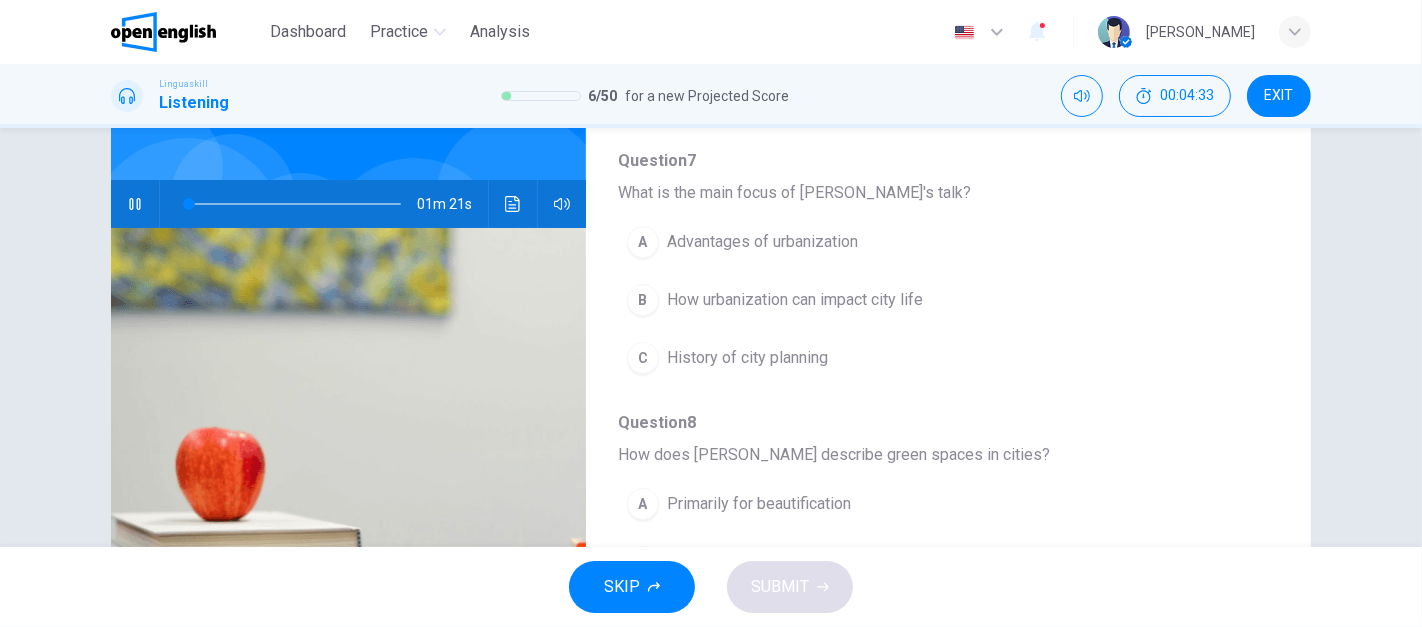 scroll, scrollTop: 15, scrollLeft: 0, axis: vertical 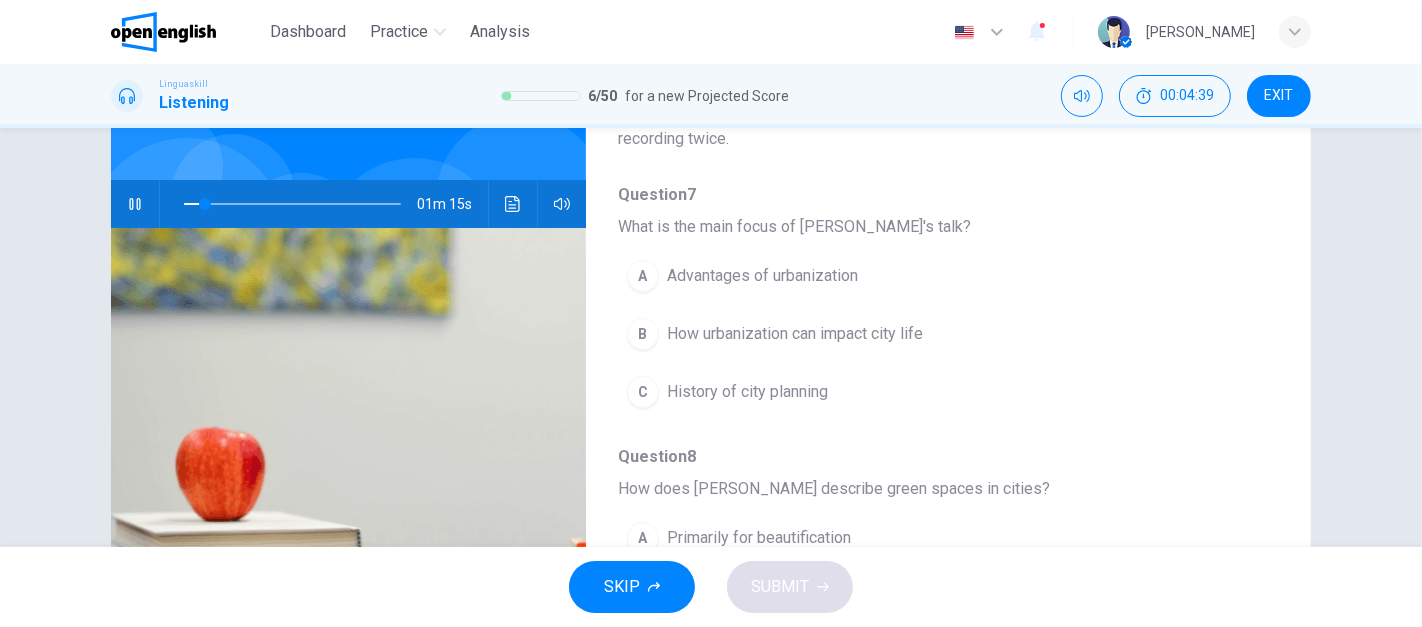 click on "B" at bounding box center (643, 334) 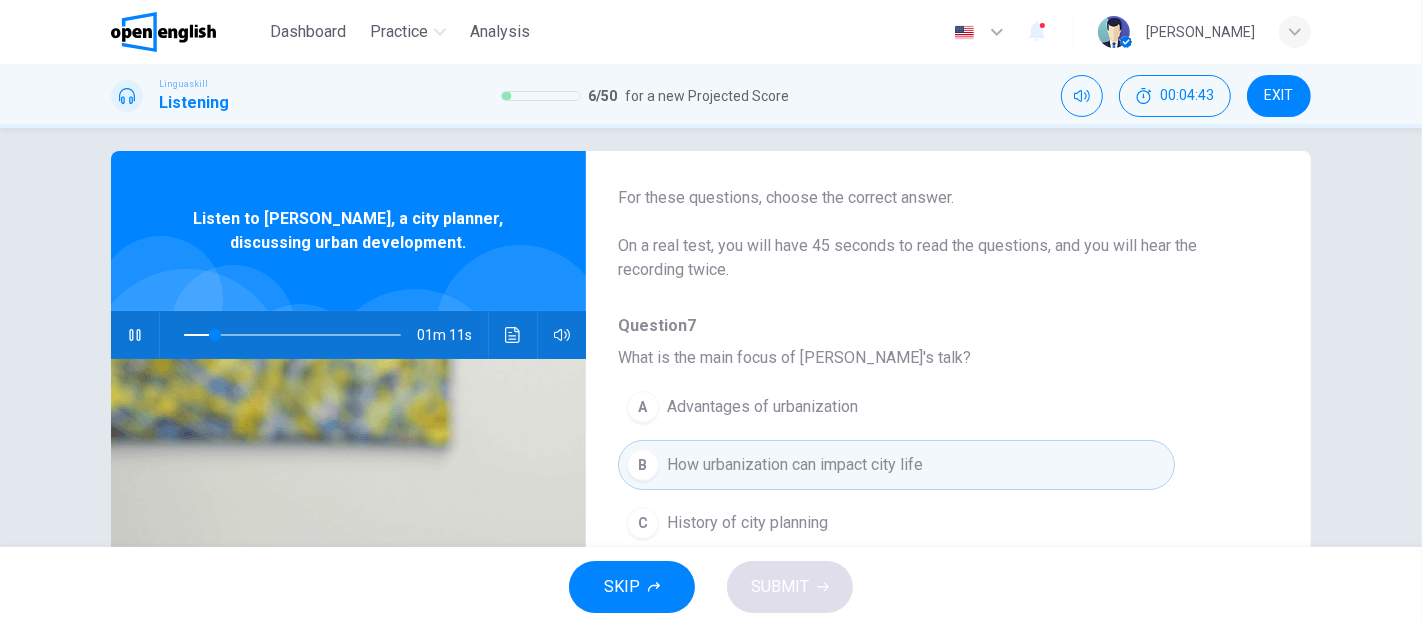scroll, scrollTop: 0, scrollLeft: 0, axis: both 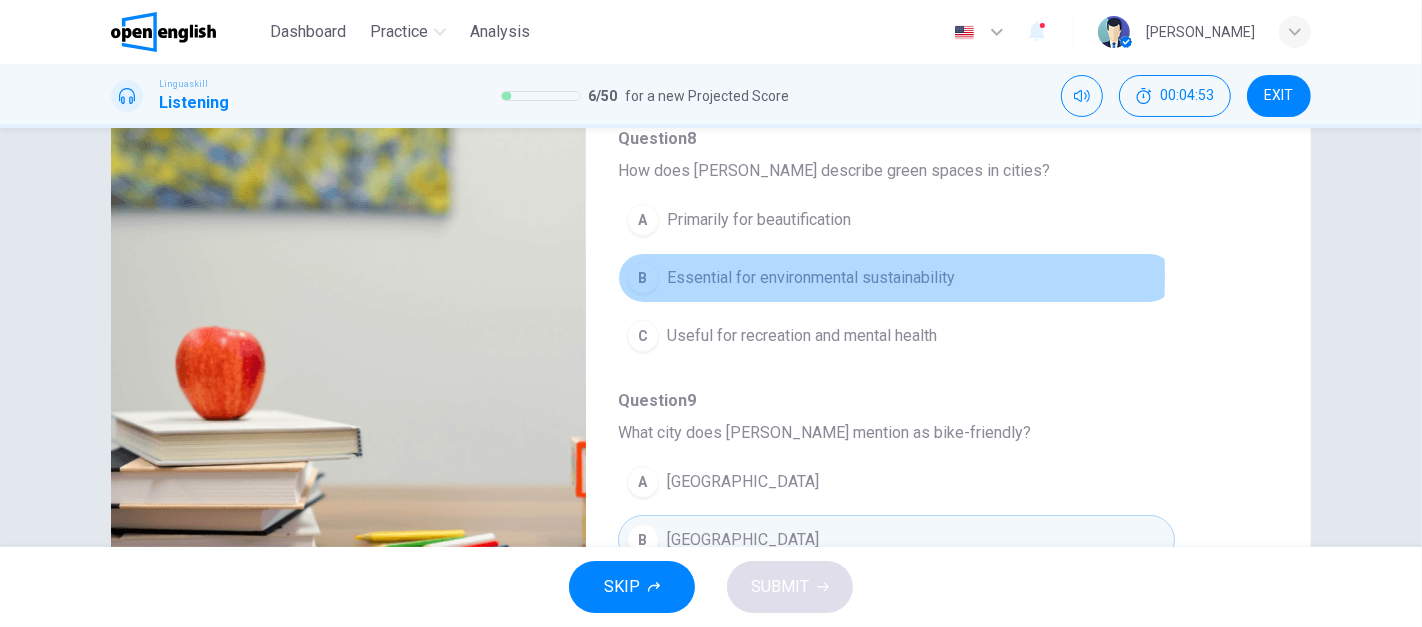 click on "B" at bounding box center [643, 278] 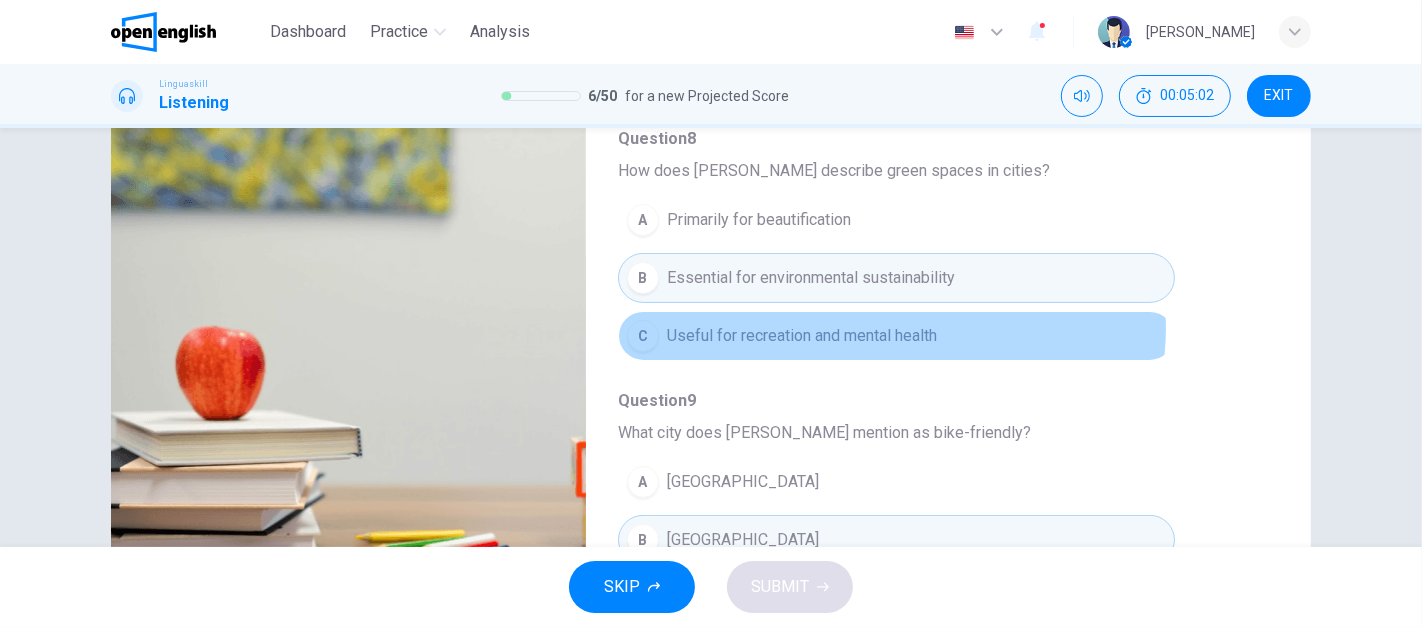 click on "Useful for recreation and mental health" at bounding box center (802, 336) 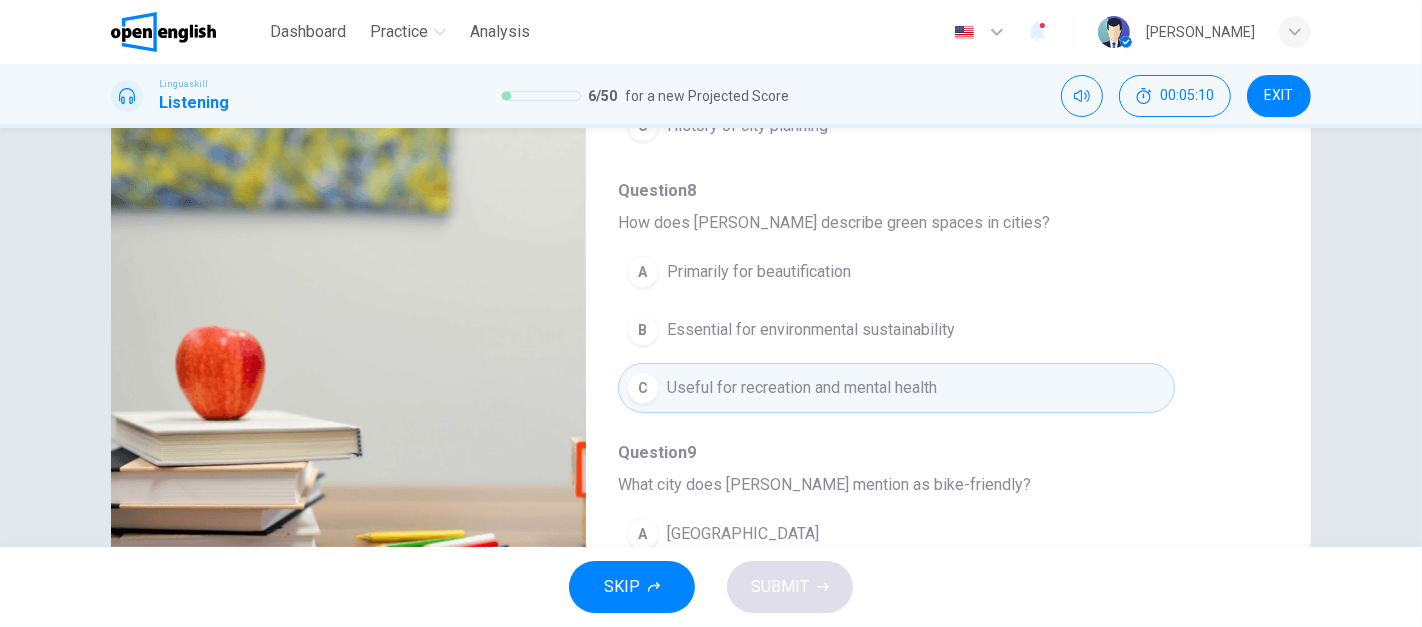 scroll, scrollTop: 239, scrollLeft: 0, axis: vertical 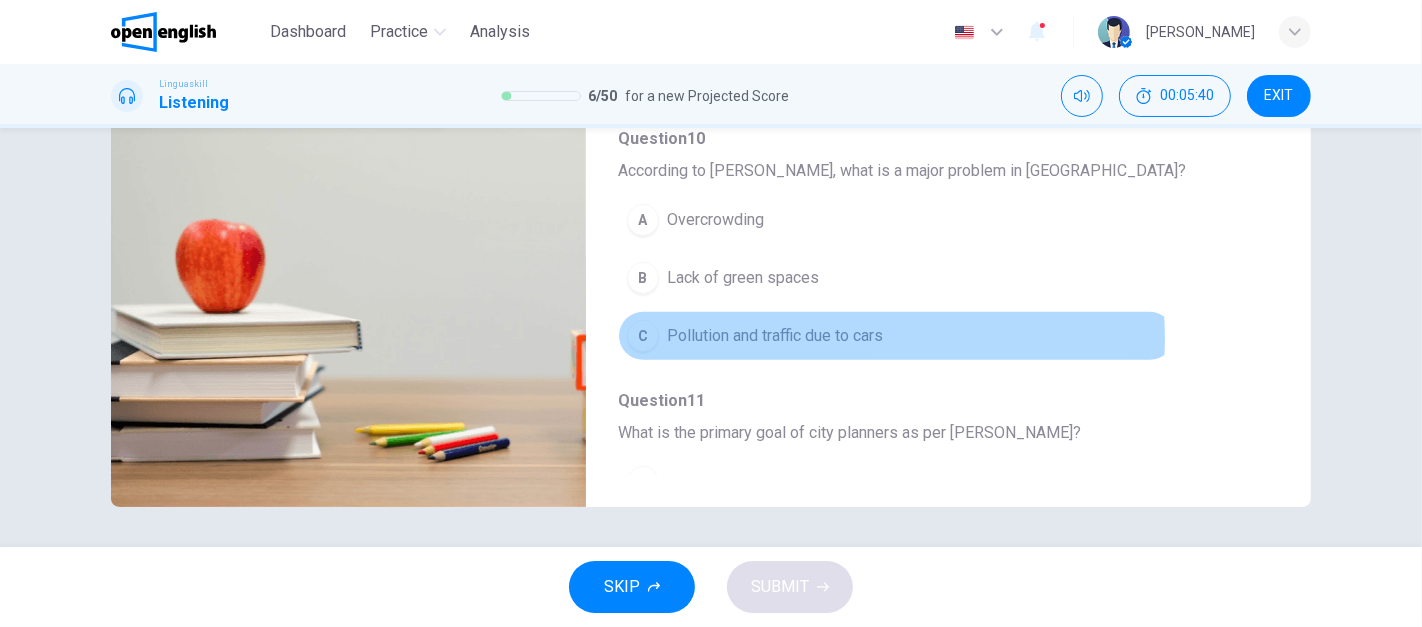 click on "Pollution and traffic due to cars" at bounding box center (775, 336) 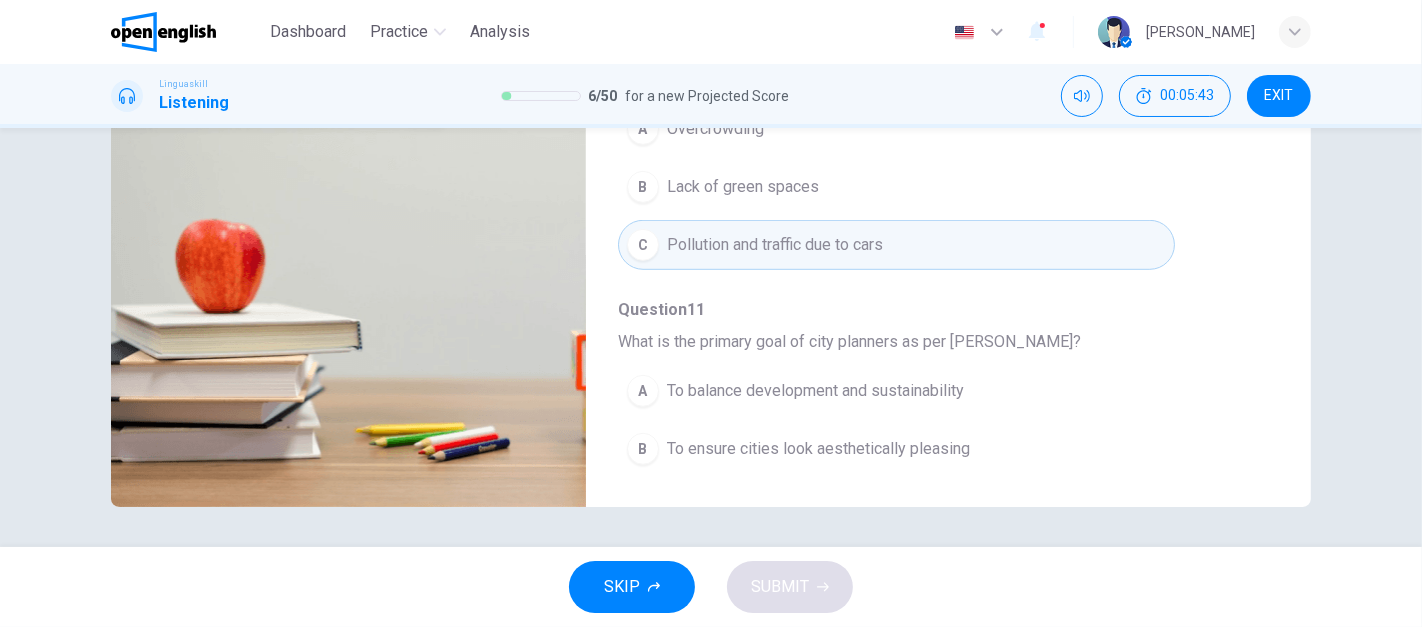 scroll, scrollTop: 854, scrollLeft: 0, axis: vertical 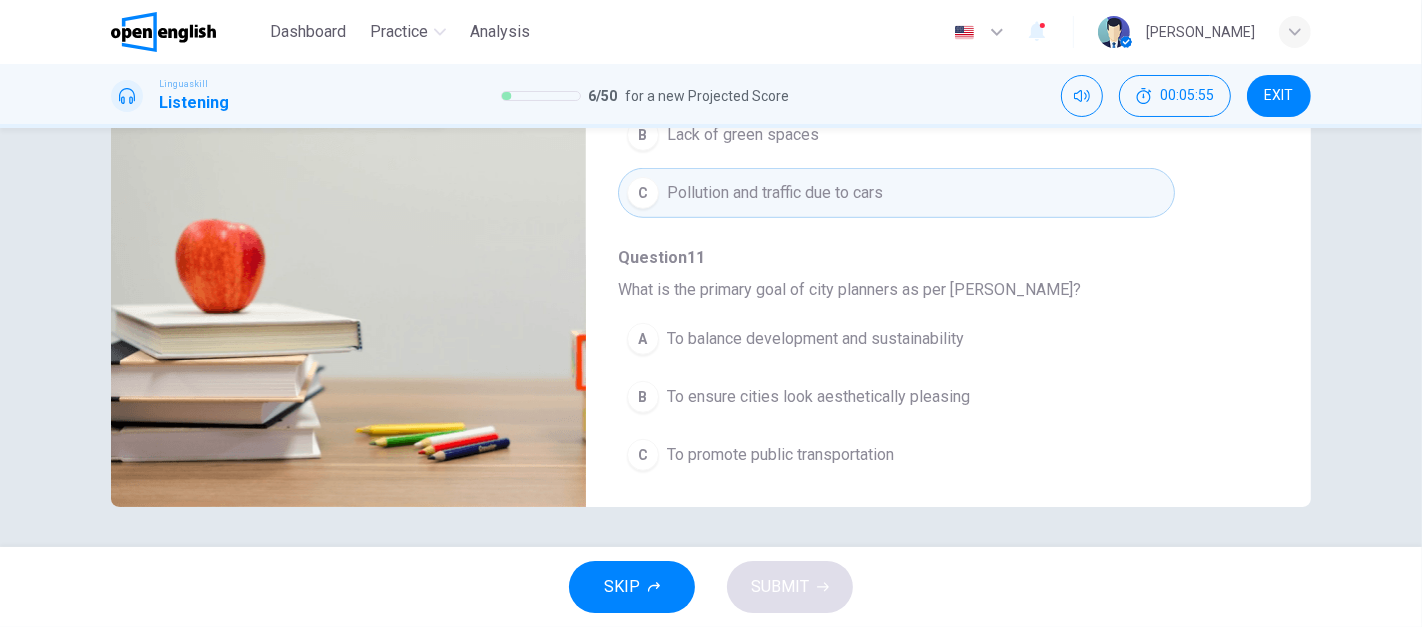 type on "*" 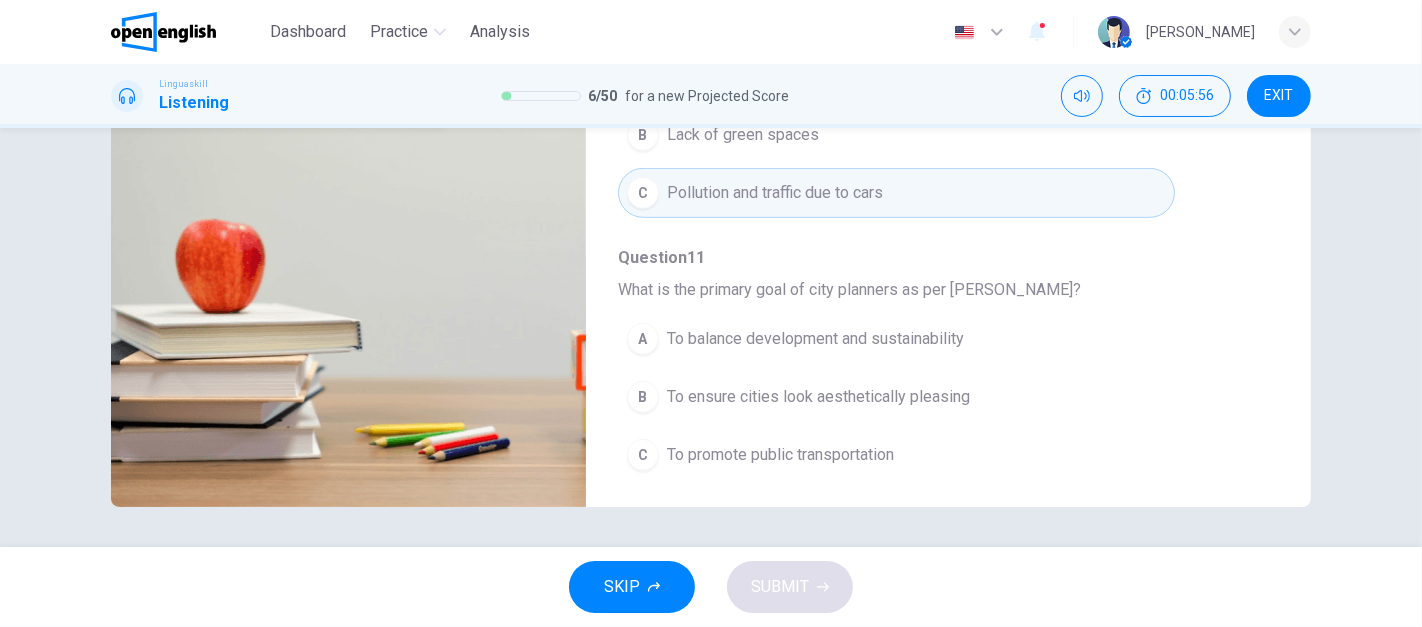 click on "To balance development and sustainability" at bounding box center [815, 339] 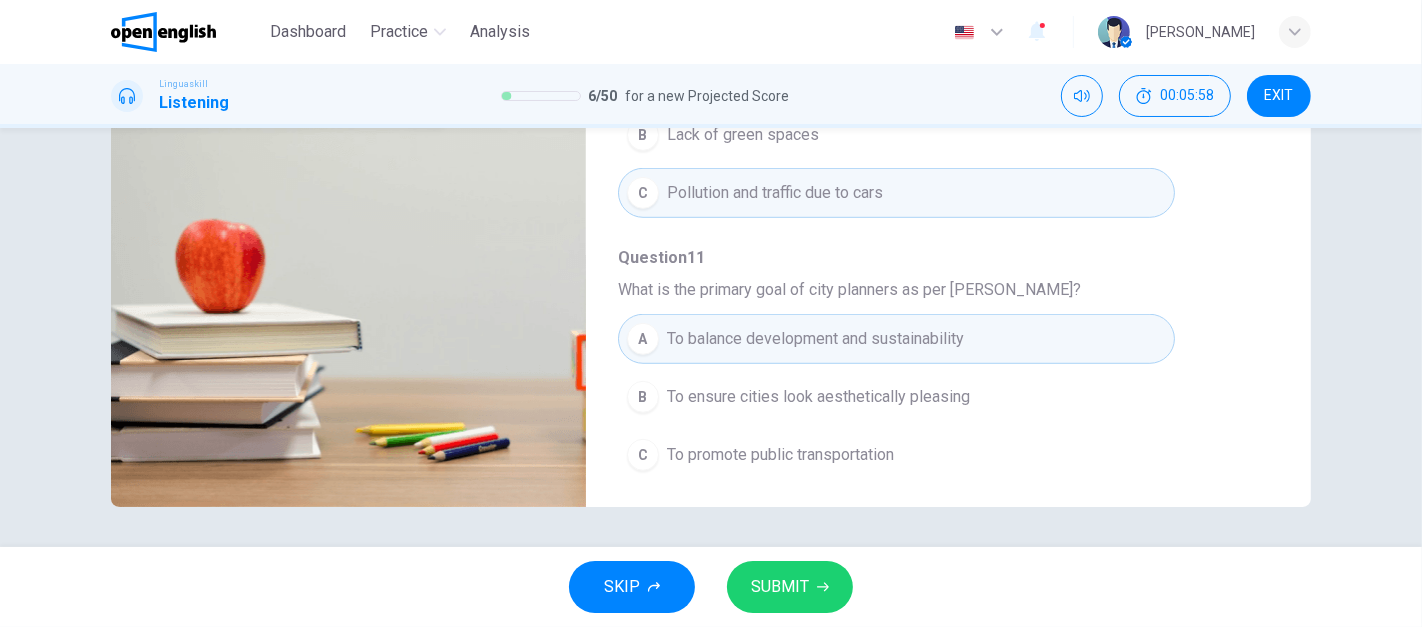 click on "SUBMIT" at bounding box center [790, 587] 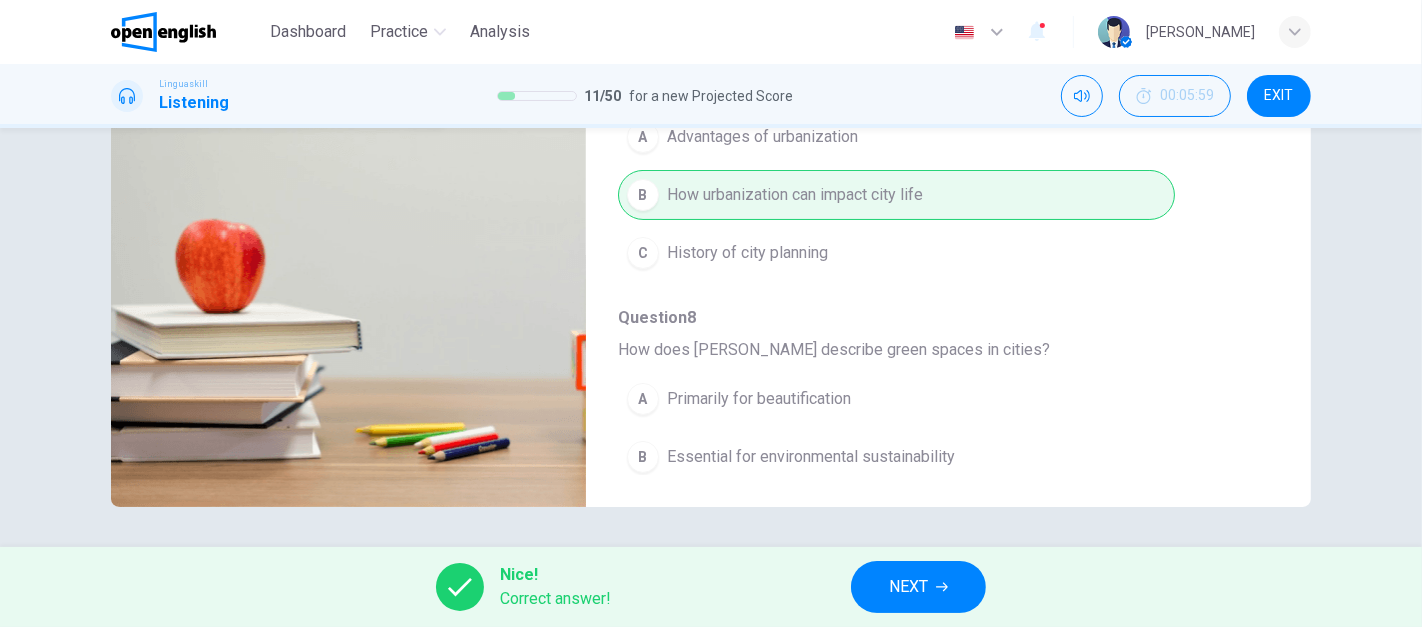 scroll, scrollTop: 0, scrollLeft: 0, axis: both 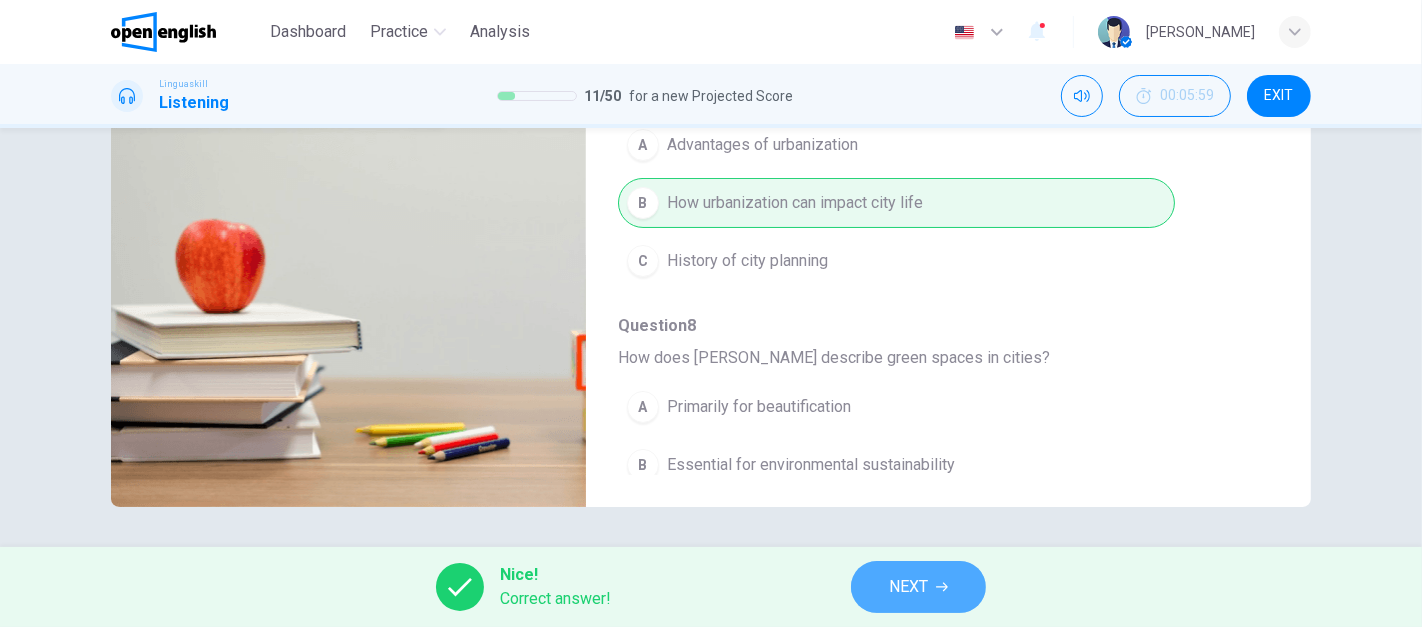 click on "NEXT" at bounding box center [918, 587] 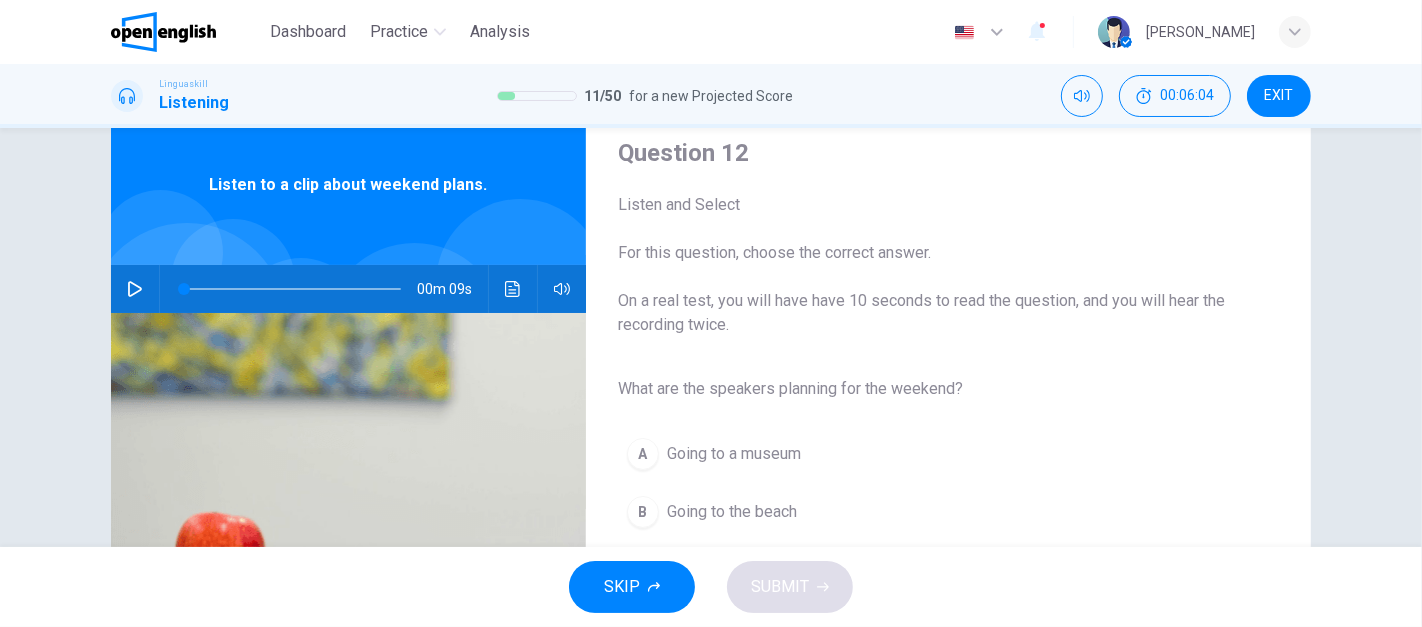 scroll, scrollTop: 54, scrollLeft: 0, axis: vertical 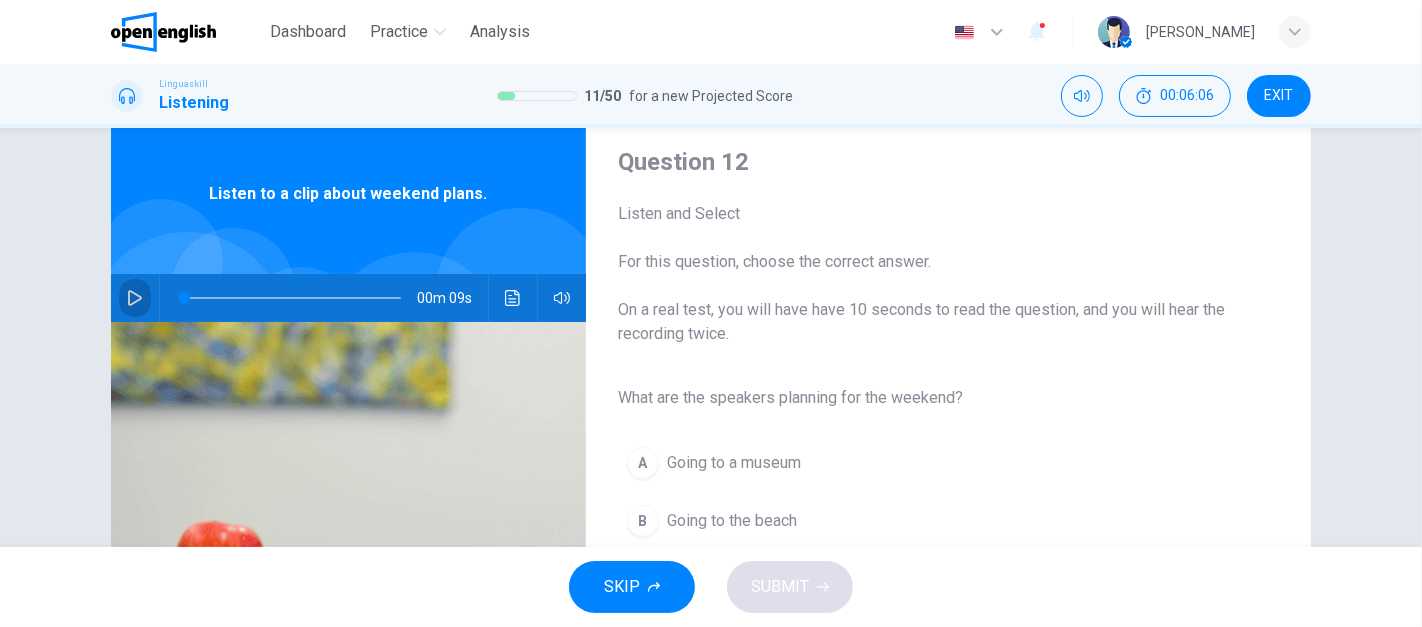 click at bounding box center [135, 298] 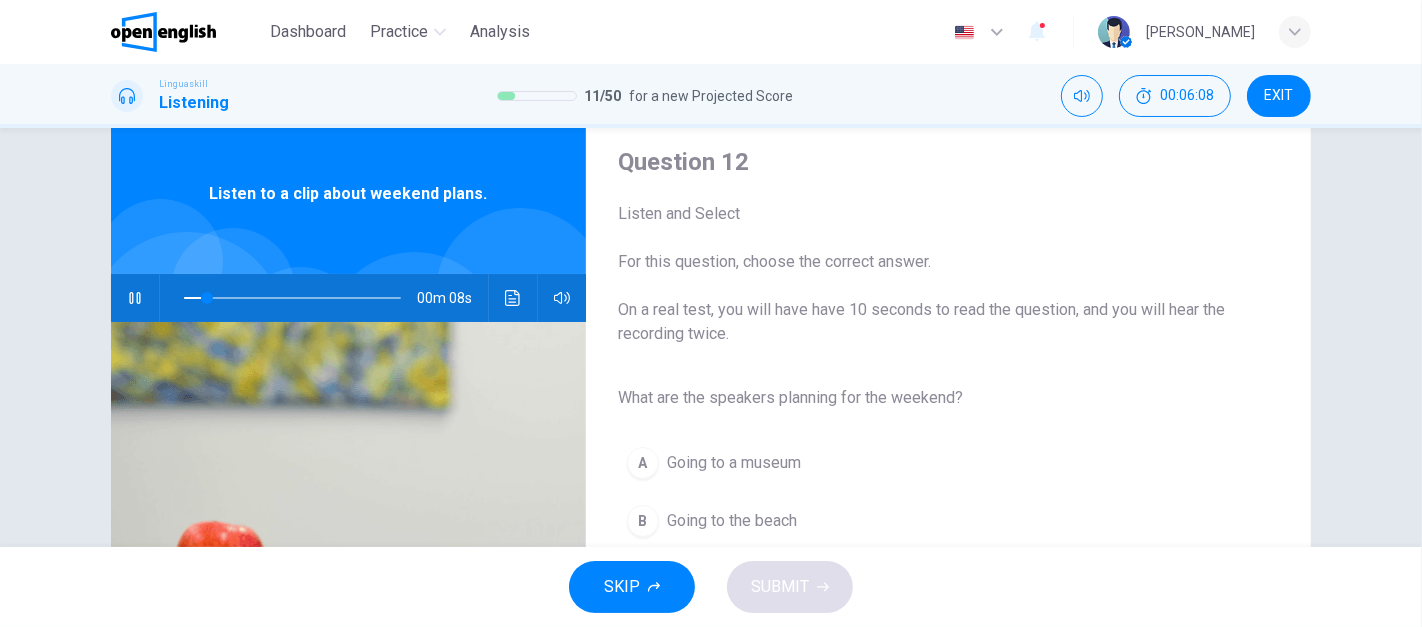 type on "**" 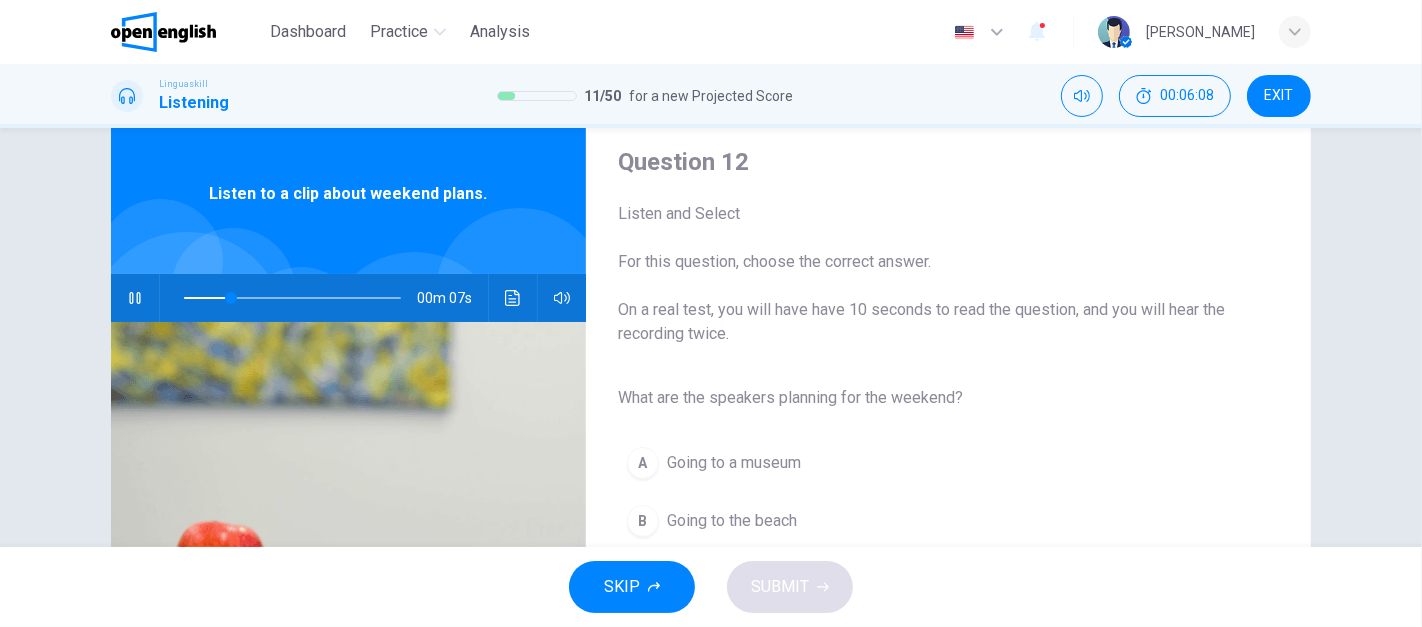 type 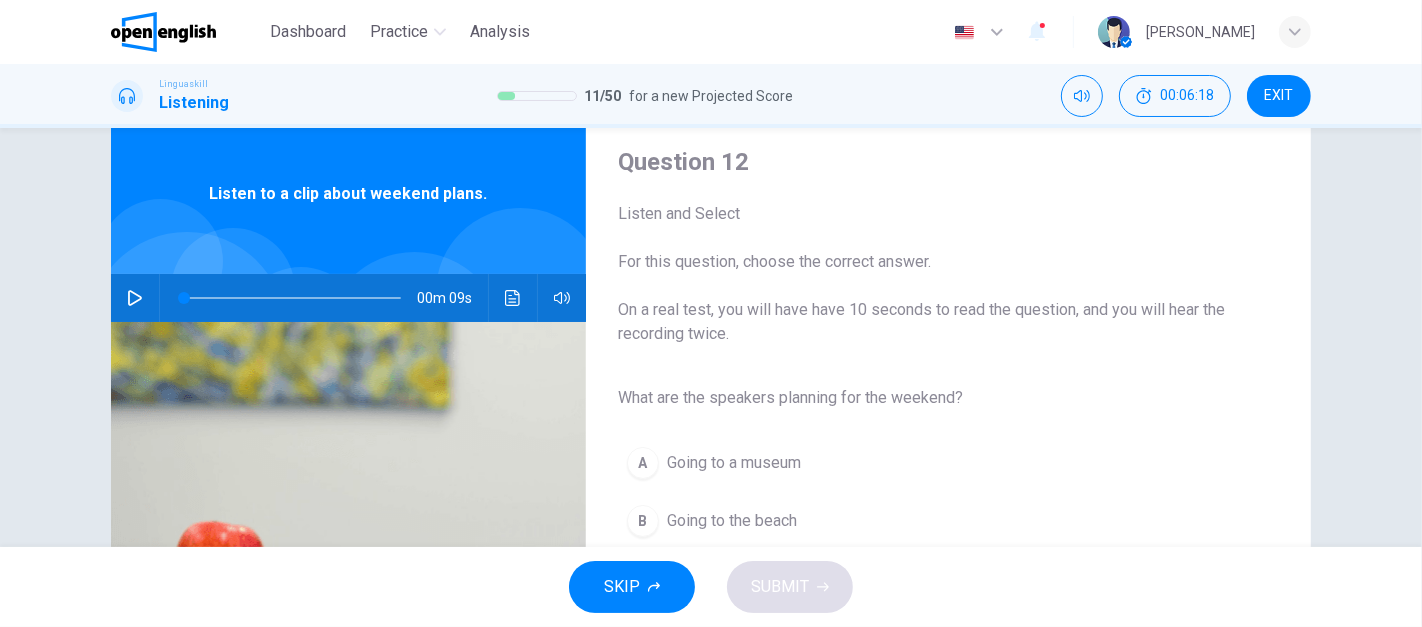 click at bounding box center [135, 298] 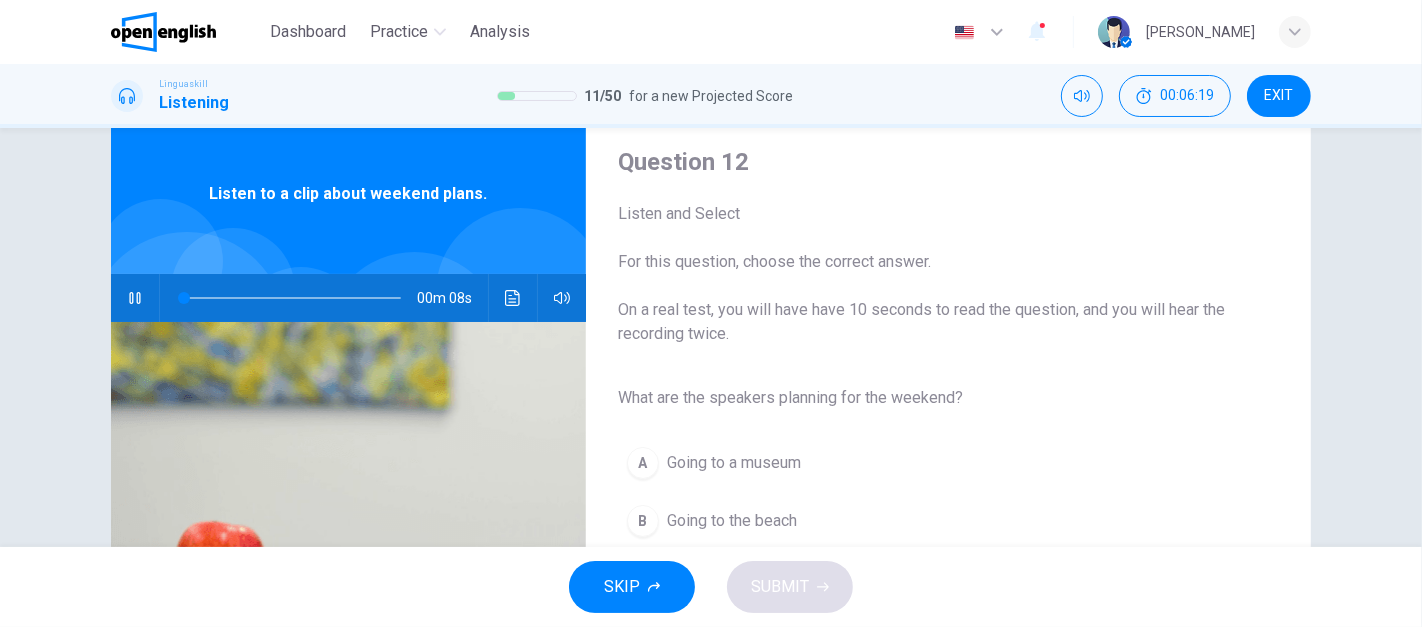 click on "Going to the beach" at bounding box center [732, 521] 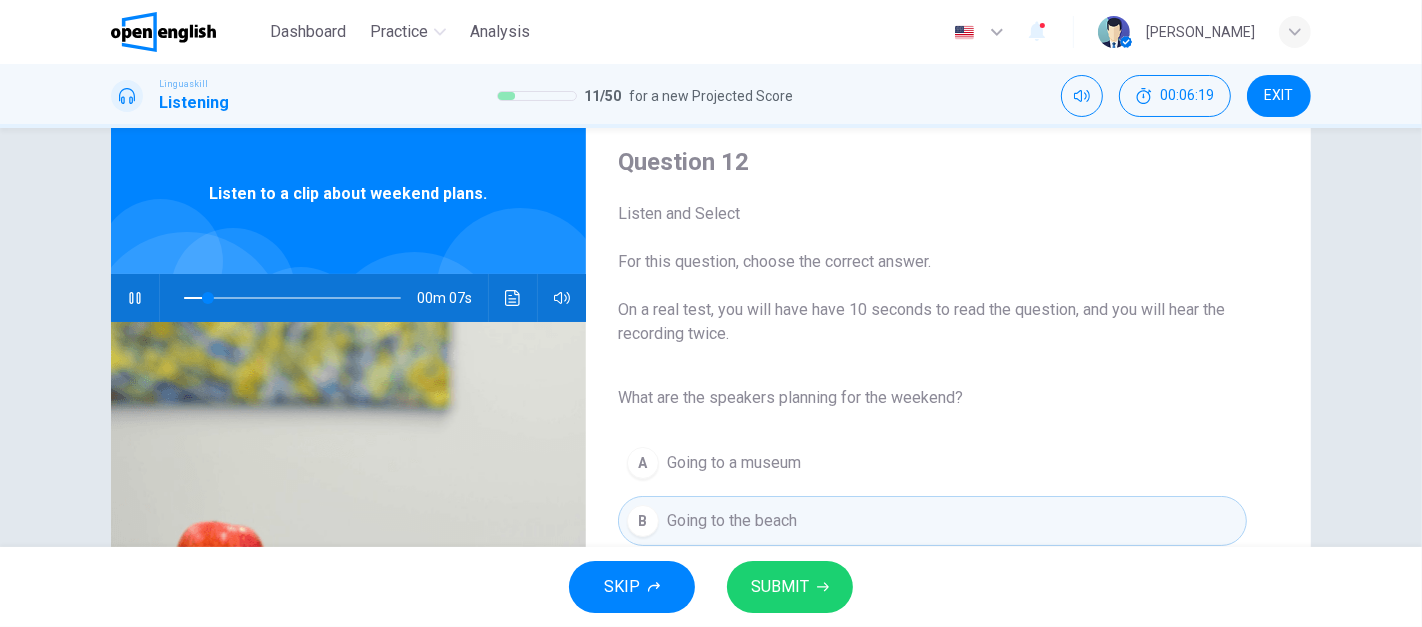 click on "SUBMIT" at bounding box center [780, 587] 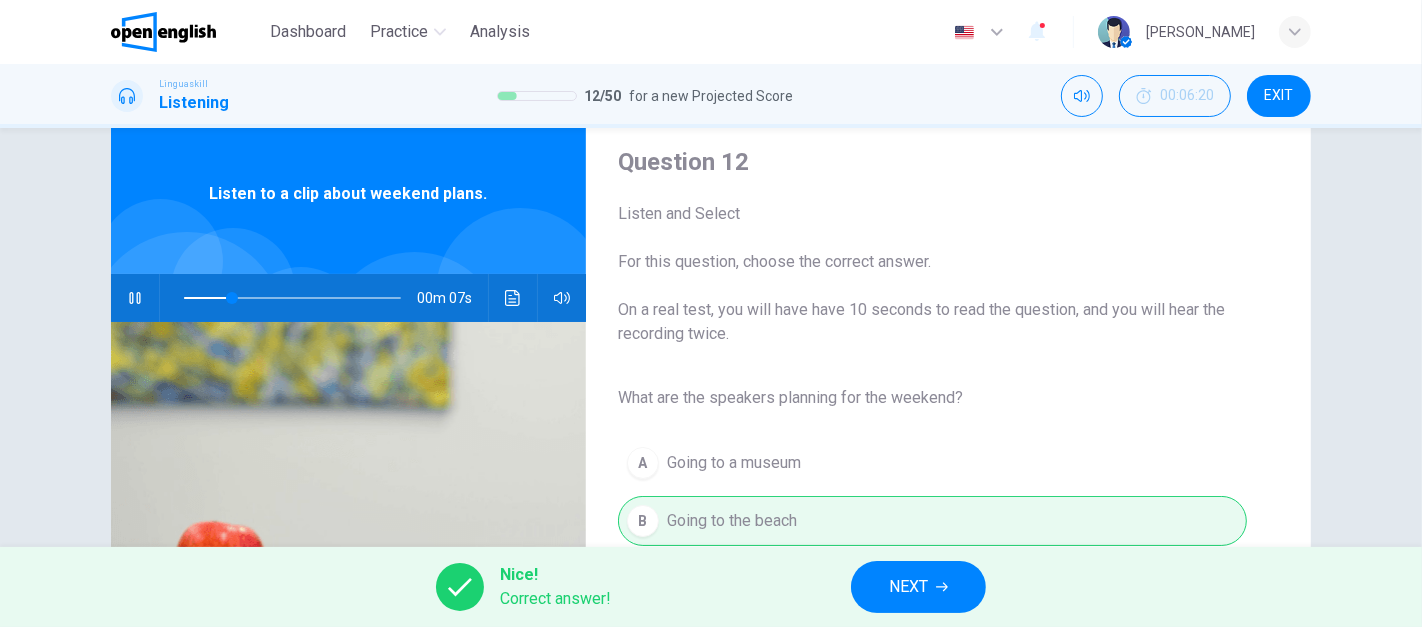type on "**" 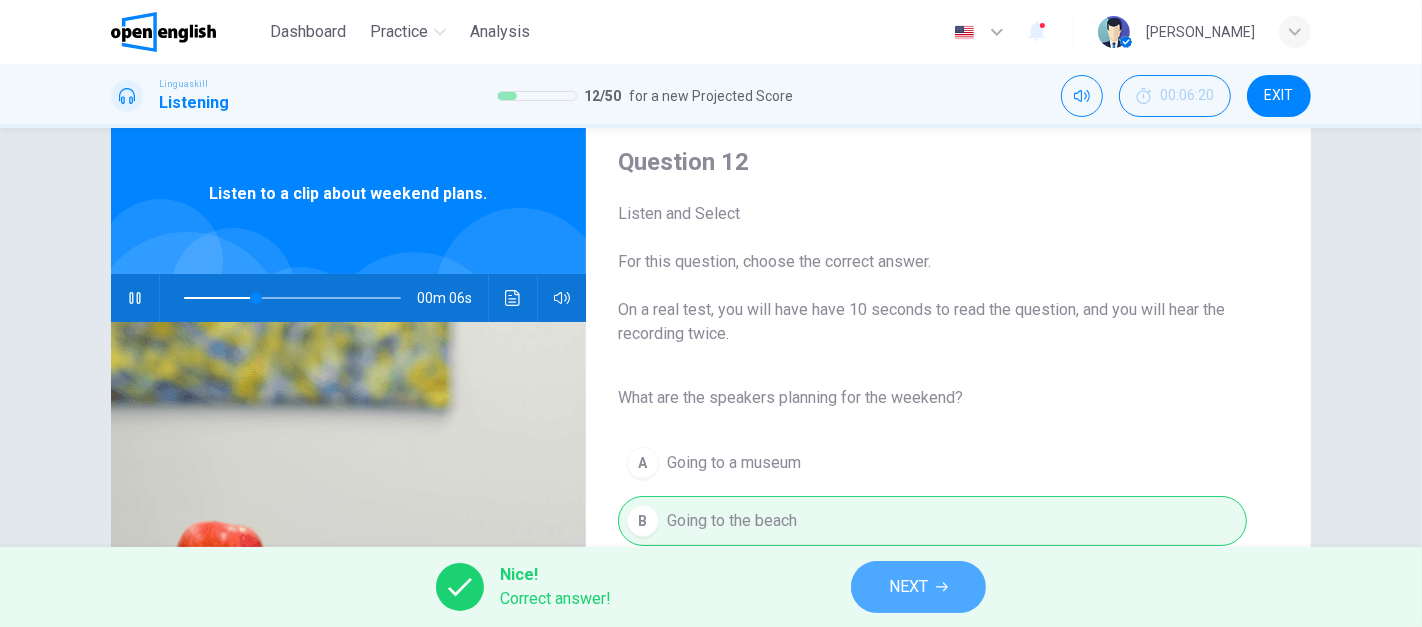 click on "NEXT" at bounding box center [908, 587] 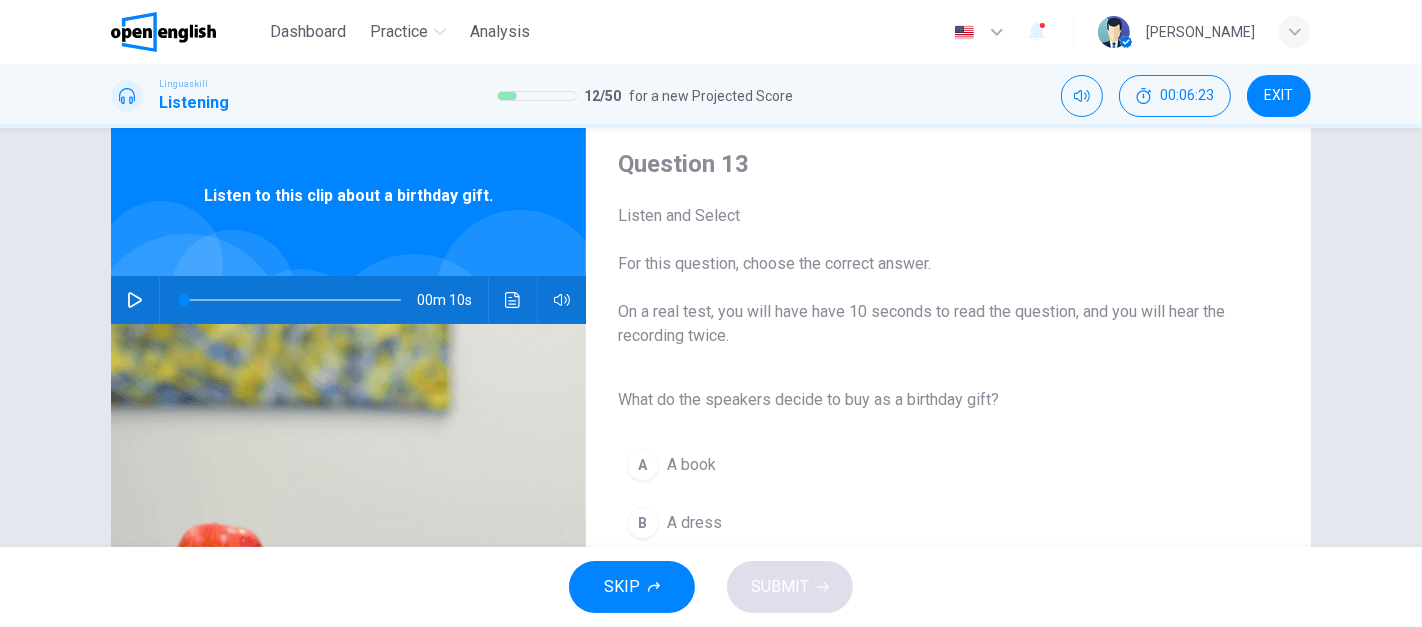 scroll, scrollTop: 0, scrollLeft: 0, axis: both 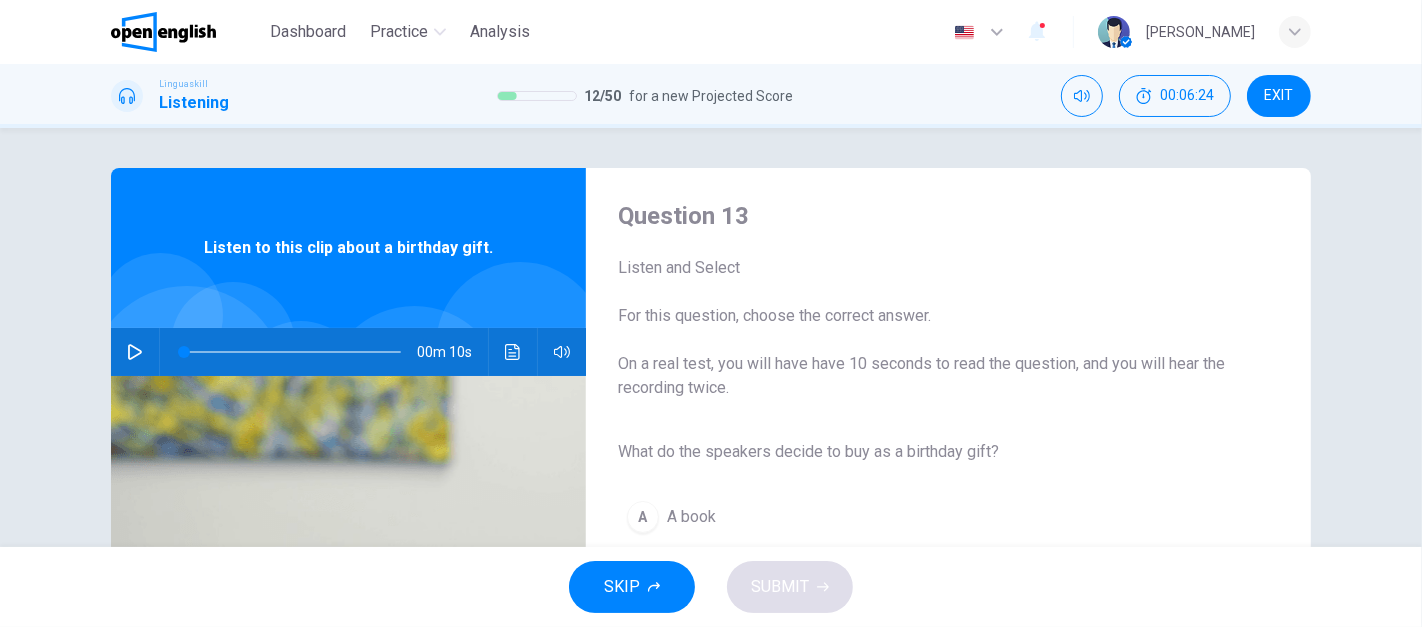click 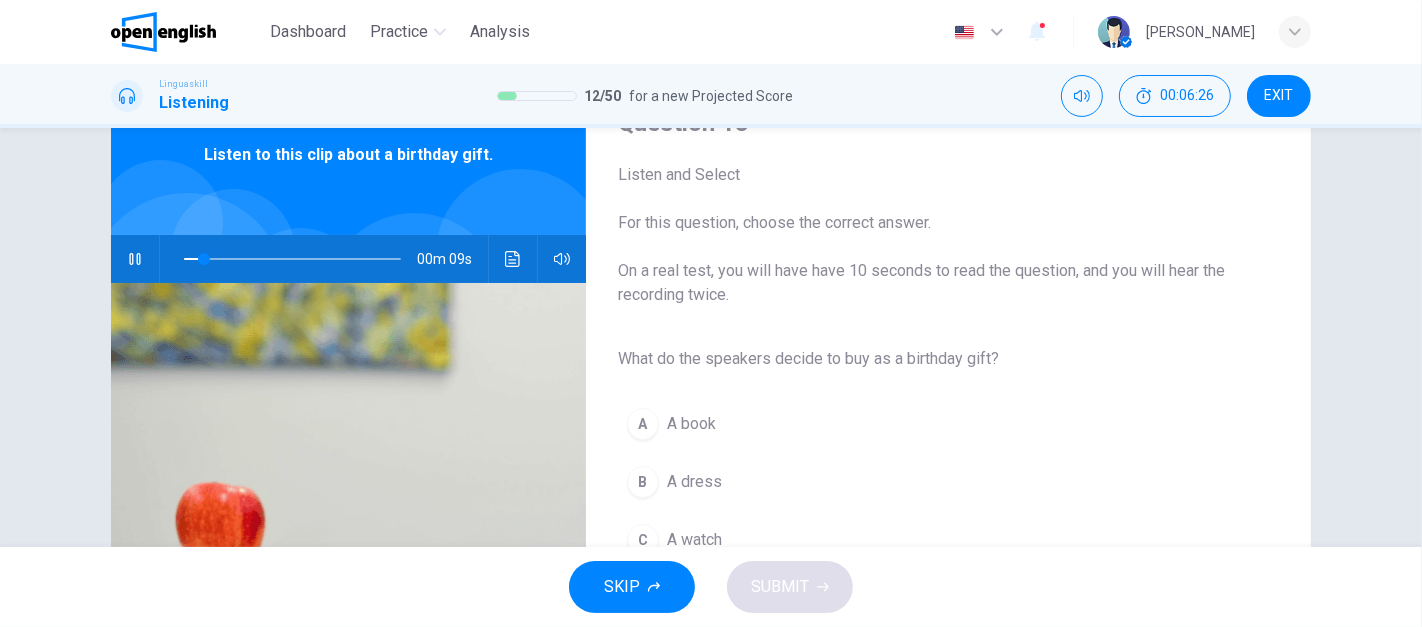 scroll, scrollTop: 91, scrollLeft: 0, axis: vertical 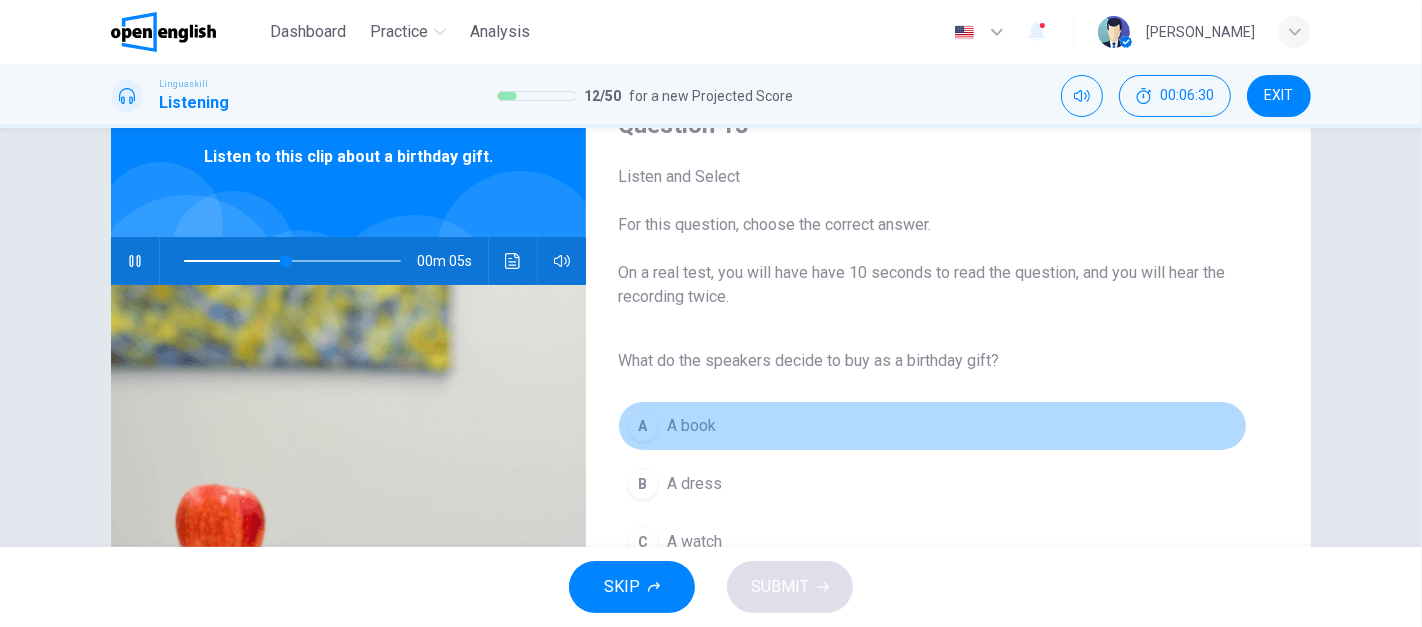 click on "A" at bounding box center [643, 426] 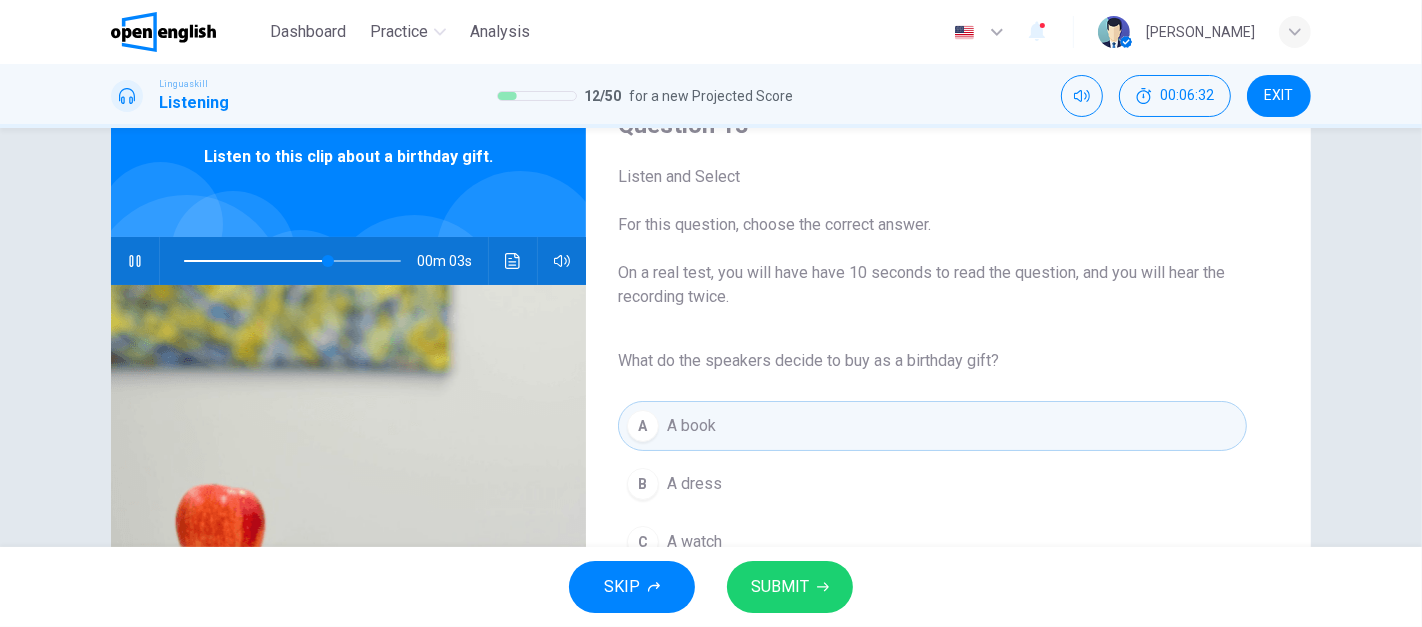 click on "SUBMIT" at bounding box center [780, 587] 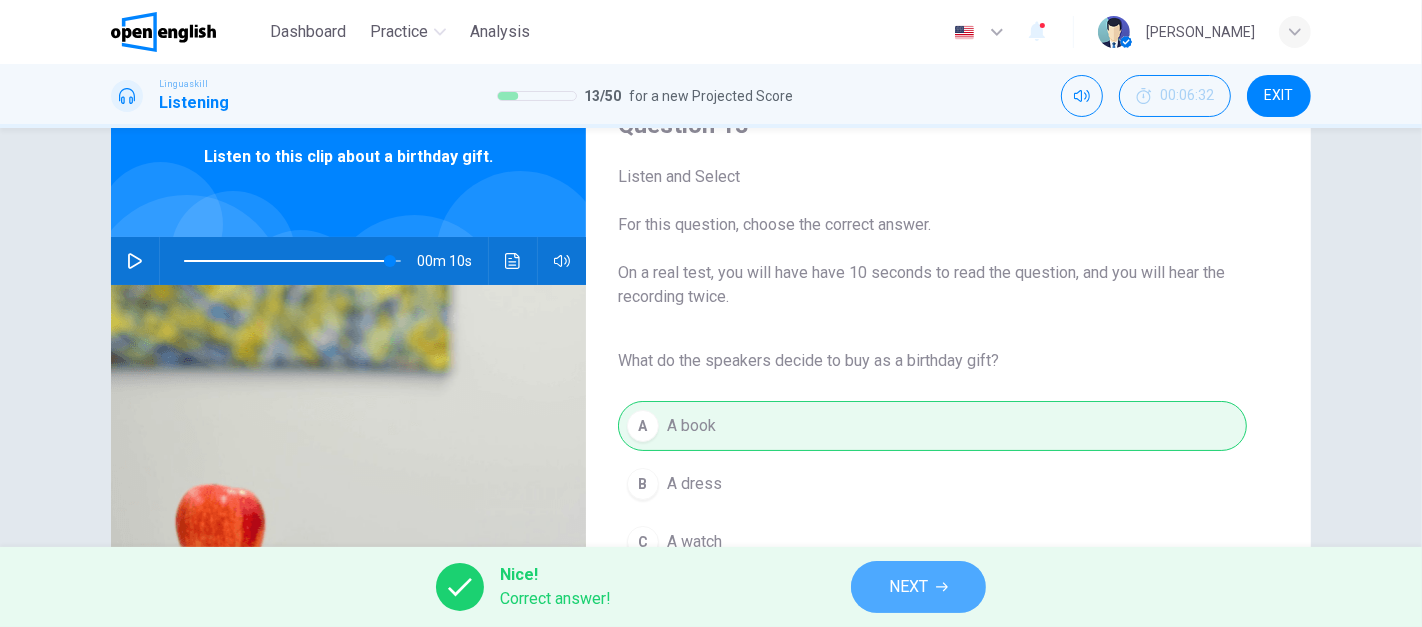 type on "*" 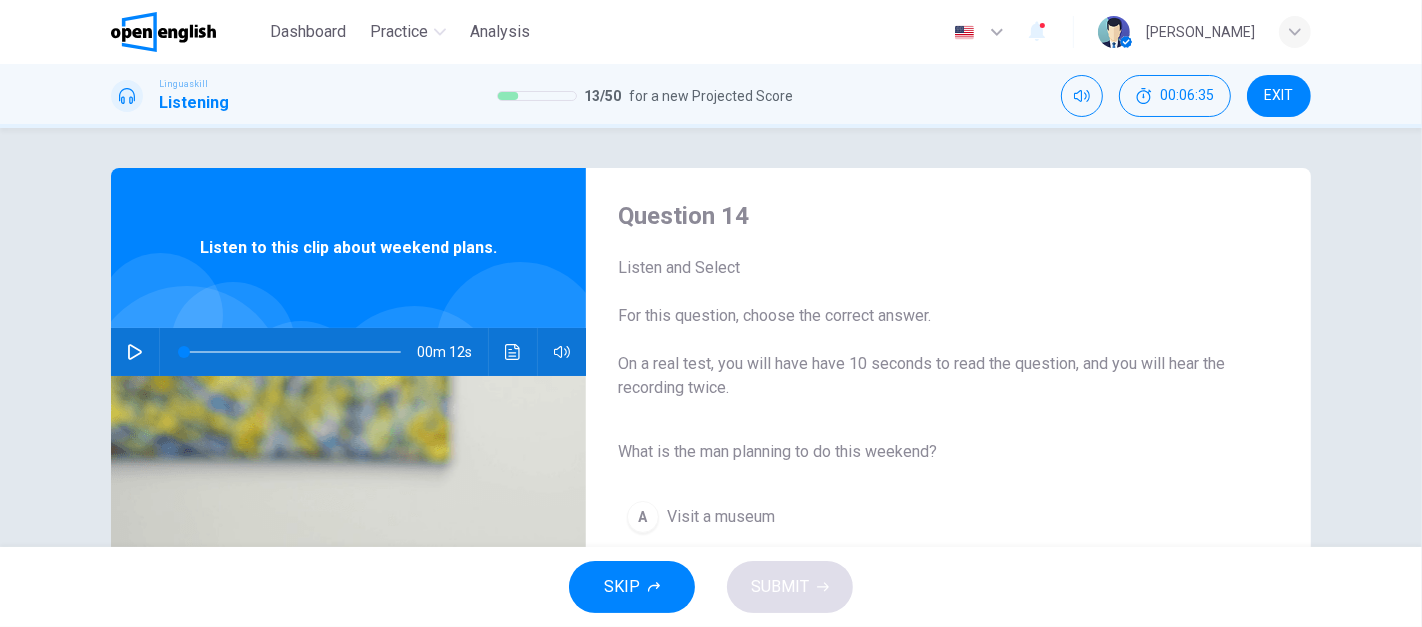 scroll, scrollTop: 212, scrollLeft: 0, axis: vertical 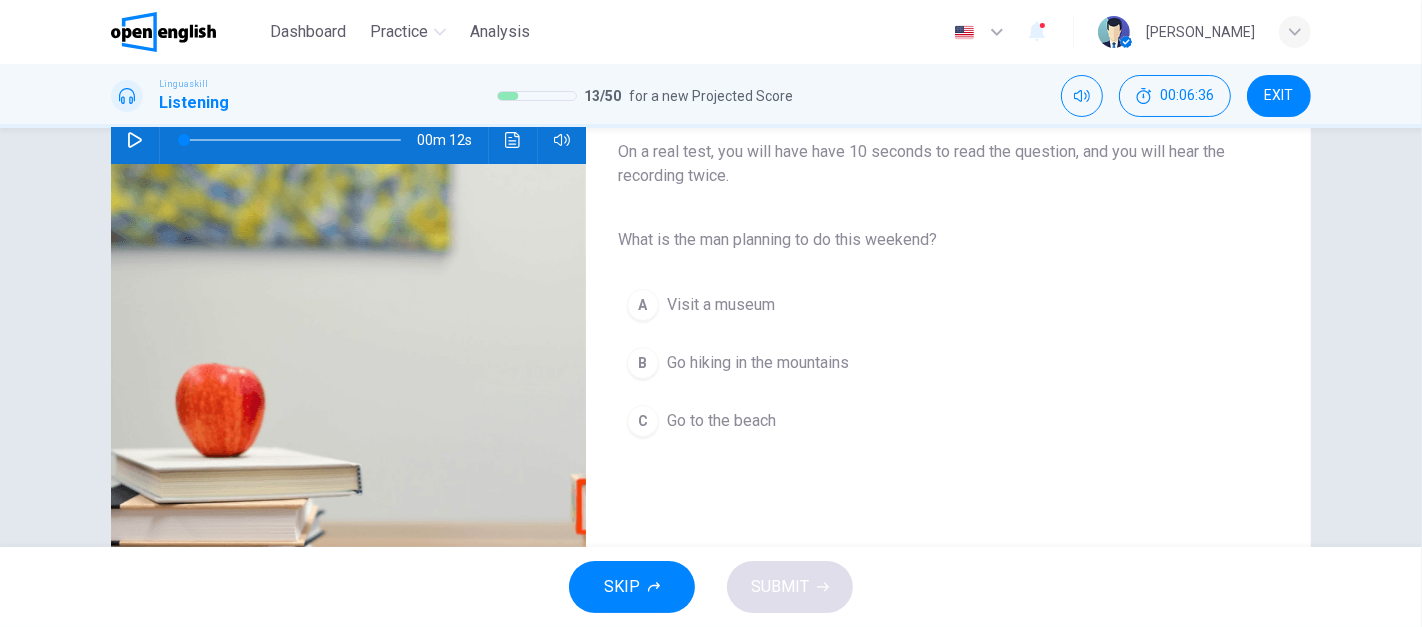 click 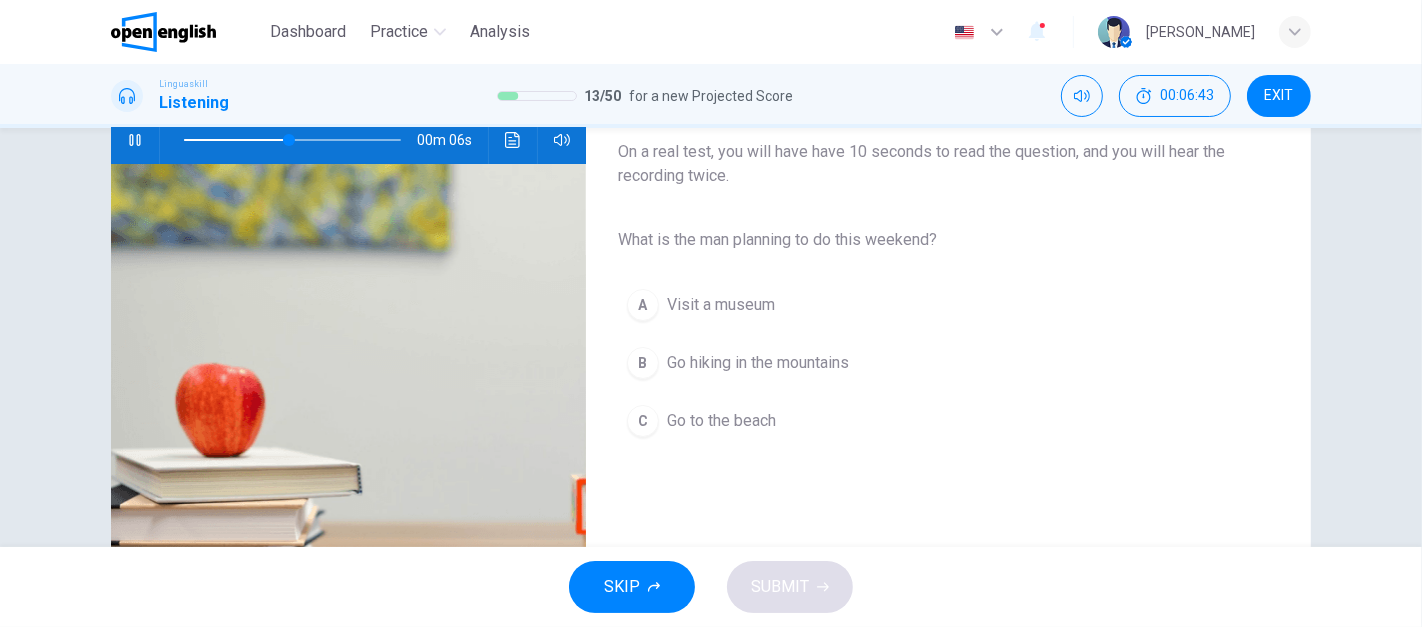 click on "B" at bounding box center (643, 363) 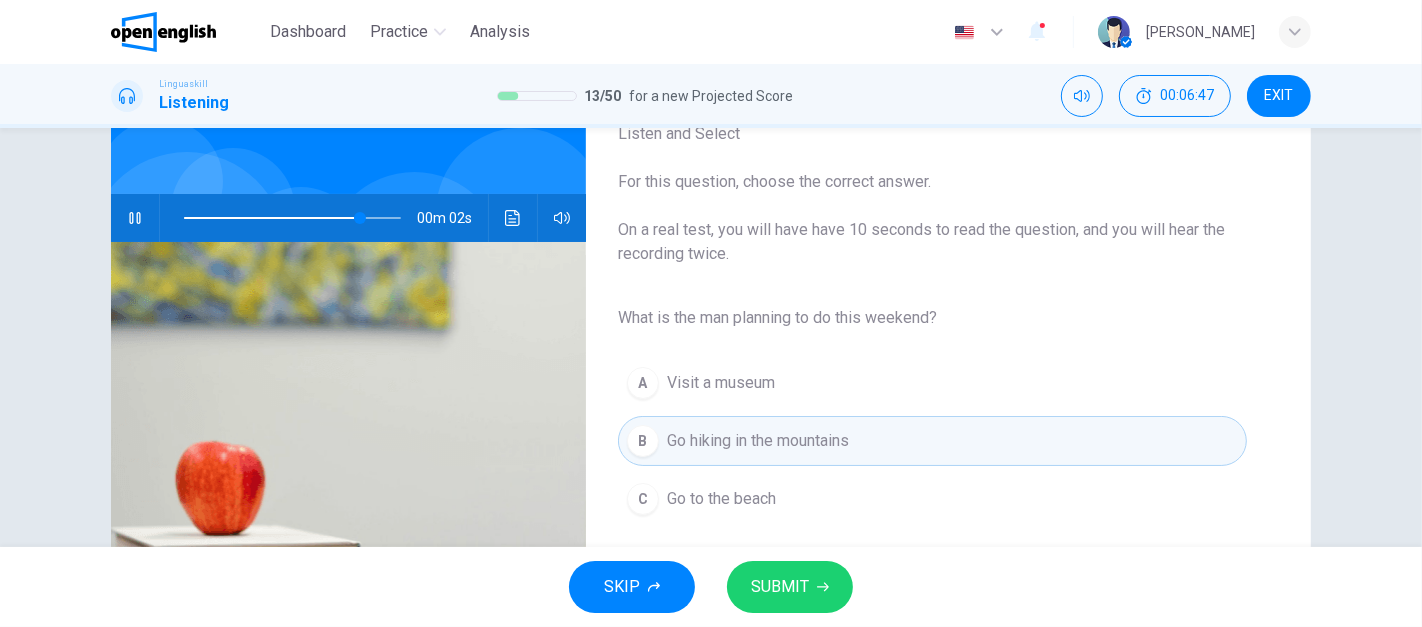 scroll, scrollTop: 124, scrollLeft: 0, axis: vertical 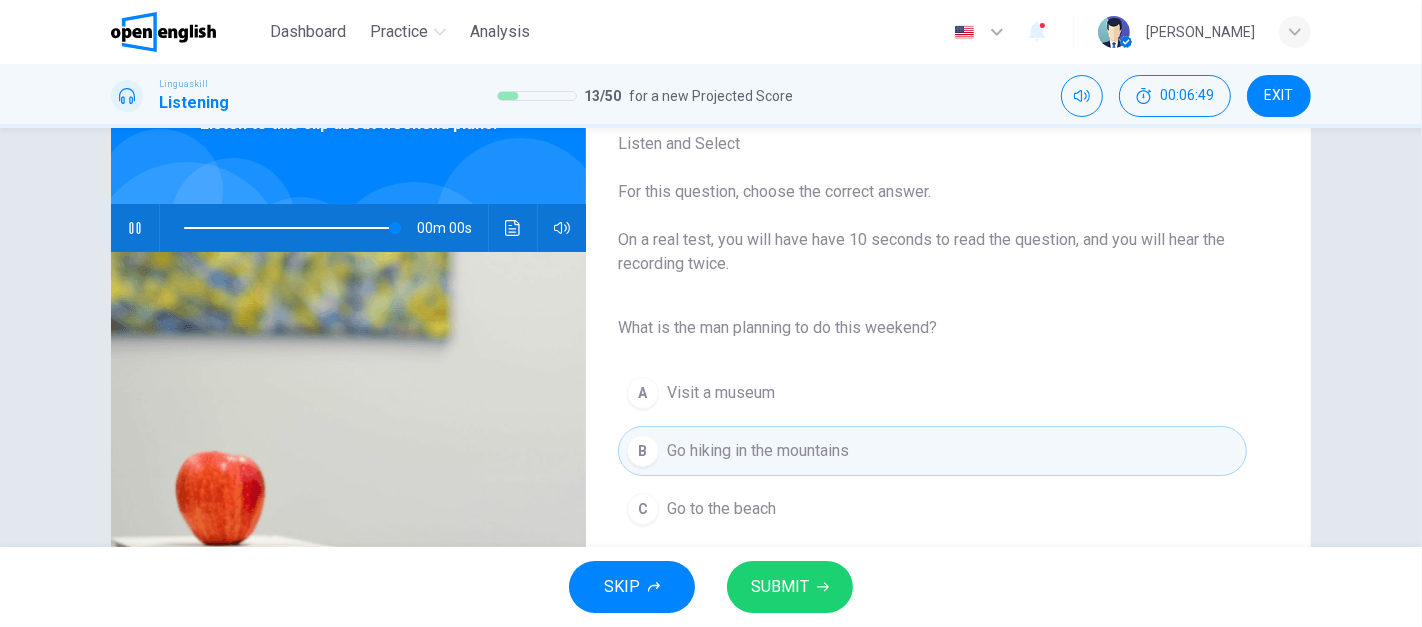type on "*" 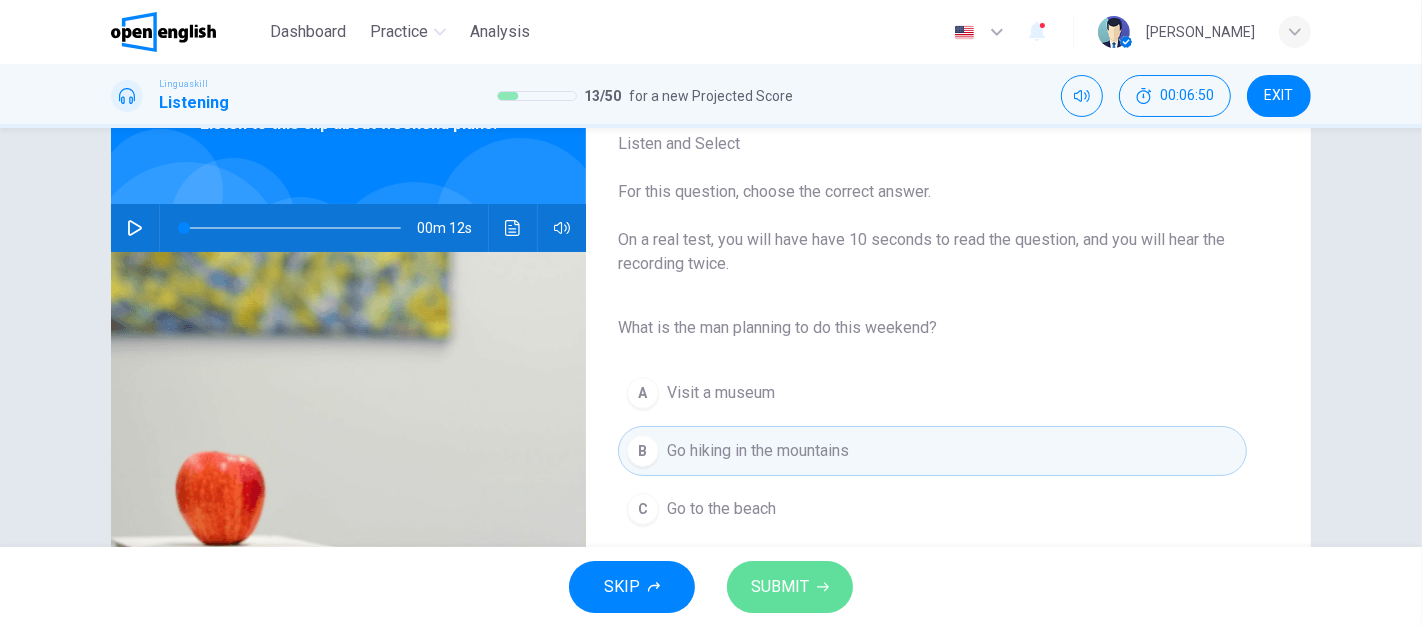 click on "SUBMIT" at bounding box center [780, 587] 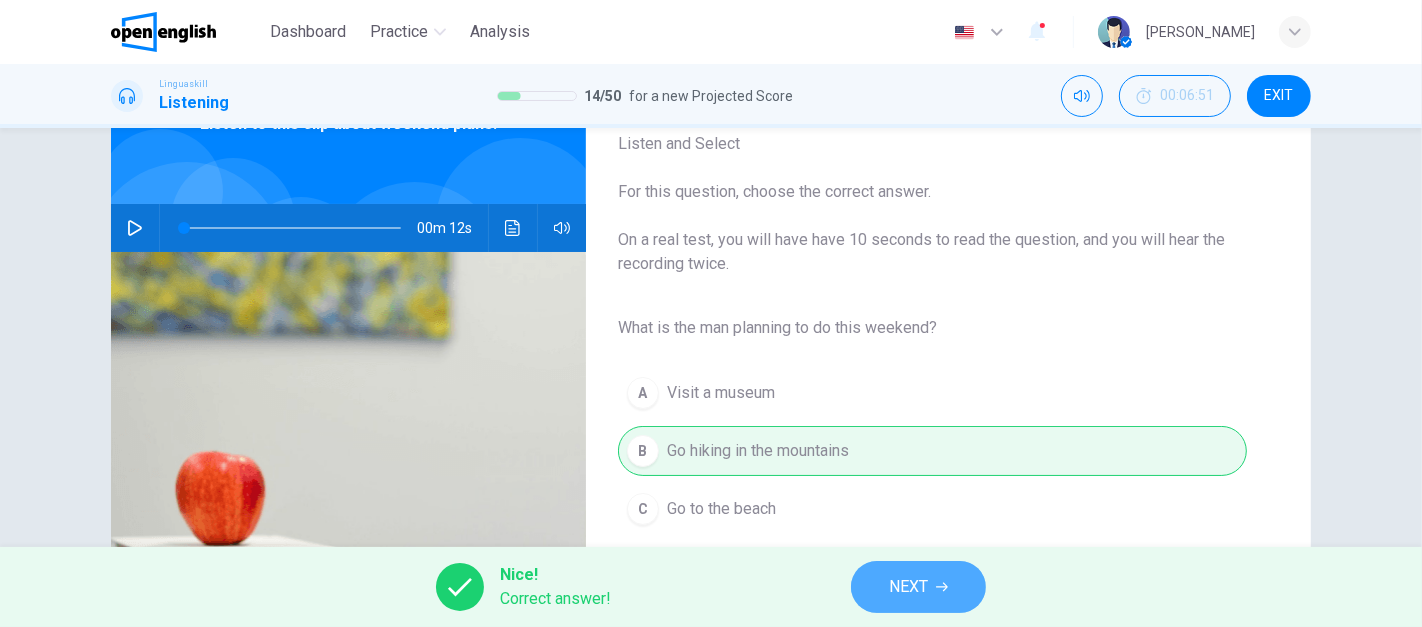 click on "NEXT" at bounding box center (908, 587) 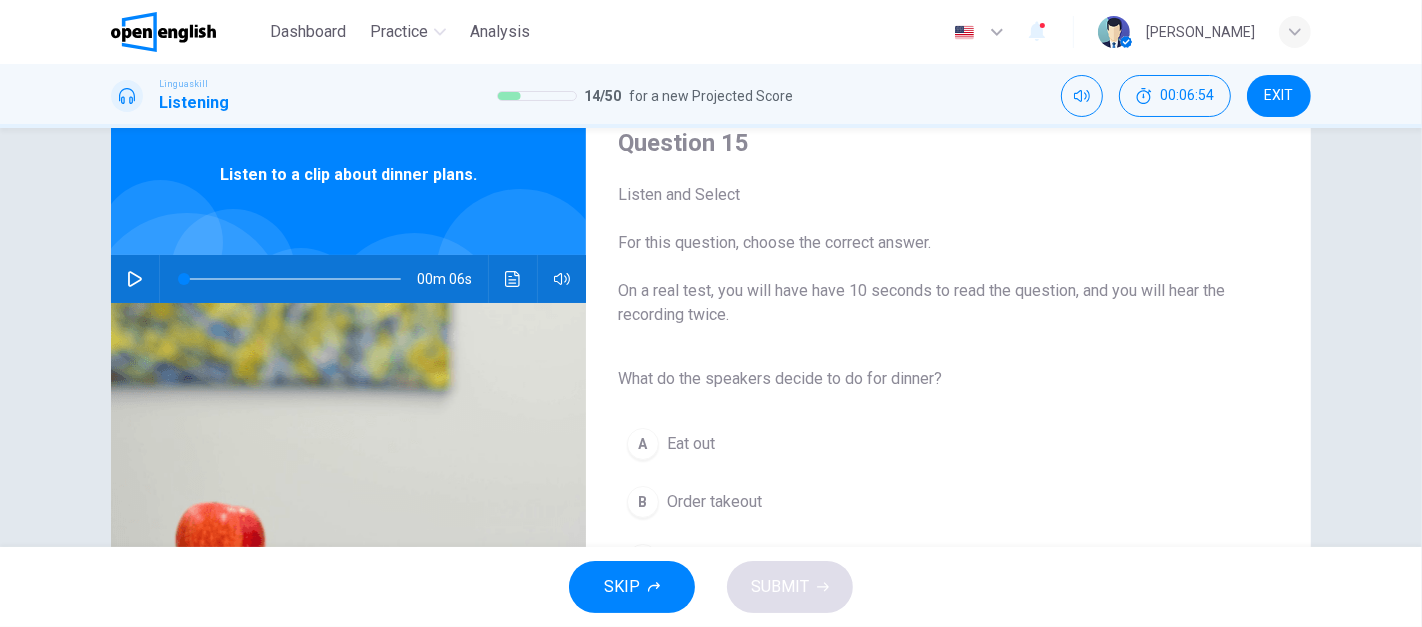 scroll, scrollTop: 70, scrollLeft: 0, axis: vertical 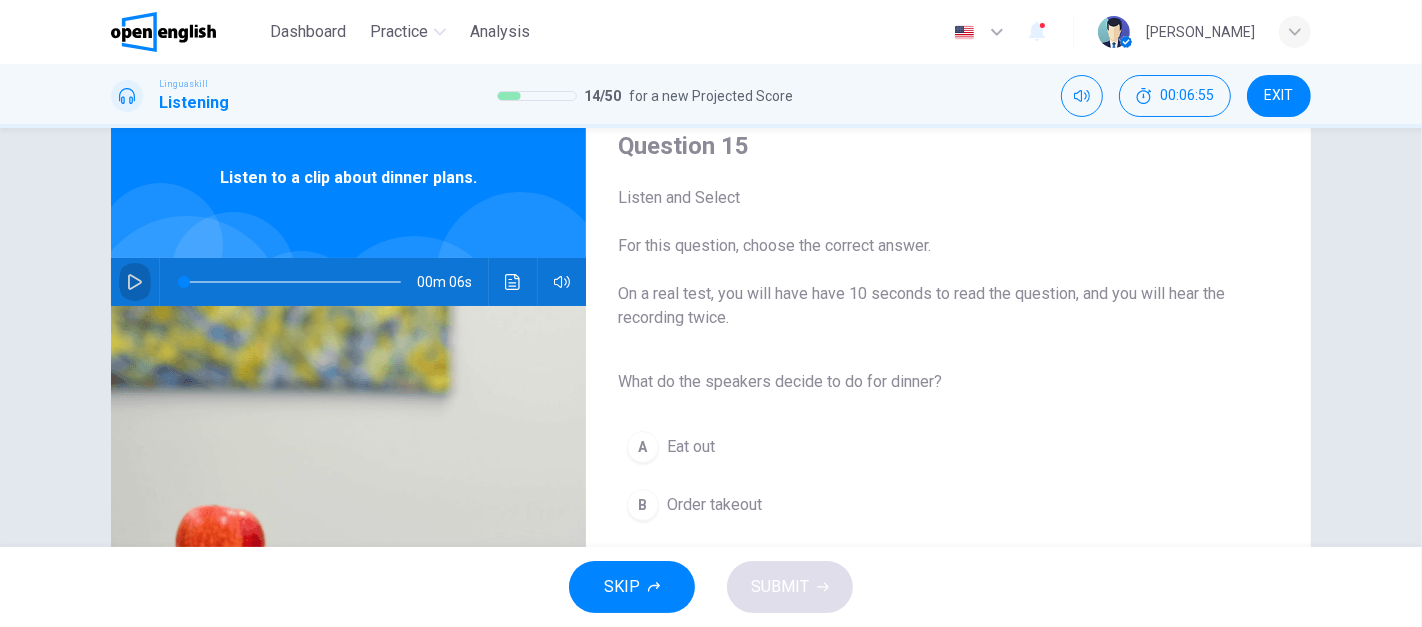click 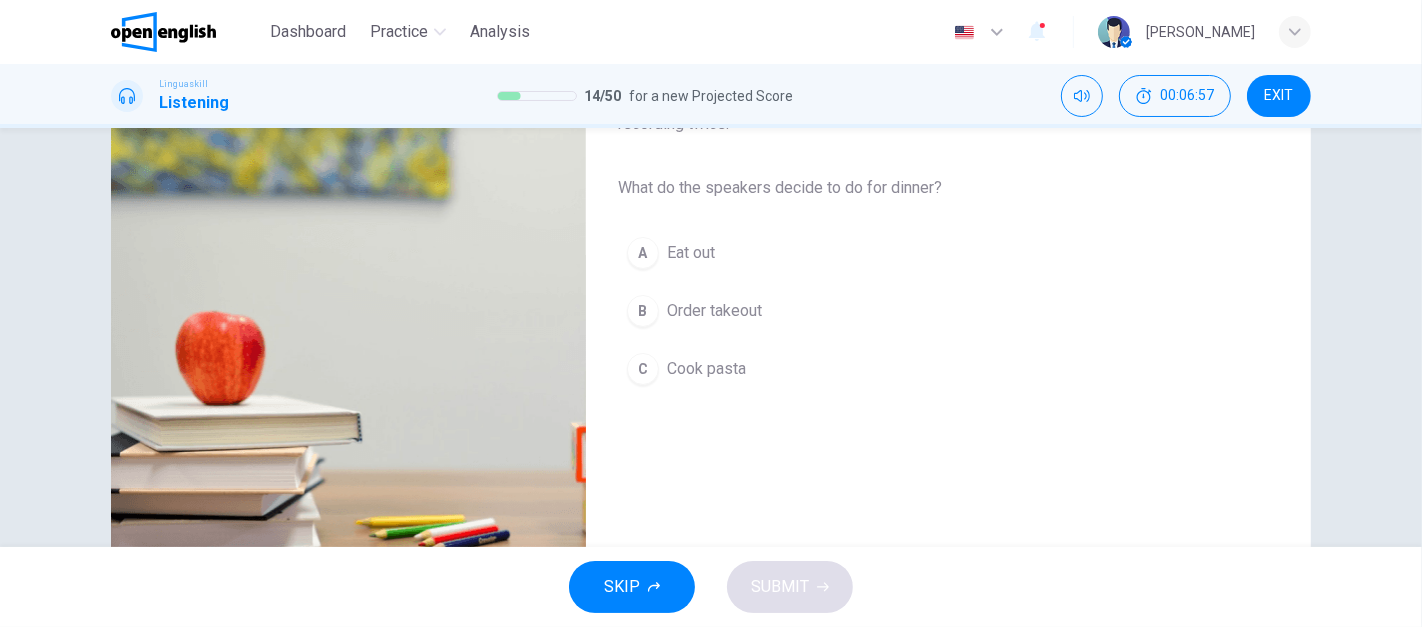 scroll, scrollTop: 295, scrollLeft: 0, axis: vertical 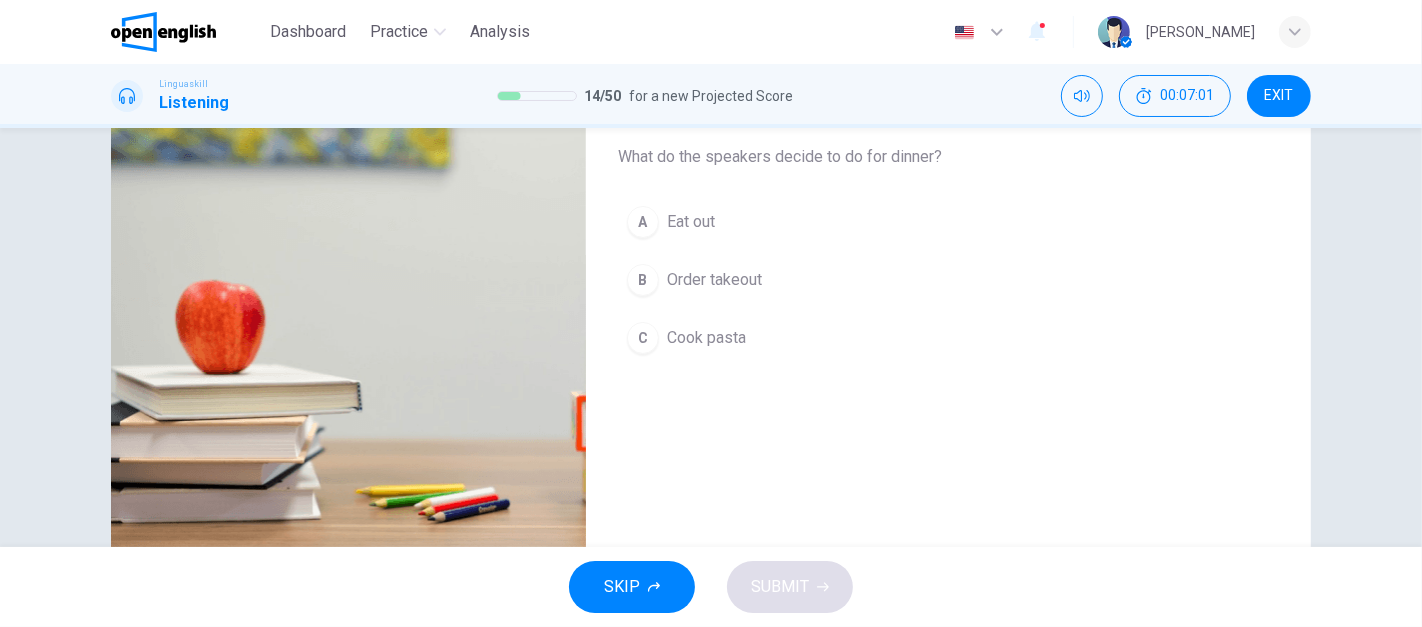 type on "*" 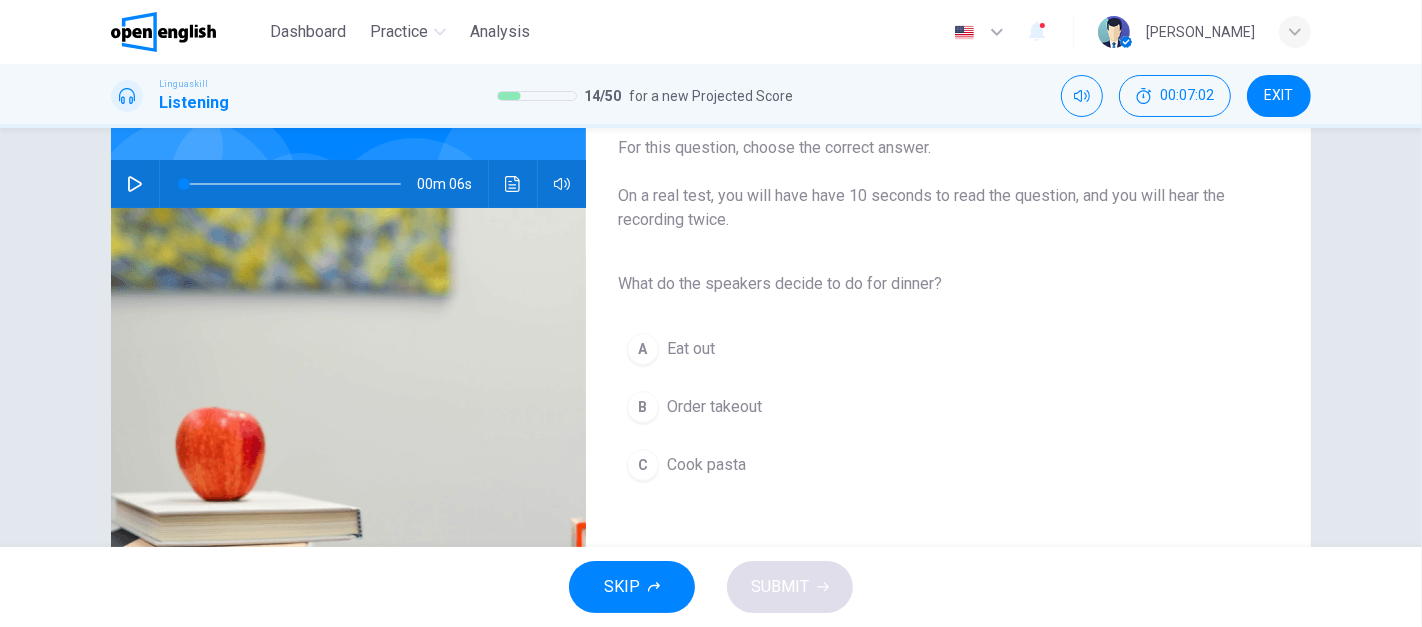 scroll, scrollTop: 163, scrollLeft: 0, axis: vertical 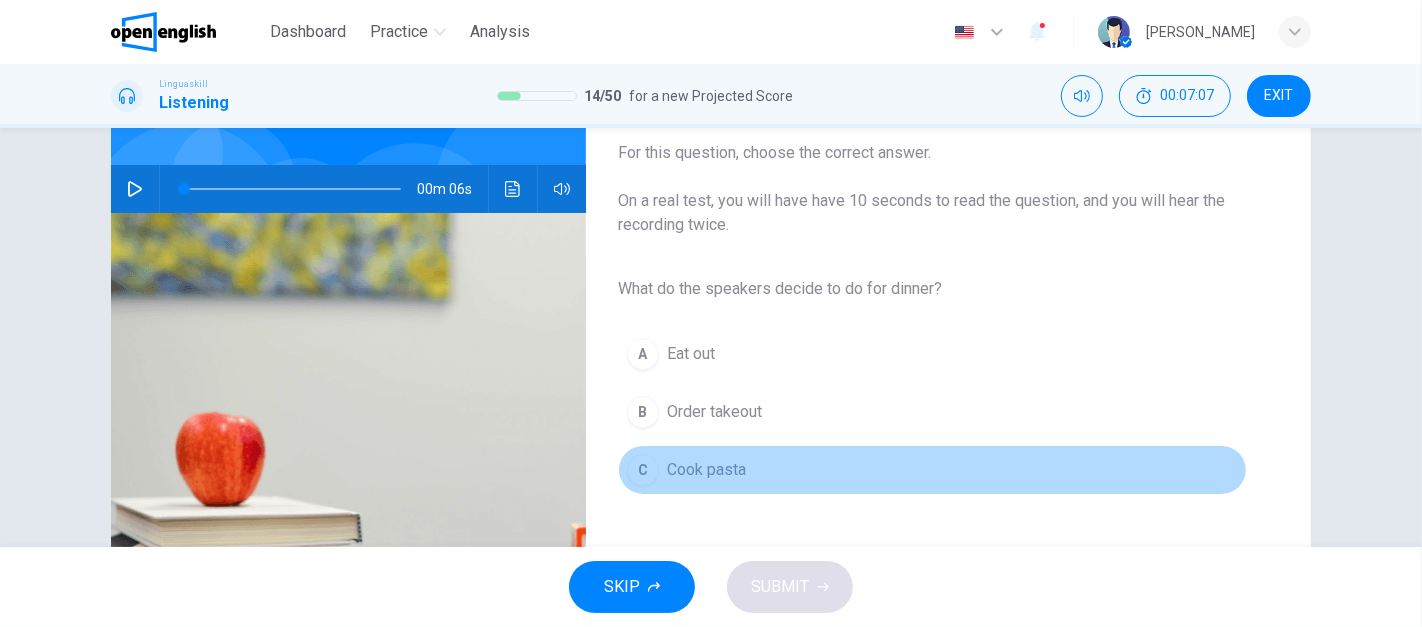 click on "C" at bounding box center [643, 470] 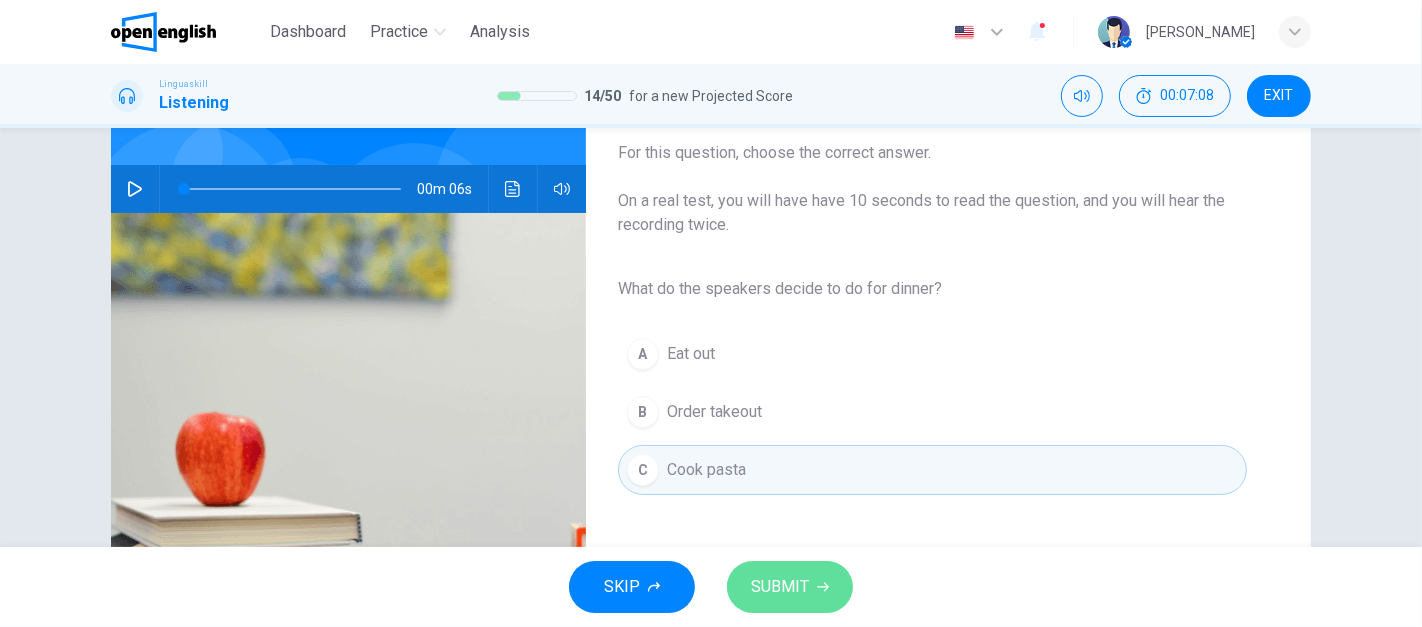 click on "SUBMIT" at bounding box center [790, 587] 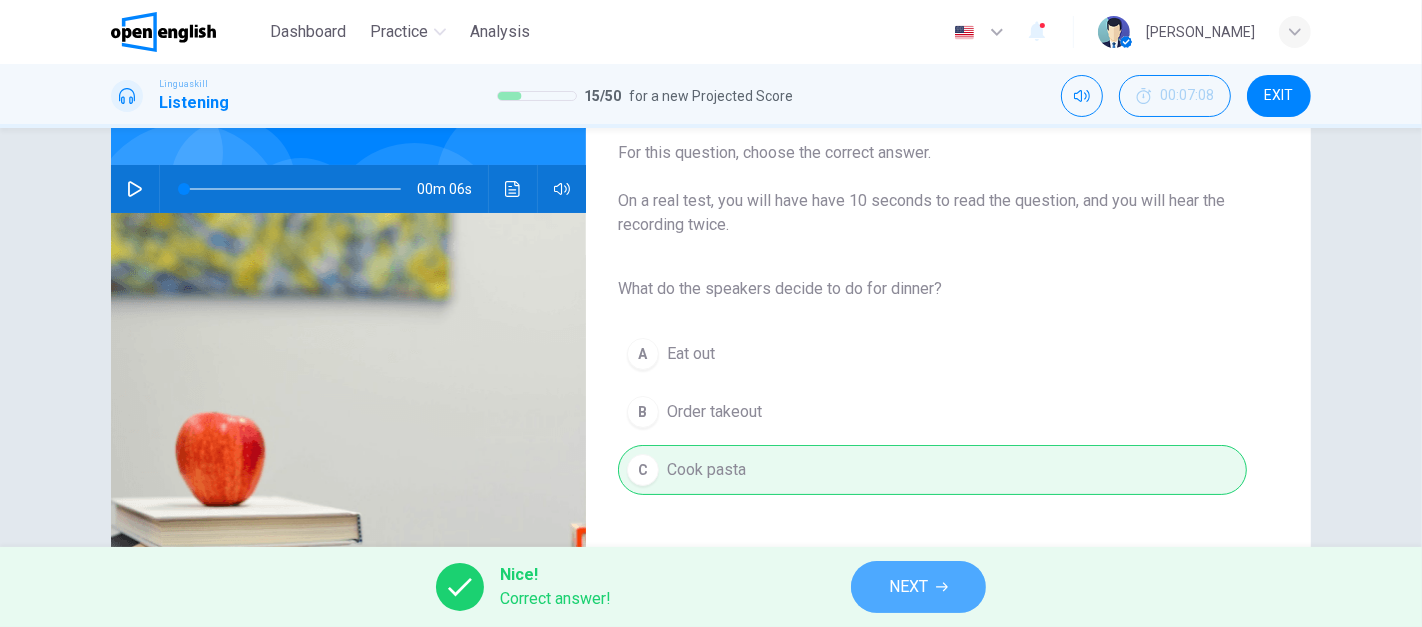 click on "NEXT" at bounding box center [918, 587] 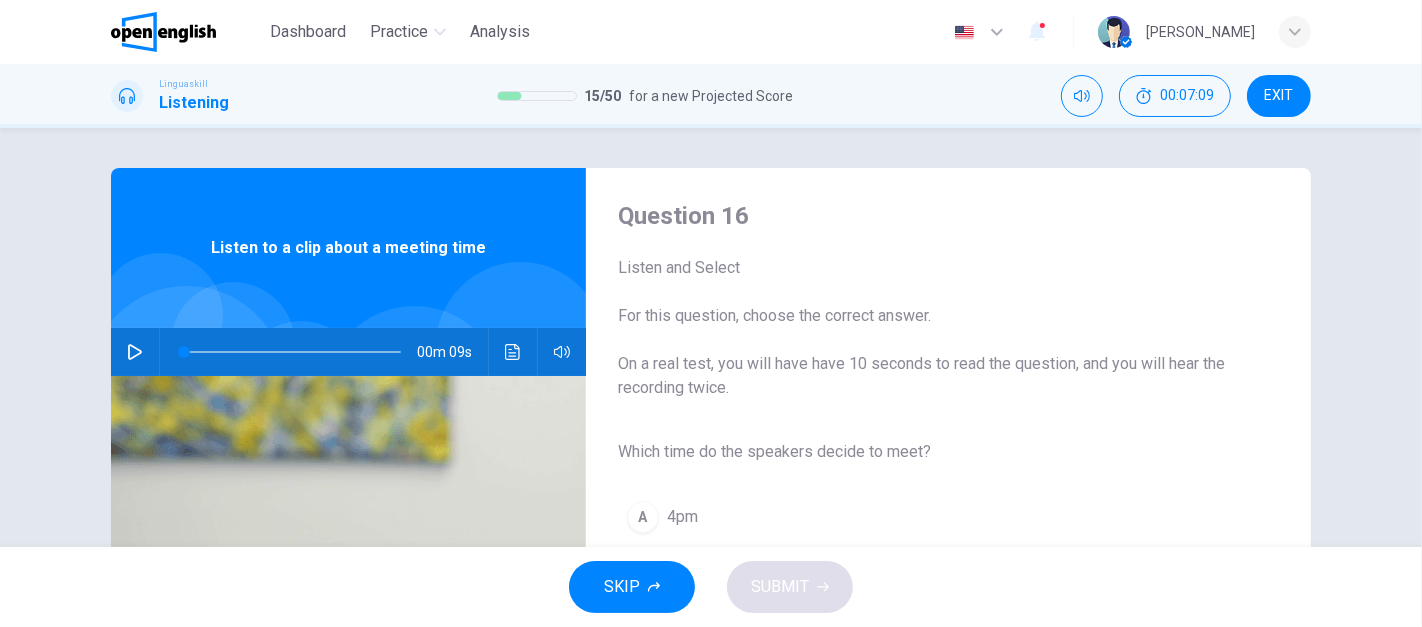 click at bounding box center (135, 352) 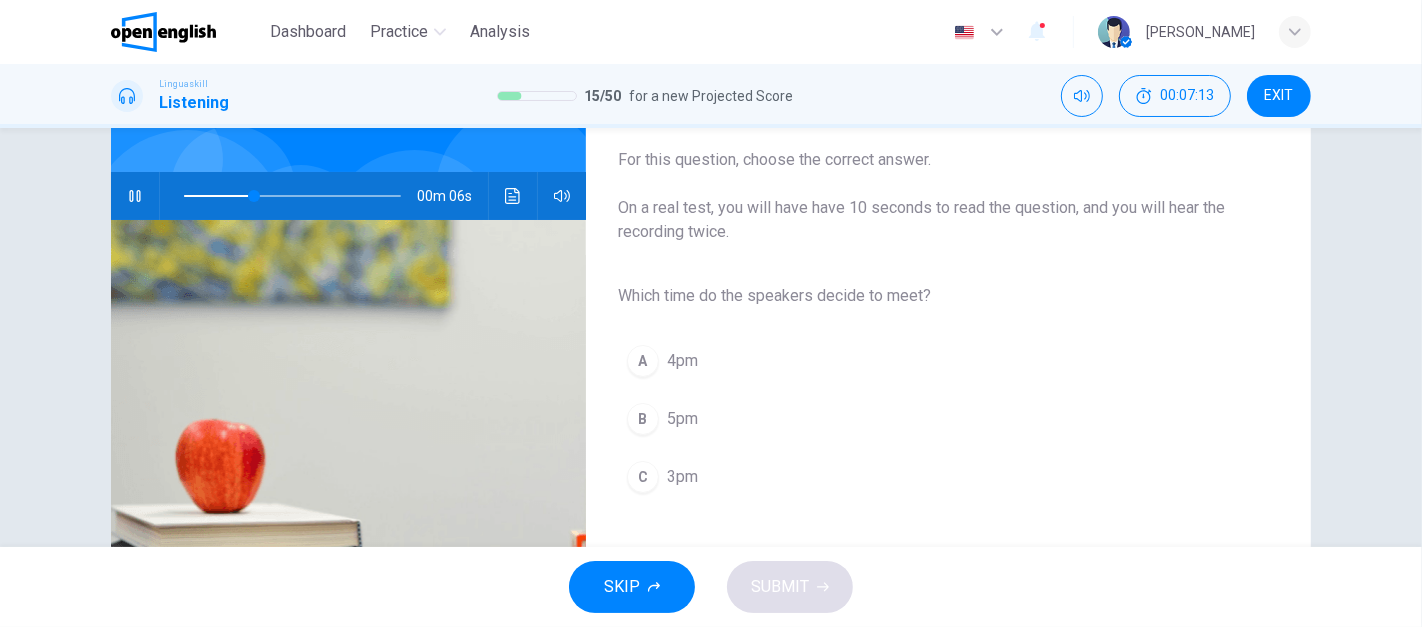scroll, scrollTop: 160, scrollLeft: 0, axis: vertical 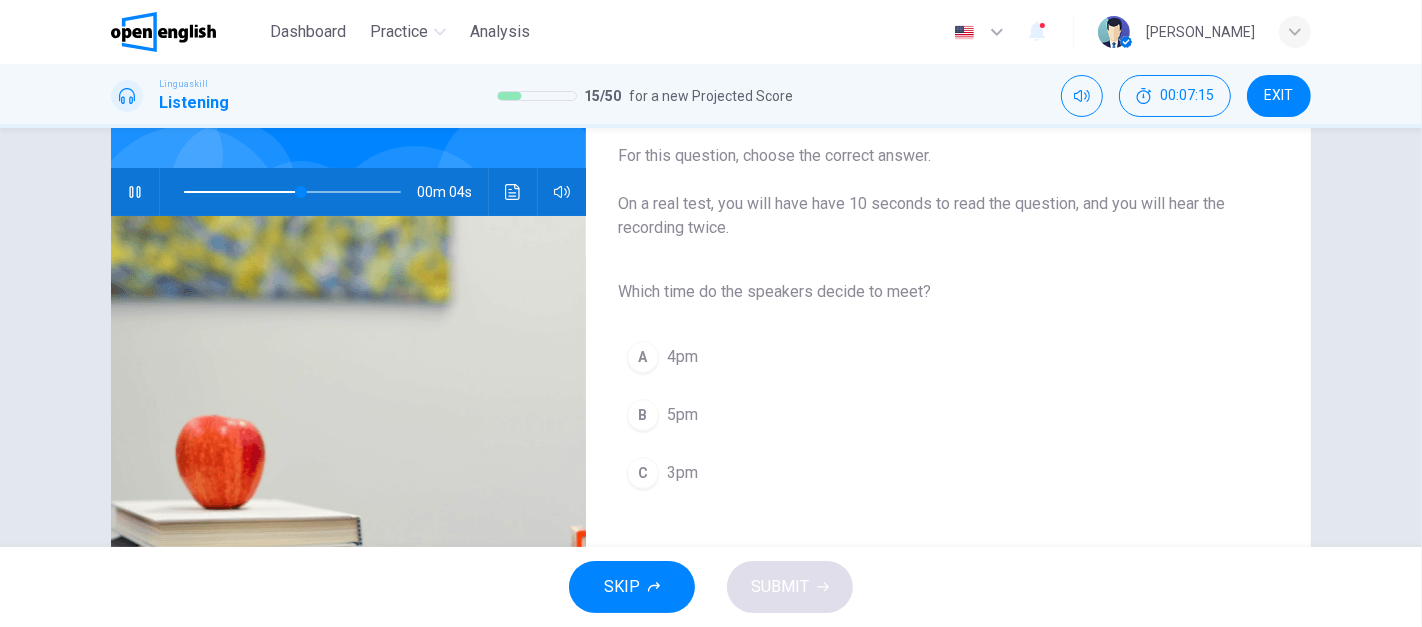 click on "C" at bounding box center (643, 473) 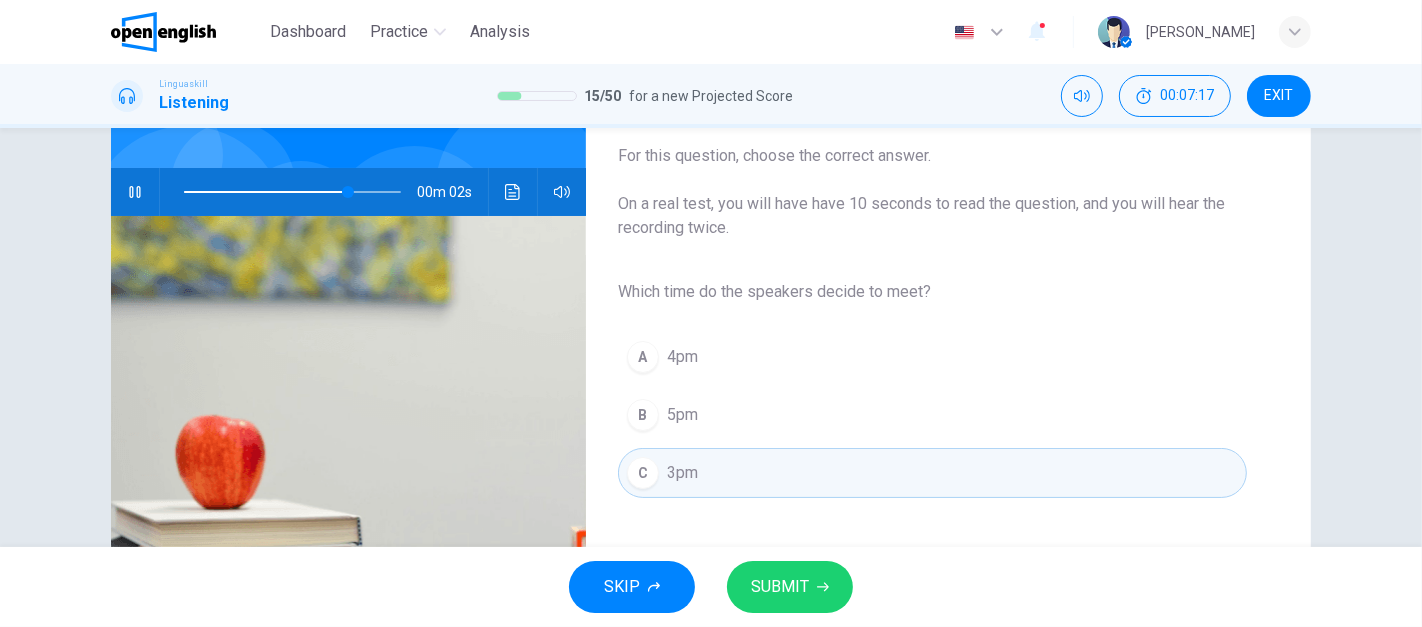 click on "SUBMIT" at bounding box center (780, 587) 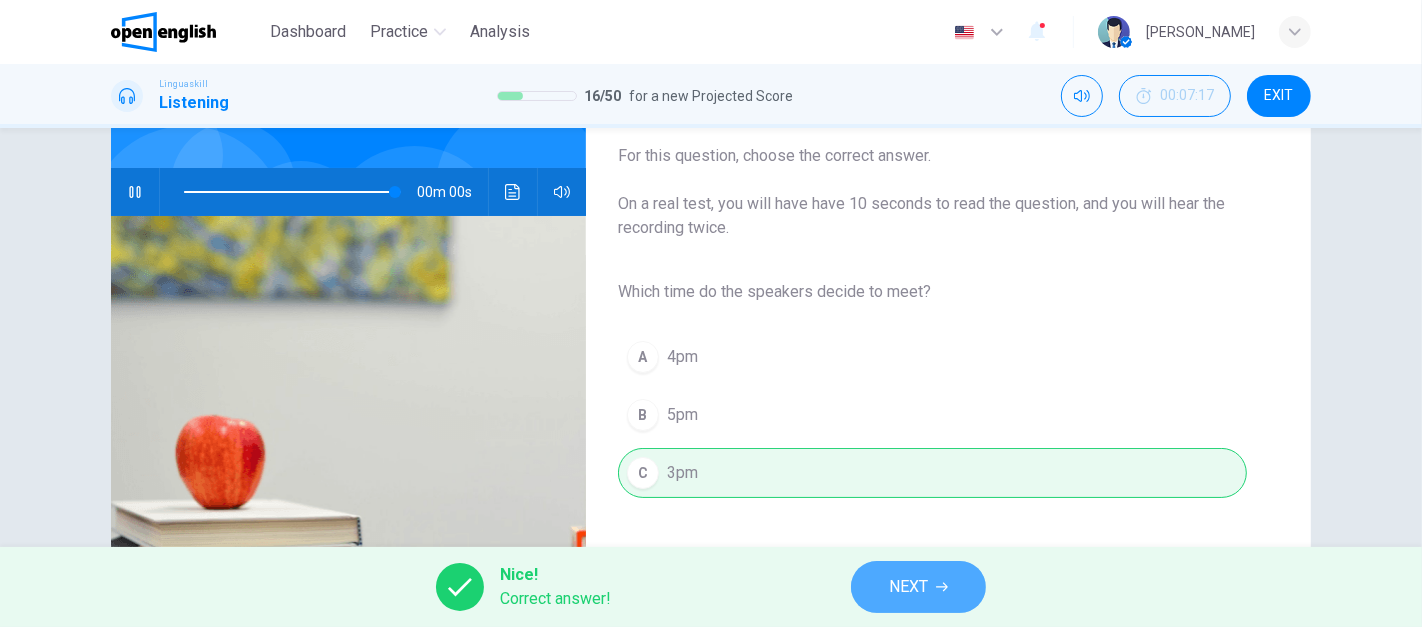 click on "NEXT" at bounding box center [918, 587] 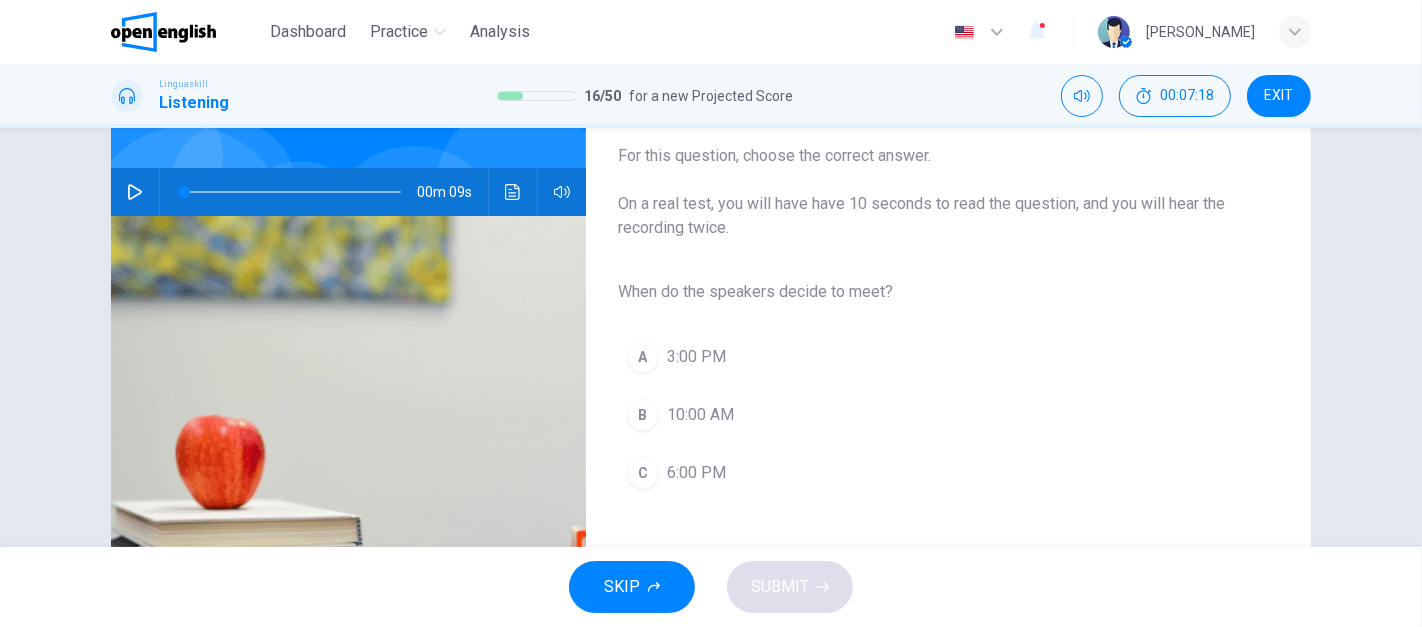 click 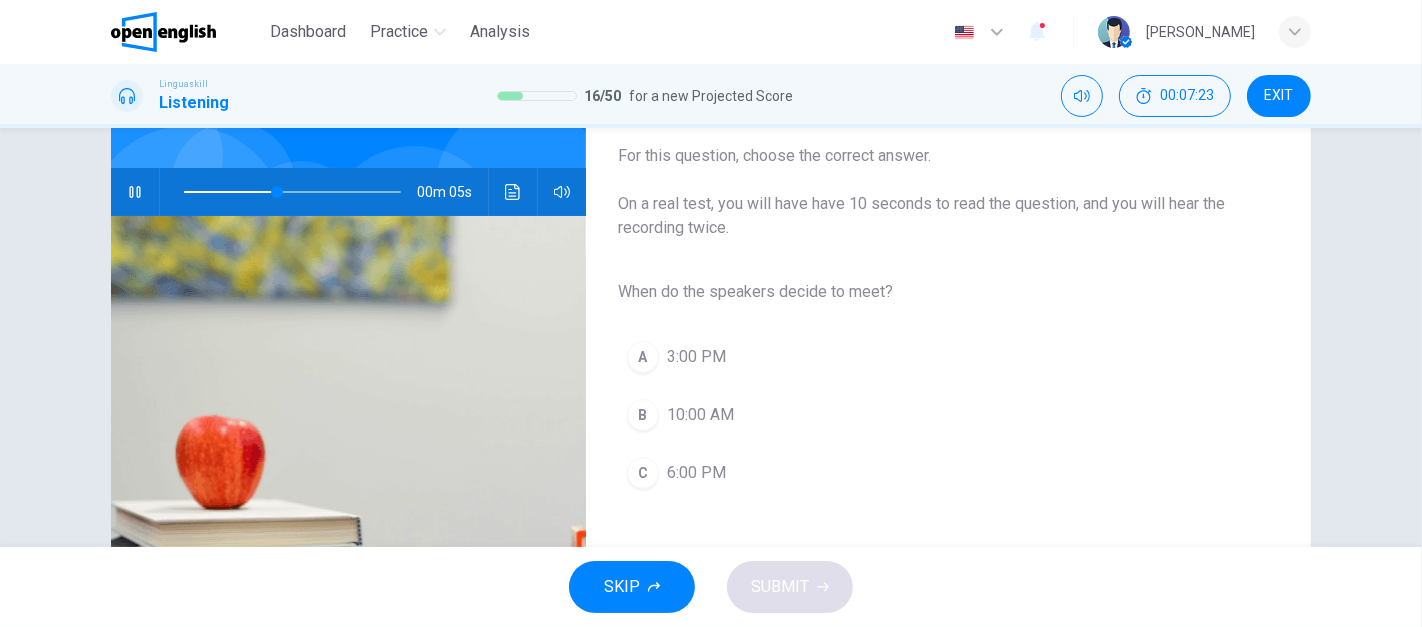 click on "A" at bounding box center [643, 357] 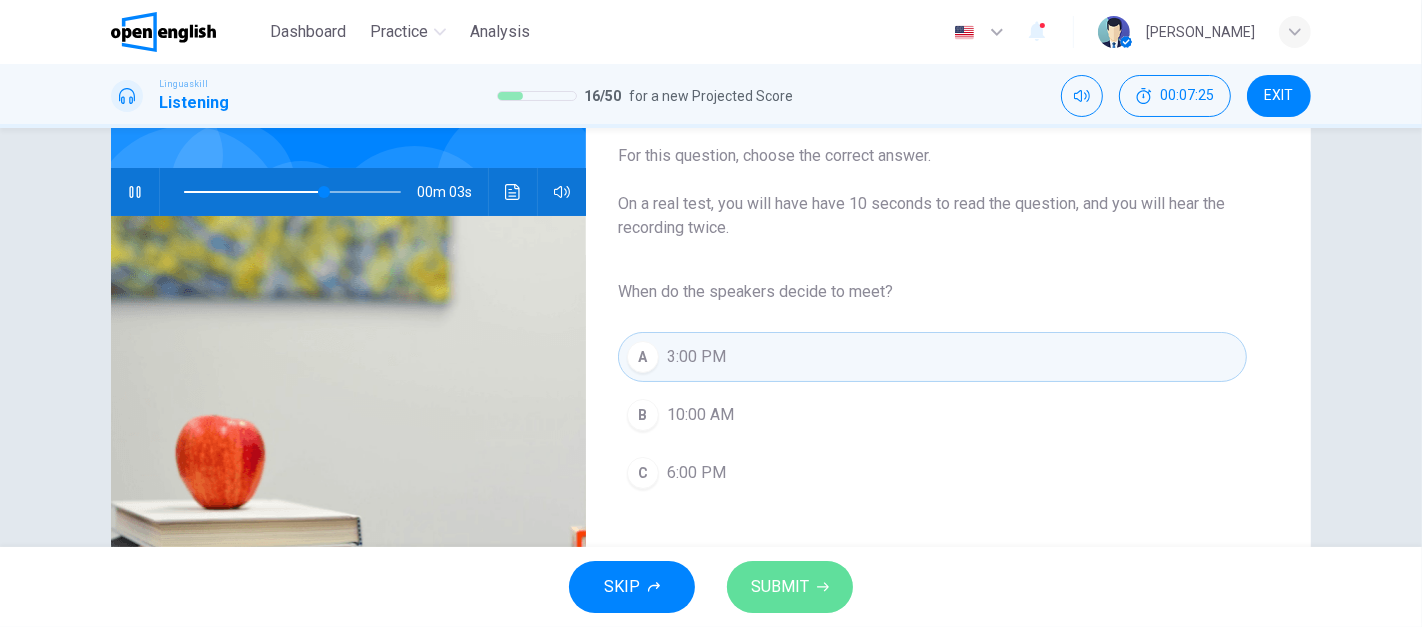 click on "SUBMIT" at bounding box center [790, 587] 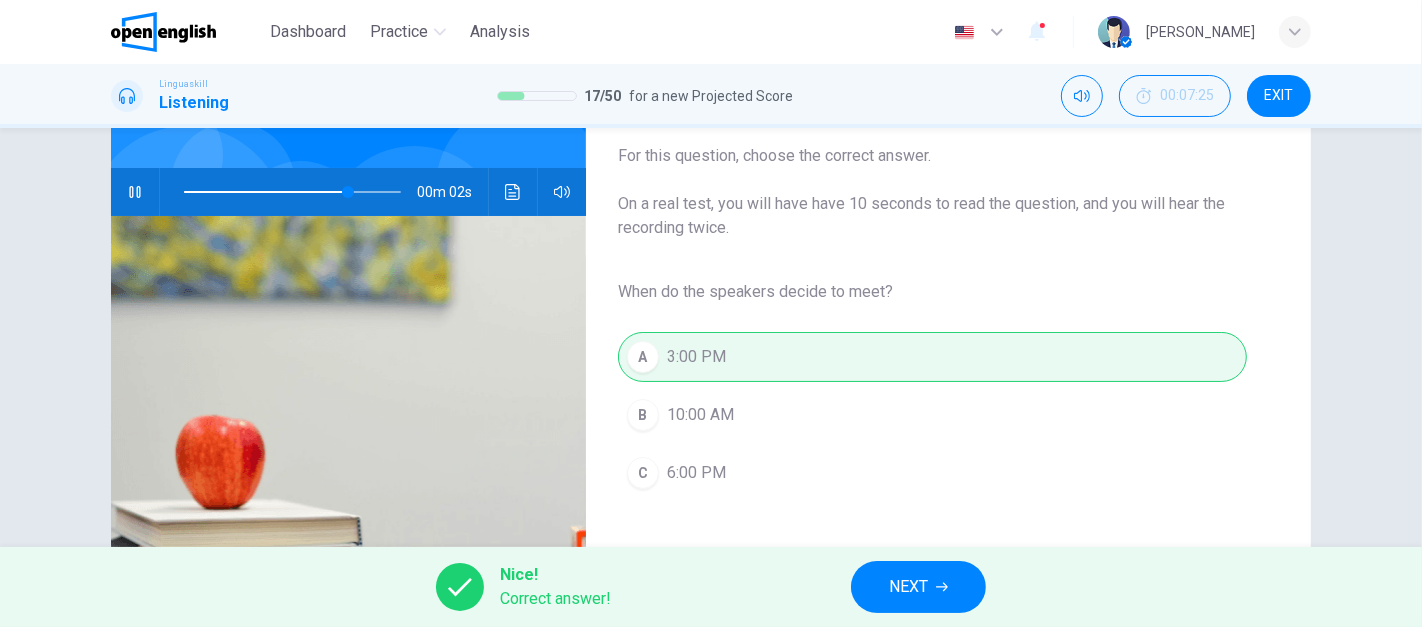 type on "**" 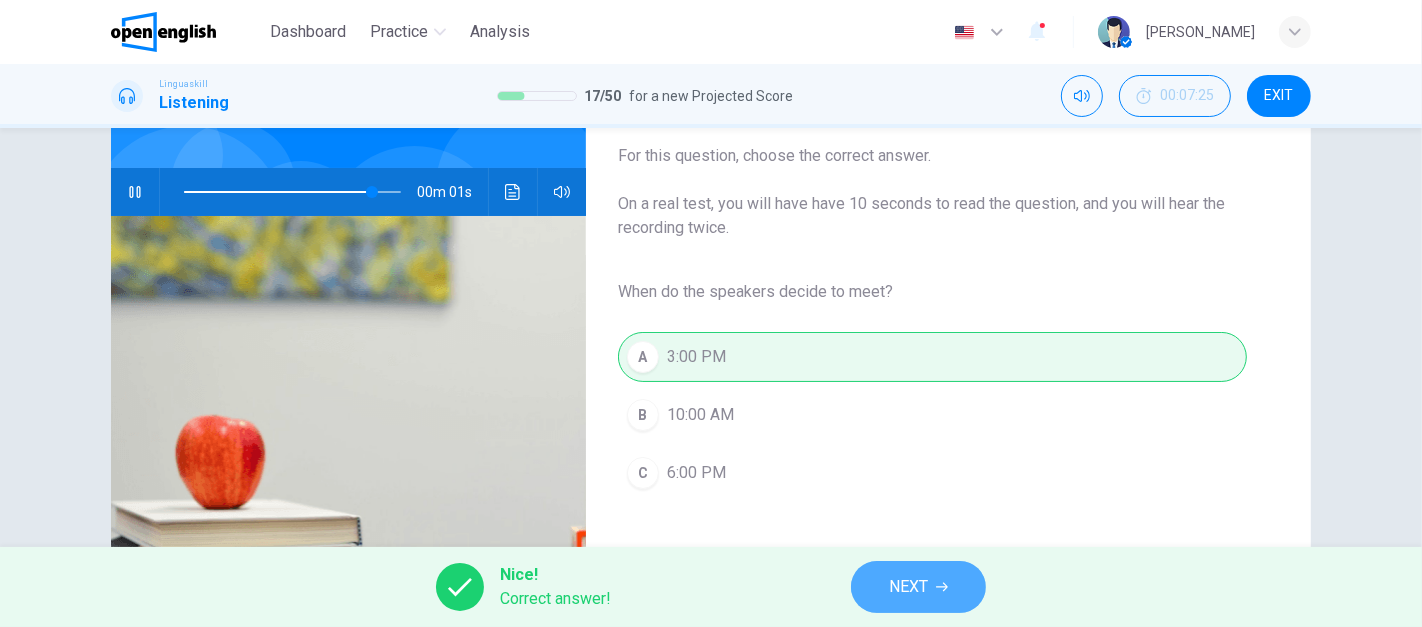 click on "NEXT" at bounding box center (918, 587) 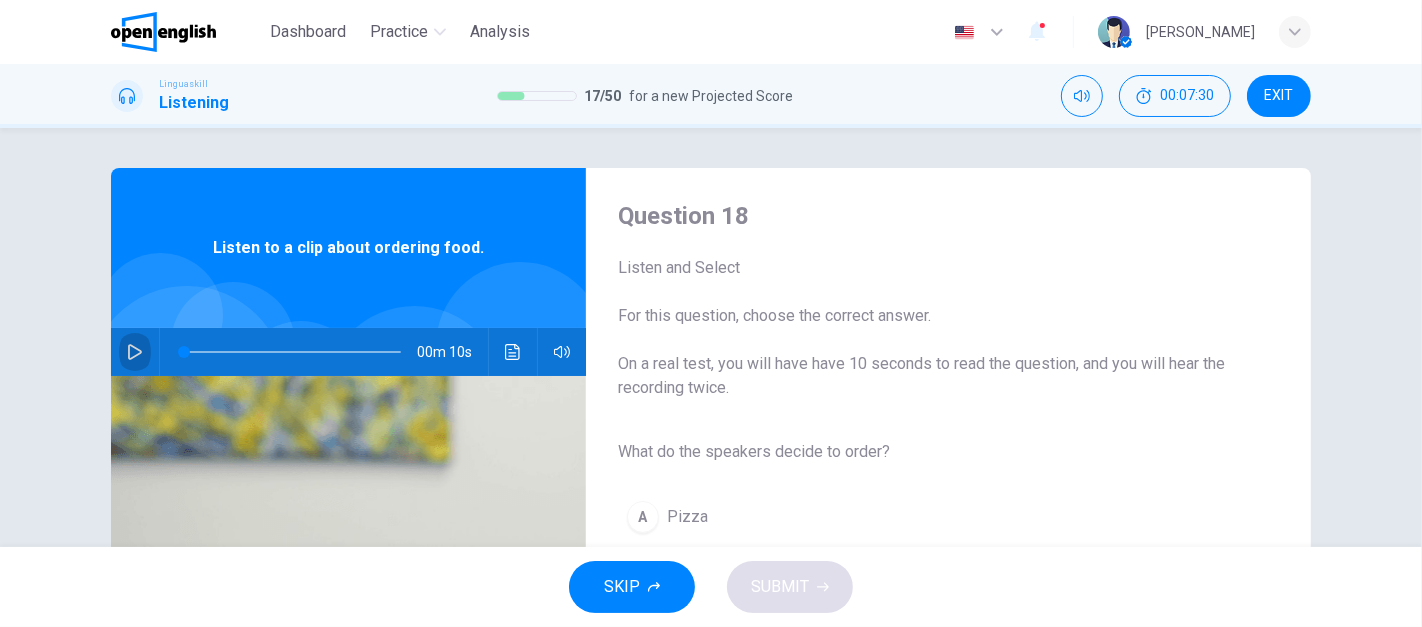 click 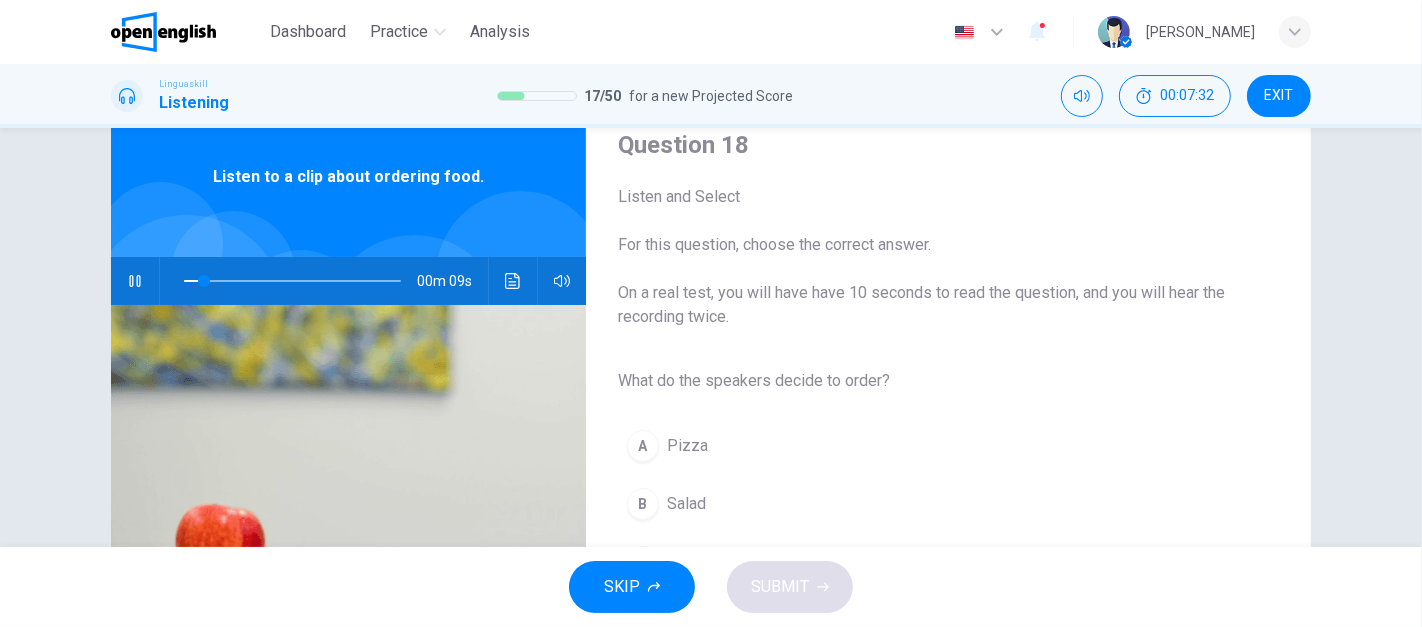 scroll, scrollTop: 169, scrollLeft: 0, axis: vertical 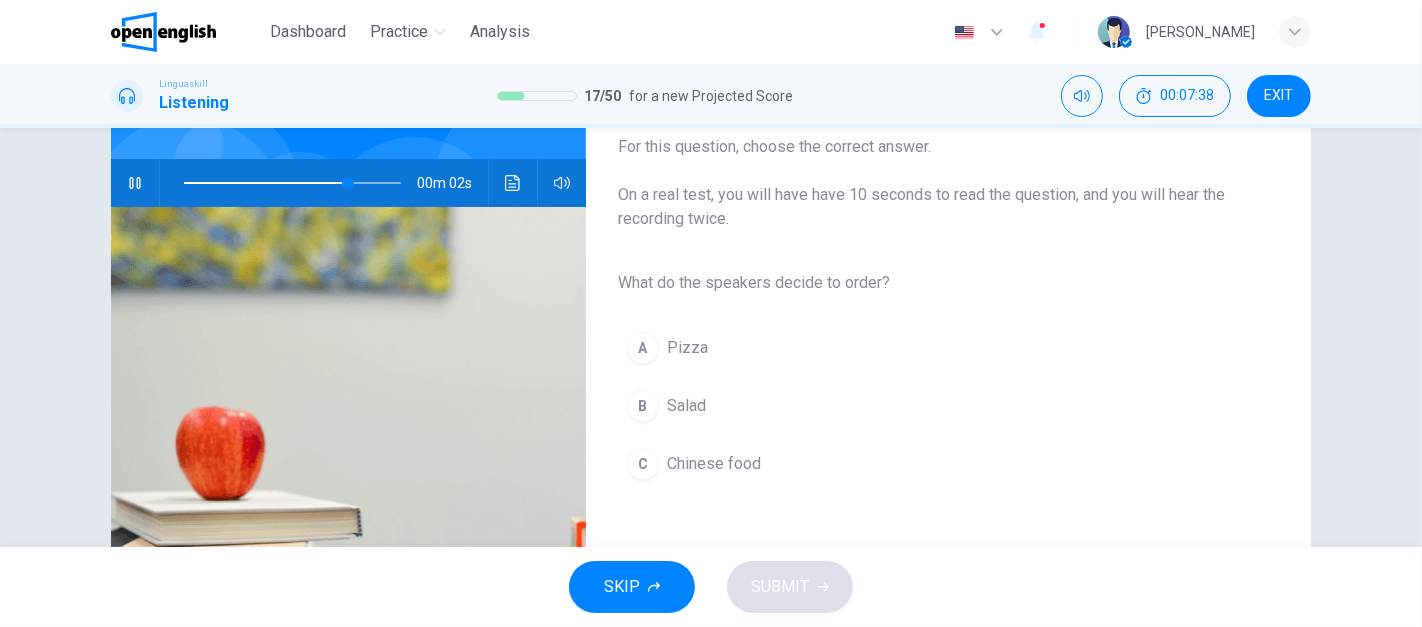 click on "B" at bounding box center (643, 406) 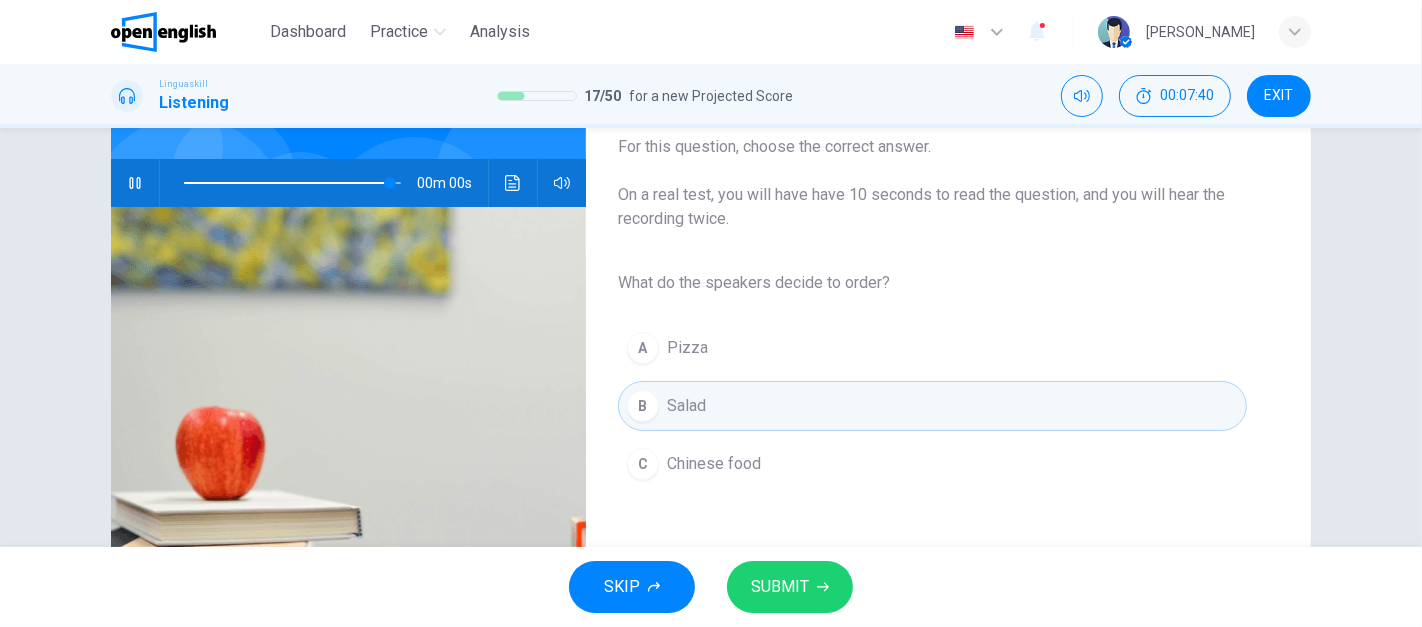 type on "*" 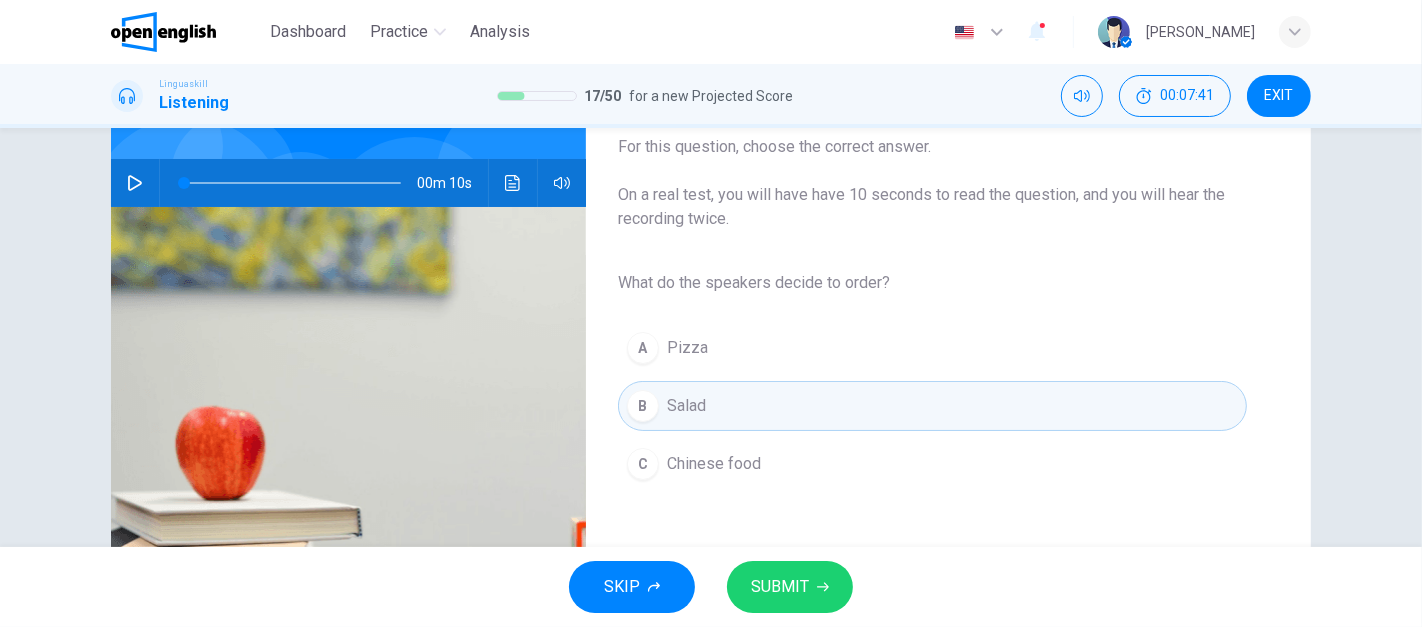 click on "SUBMIT" at bounding box center (790, 587) 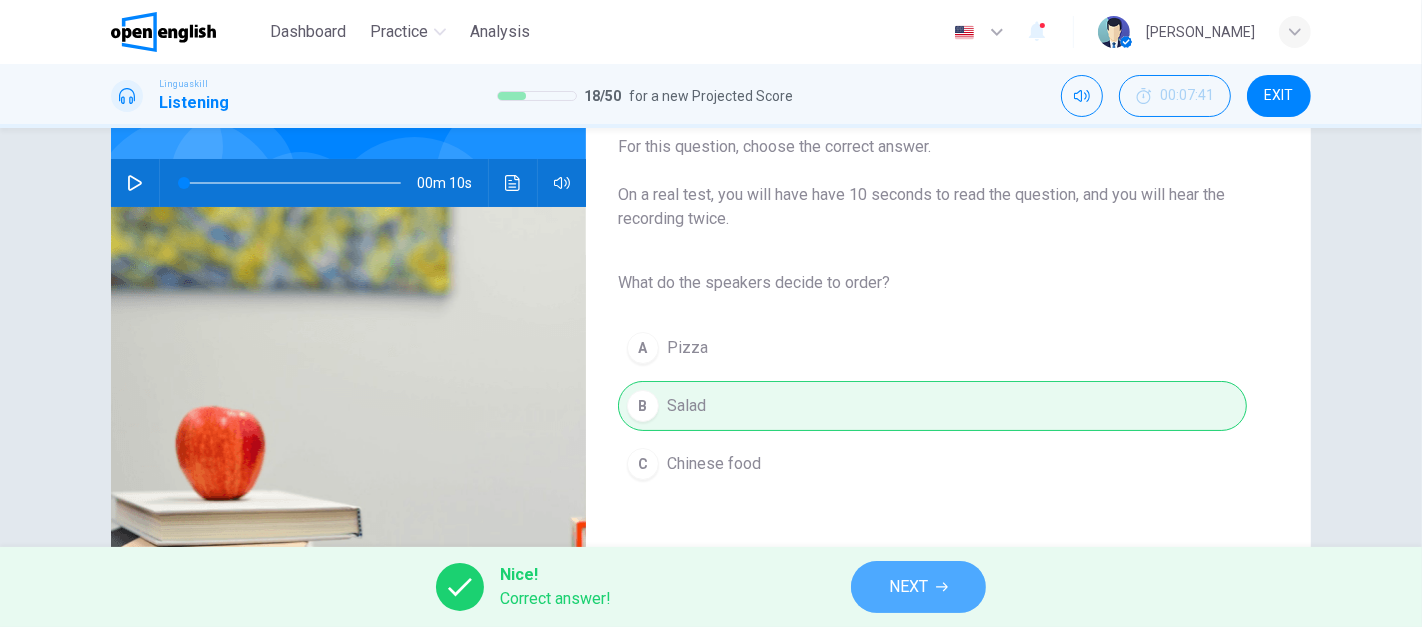 click on "NEXT" at bounding box center (908, 587) 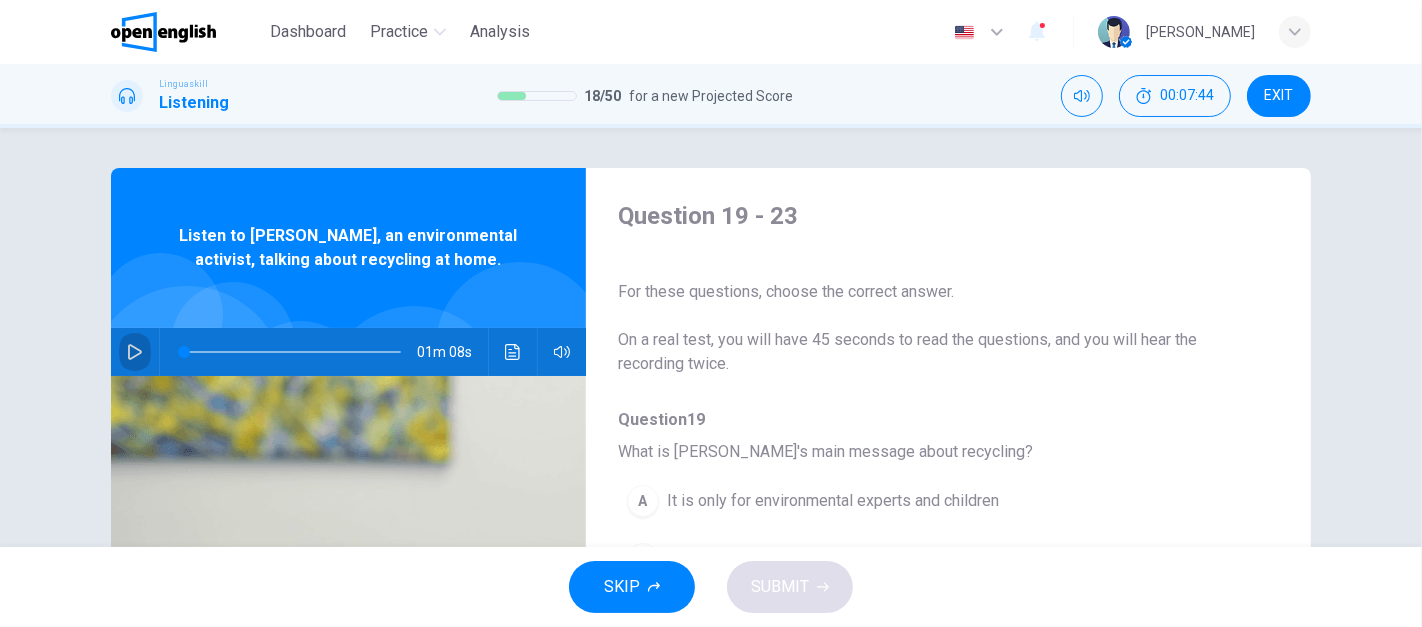 click at bounding box center [135, 352] 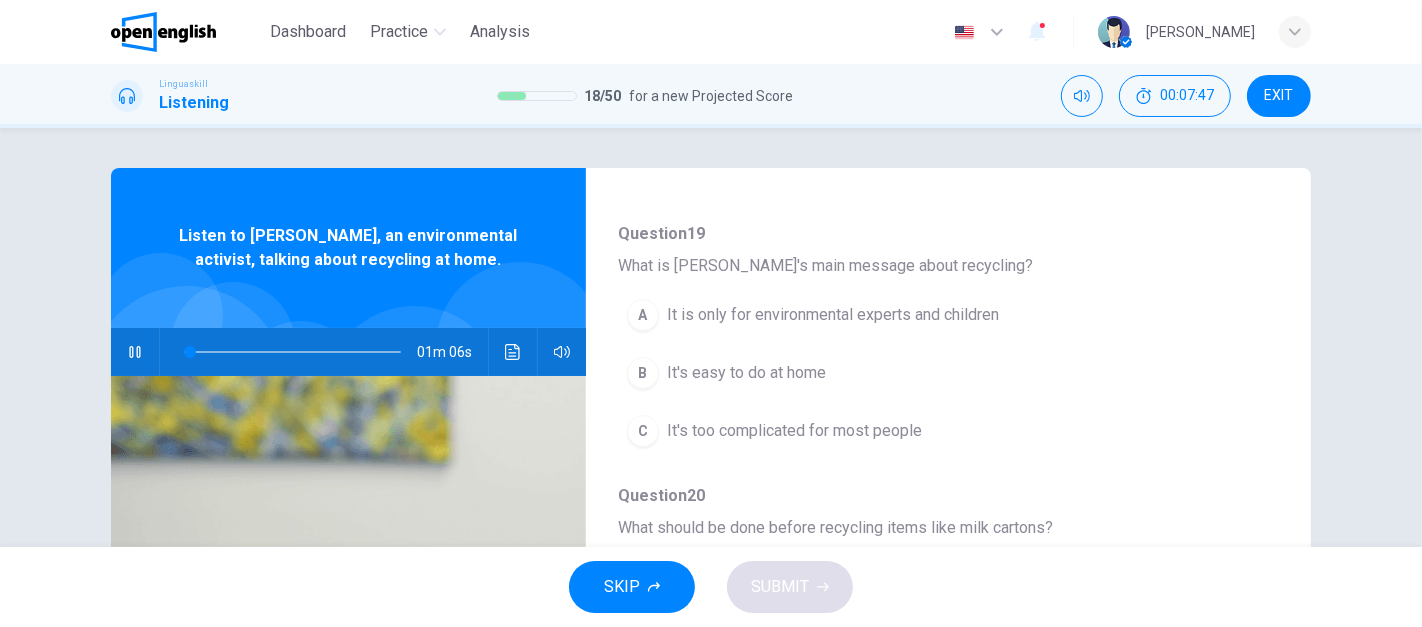 scroll, scrollTop: 194, scrollLeft: 0, axis: vertical 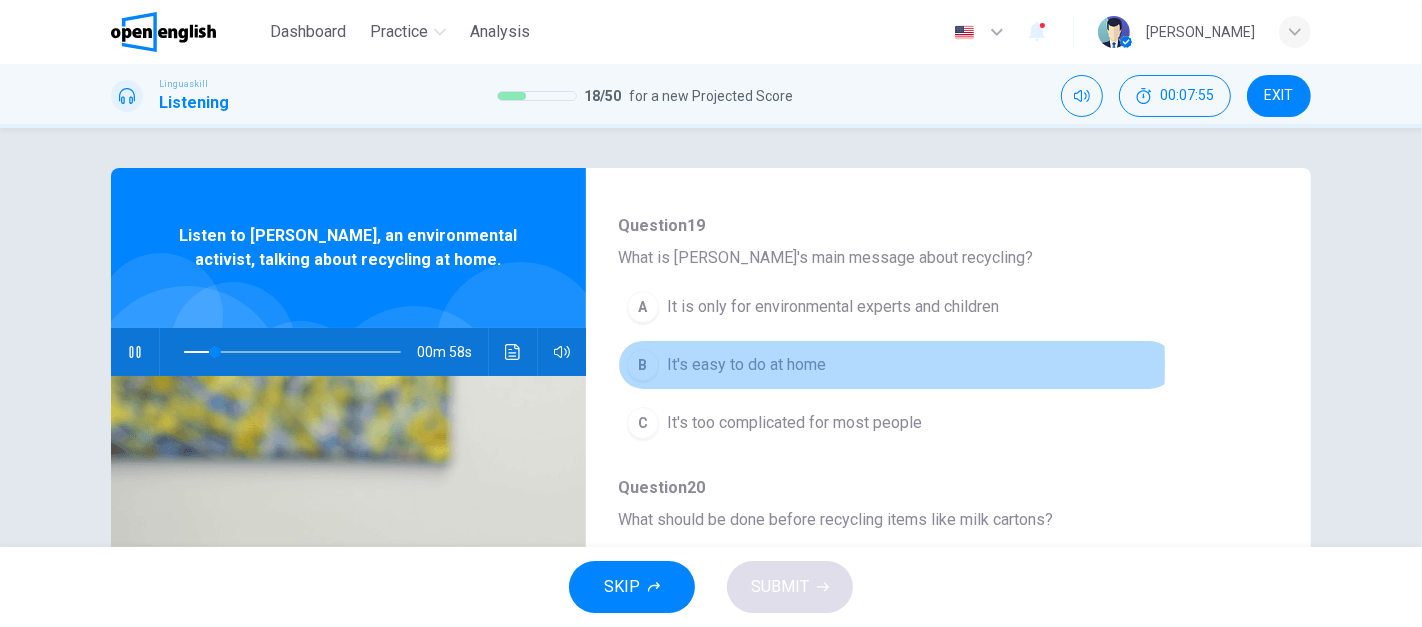 click on "It's easy to do at home" at bounding box center [746, 365] 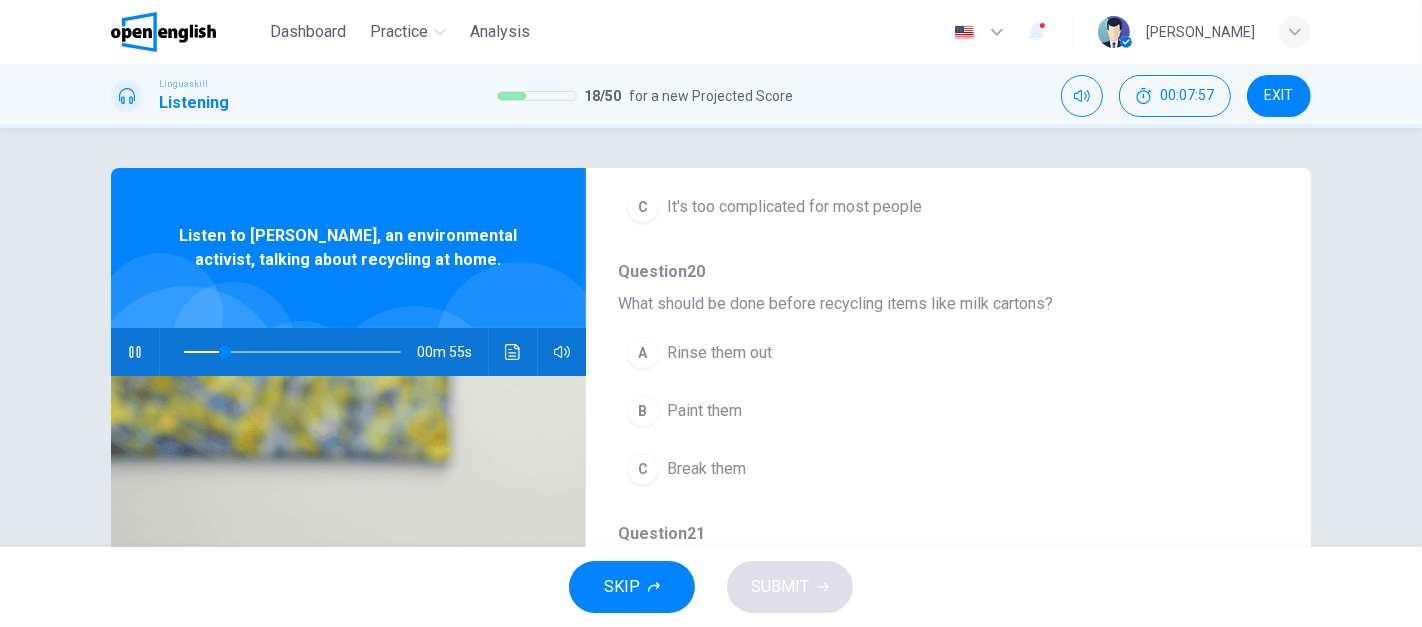 scroll, scrollTop: 431, scrollLeft: 0, axis: vertical 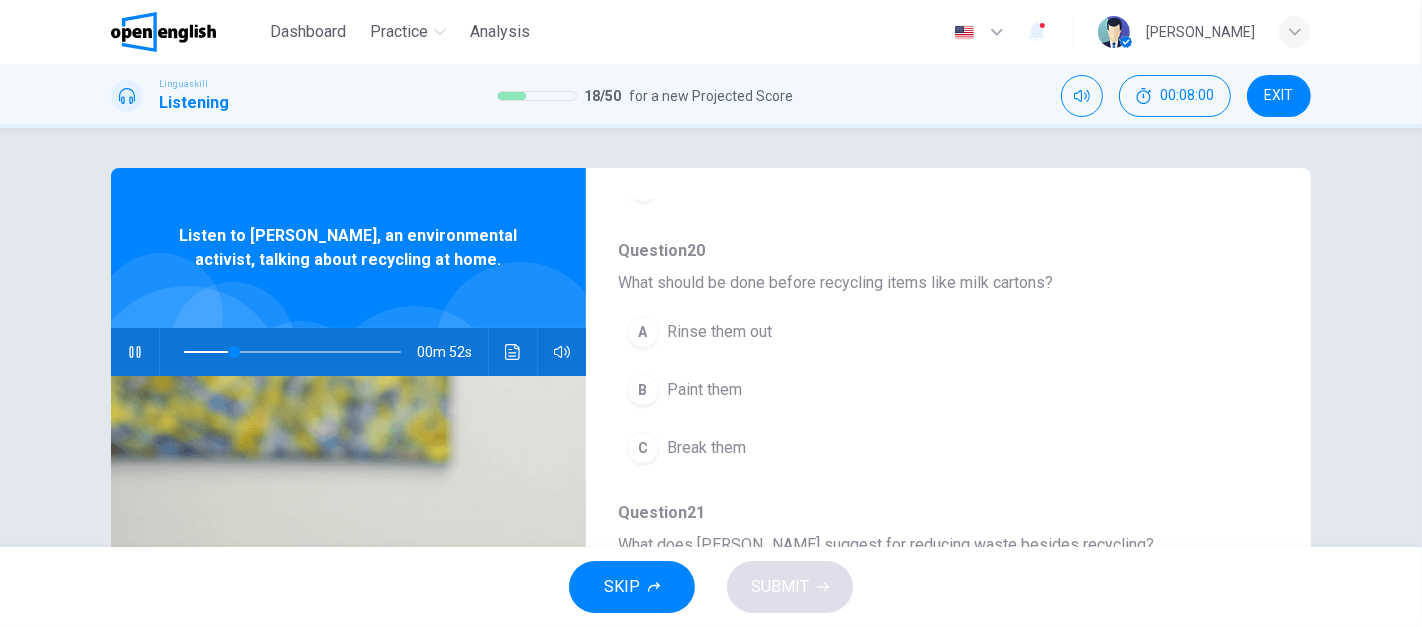 click on "A Rinse them out" at bounding box center (896, 332) 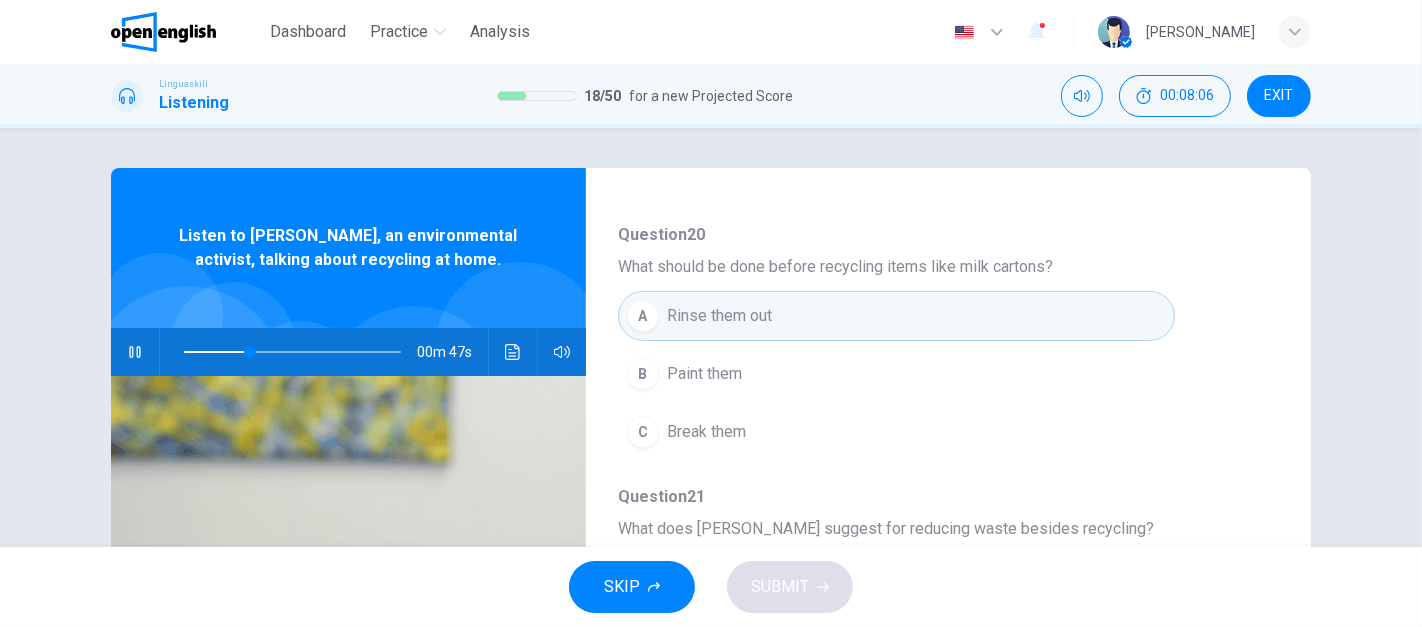 scroll, scrollTop: 456, scrollLeft: 0, axis: vertical 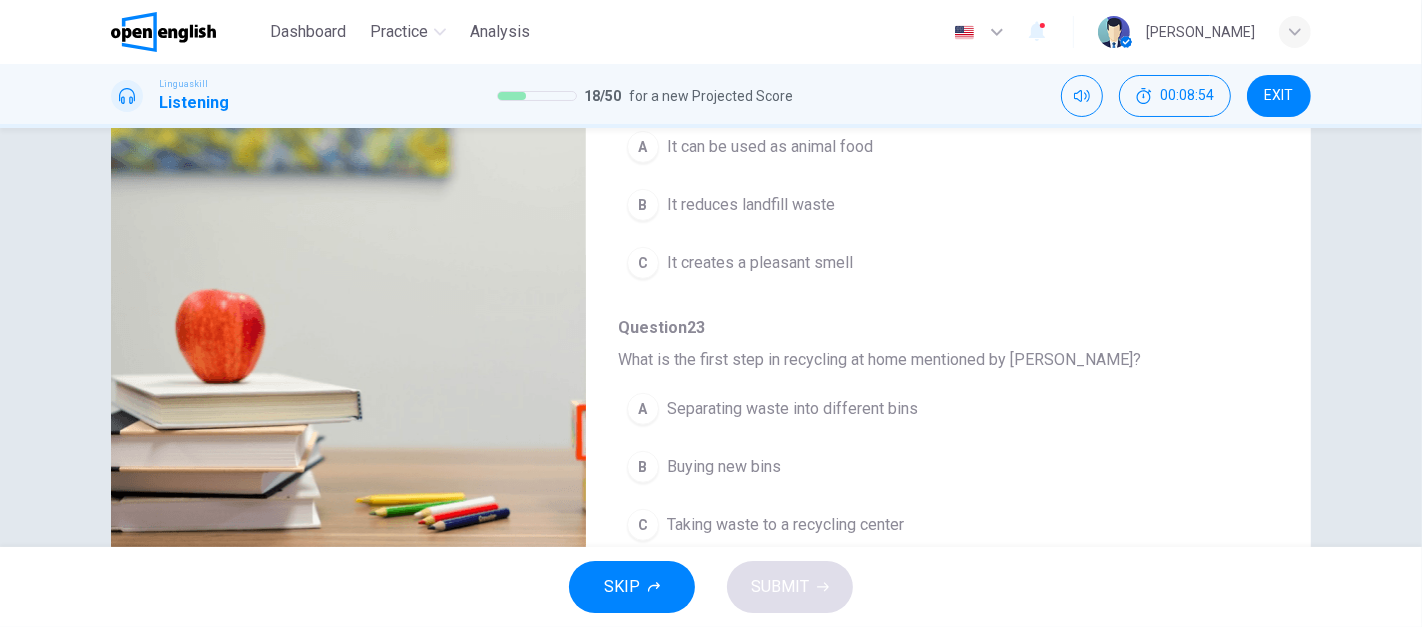 click on "Separating waste into different bins" at bounding box center [792, 409] 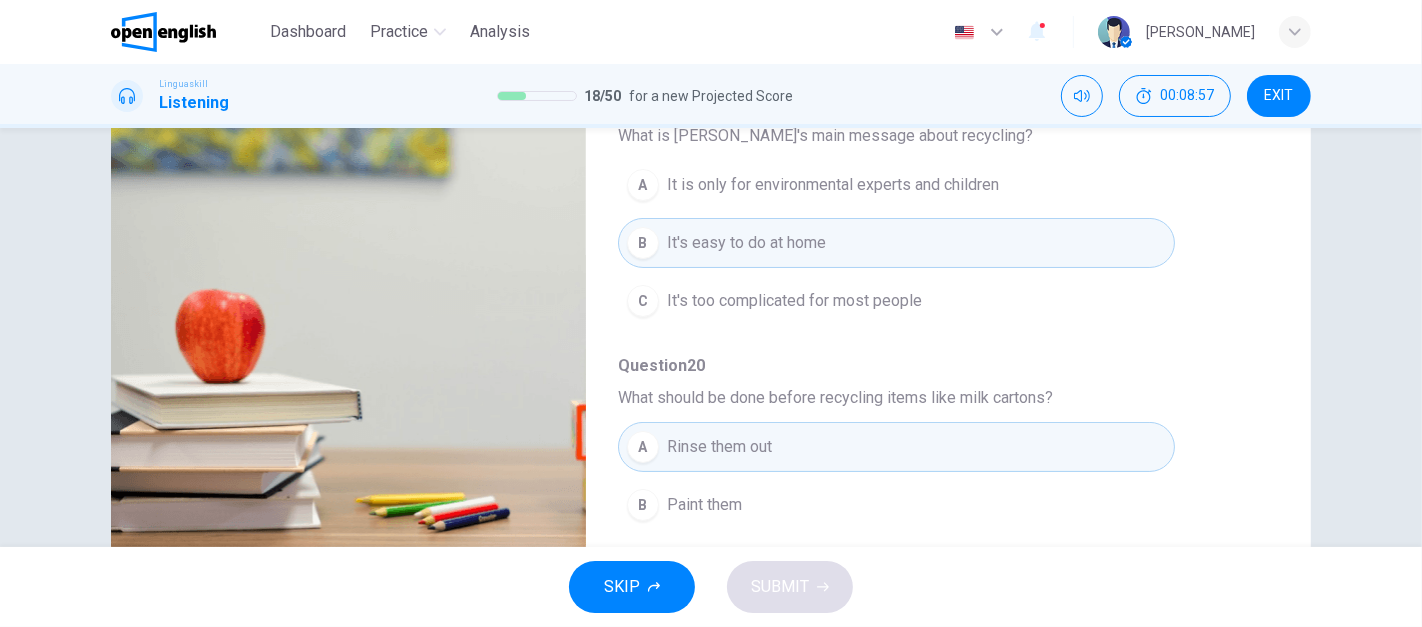 scroll, scrollTop: 0, scrollLeft: 0, axis: both 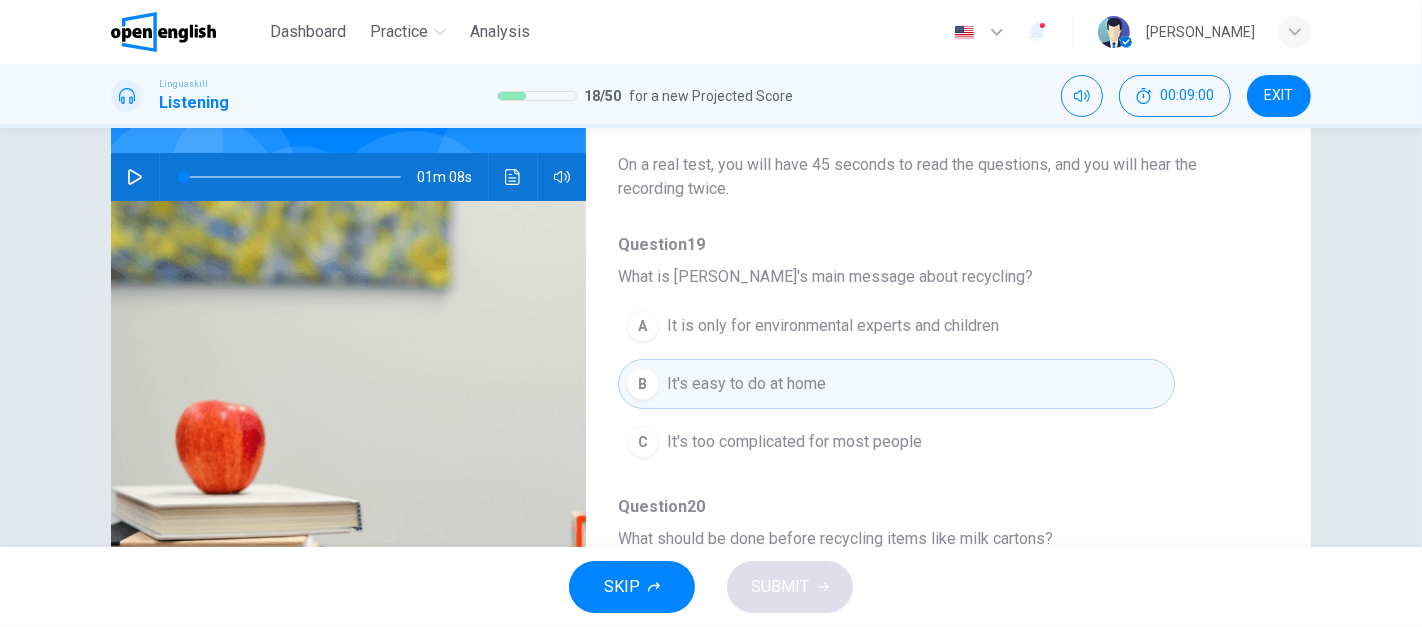 click 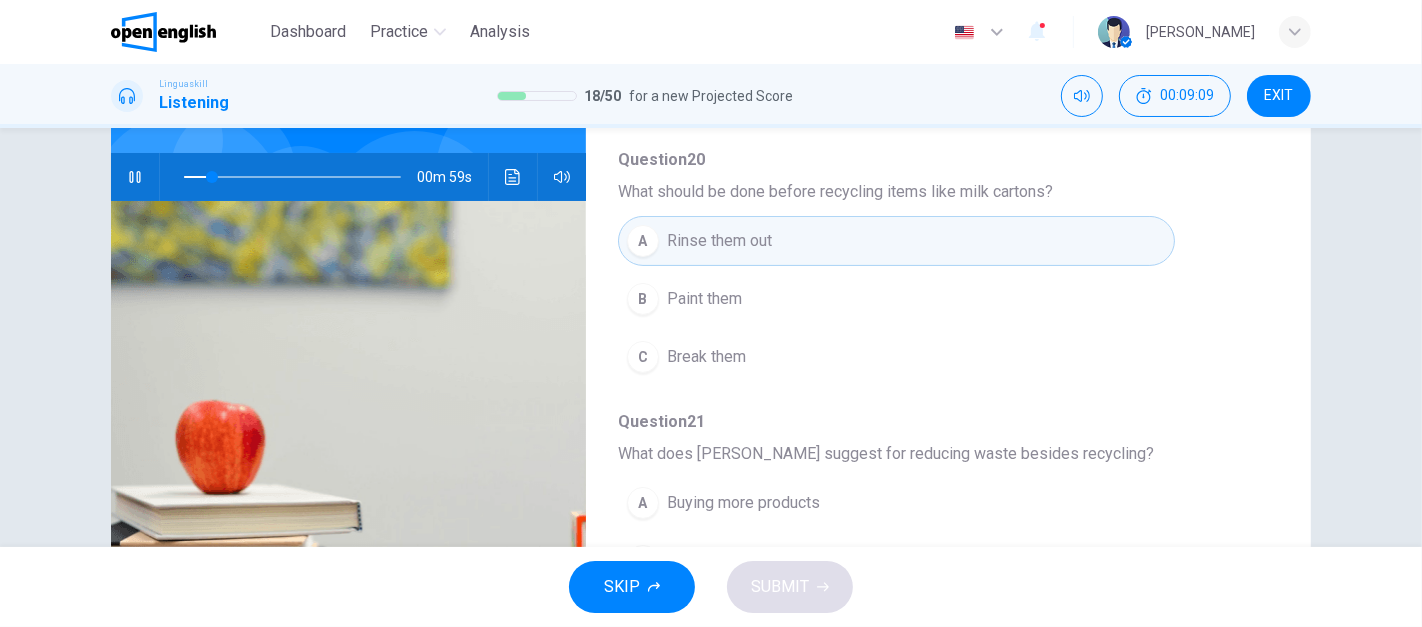 scroll, scrollTop: 352, scrollLeft: 0, axis: vertical 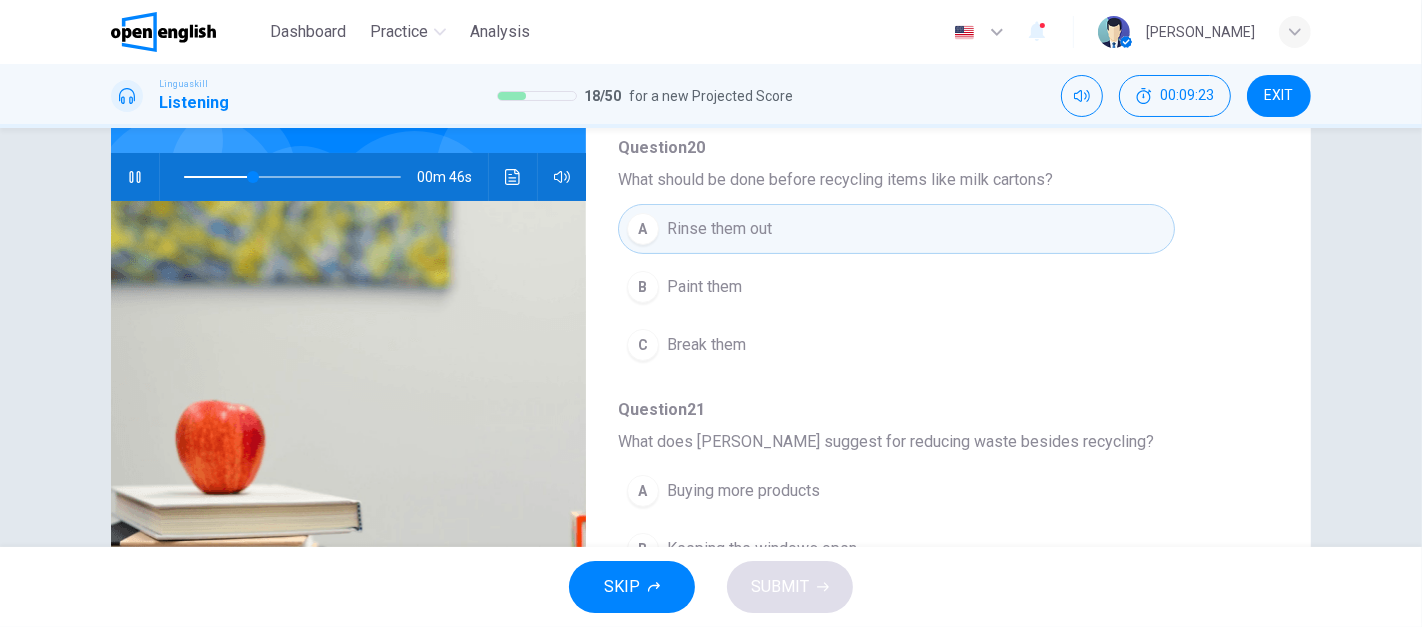 type on "**" 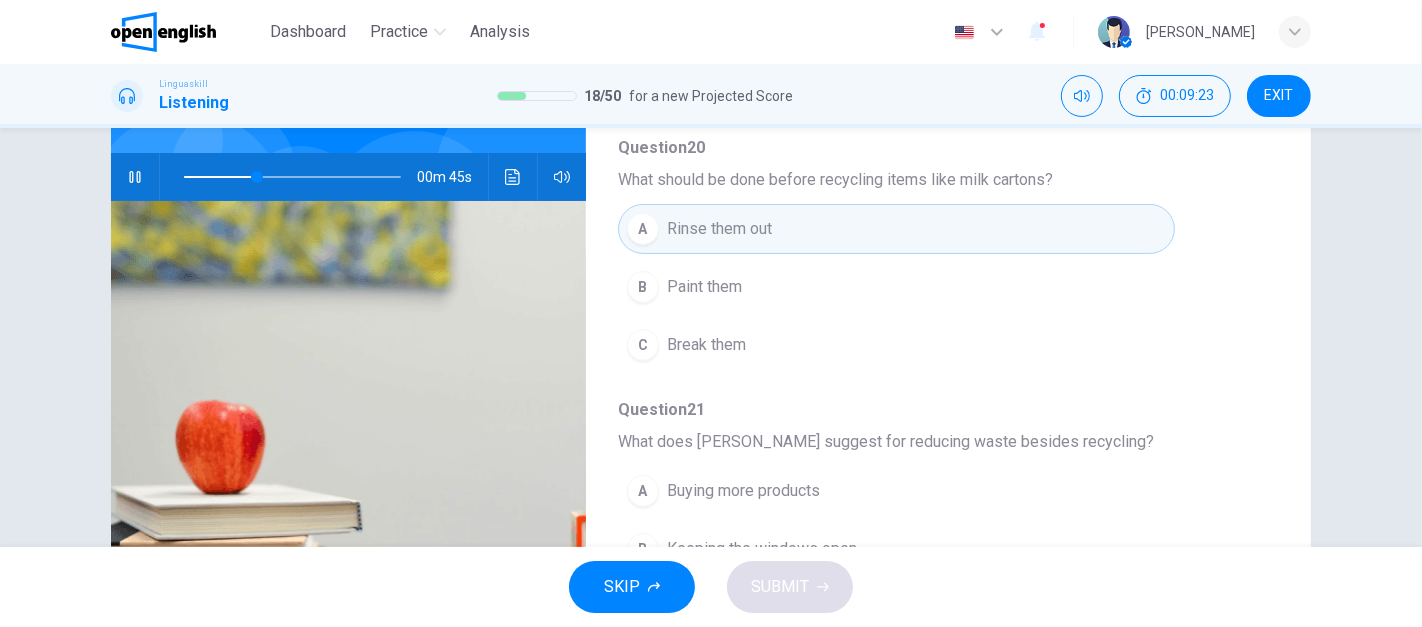 type 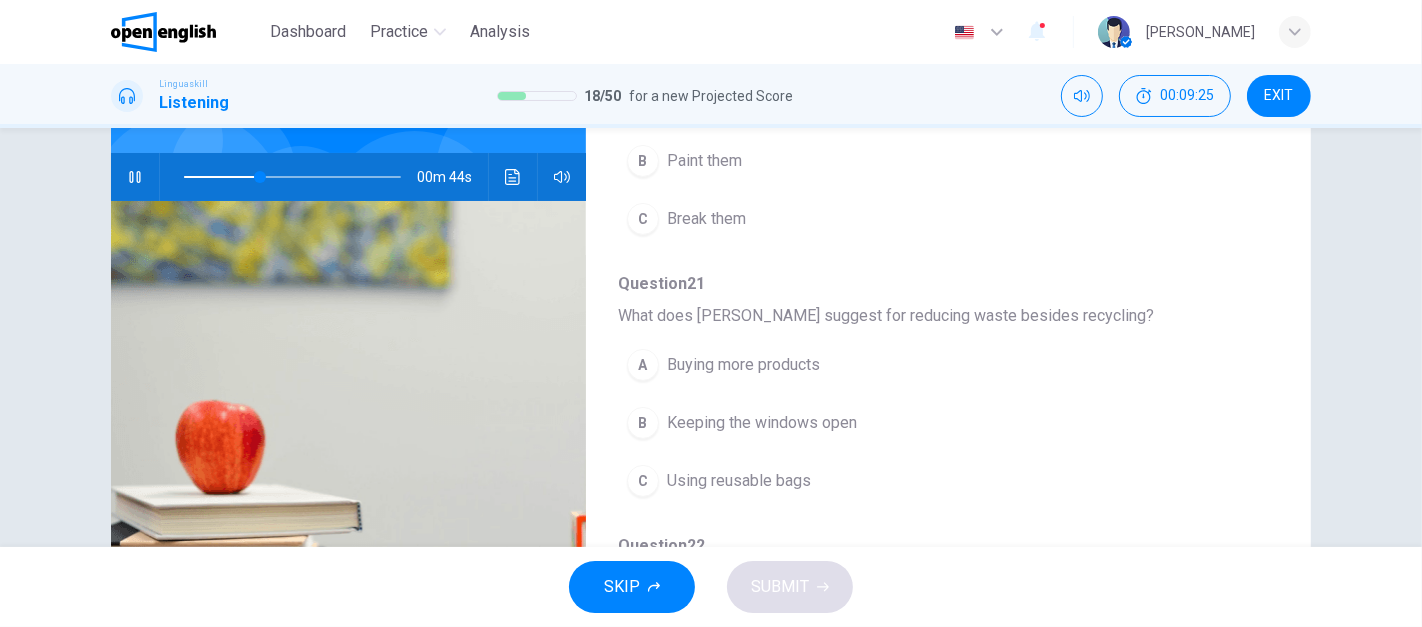 scroll, scrollTop: 509, scrollLeft: 0, axis: vertical 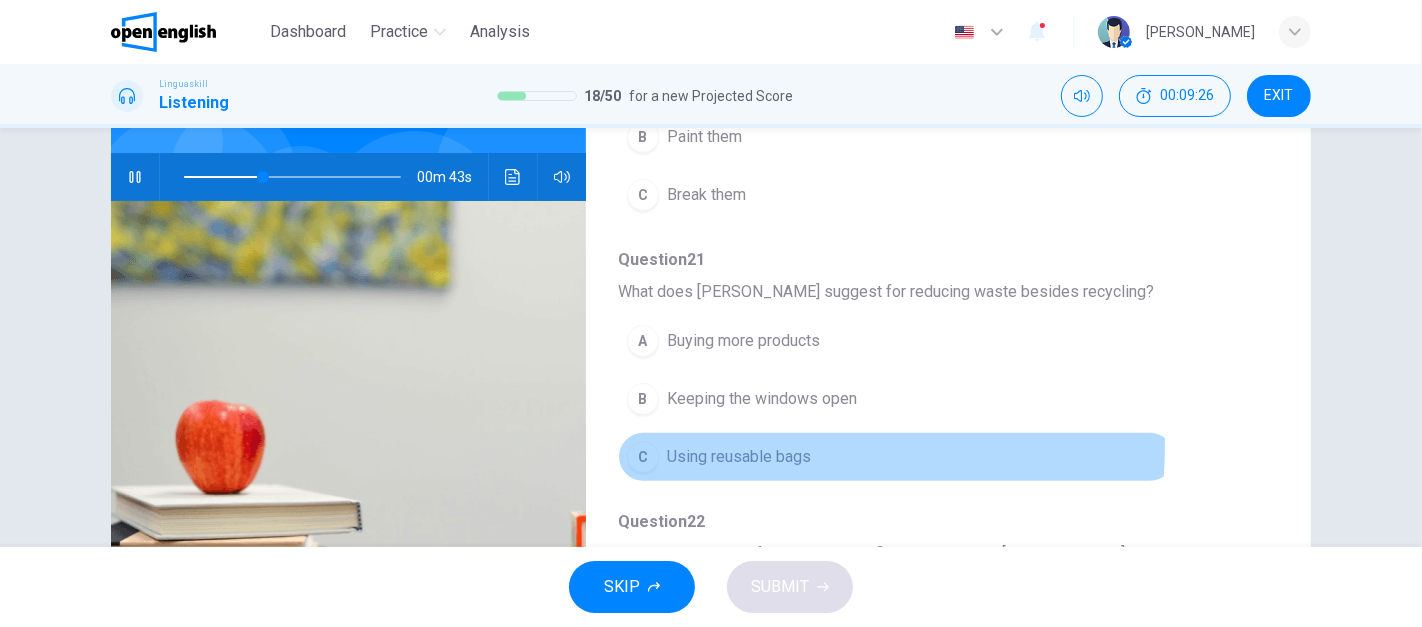 click on "Using reusable bags" at bounding box center [739, 457] 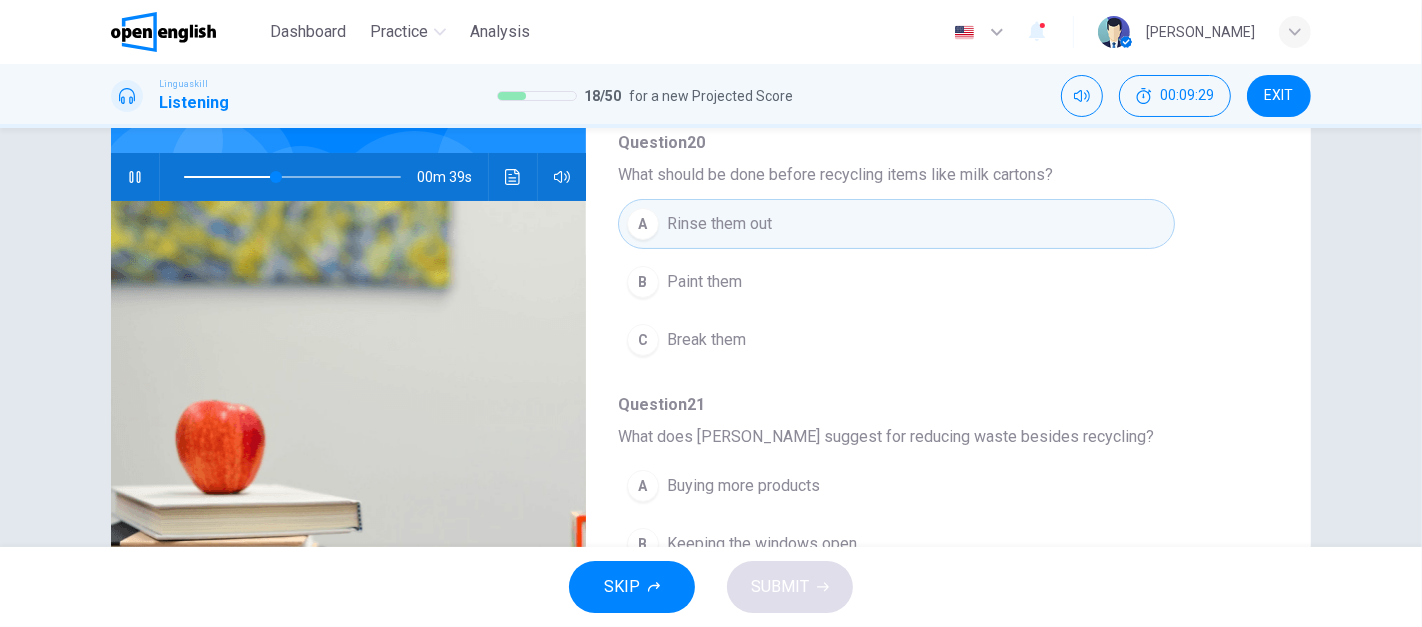 scroll, scrollTop: 357, scrollLeft: 0, axis: vertical 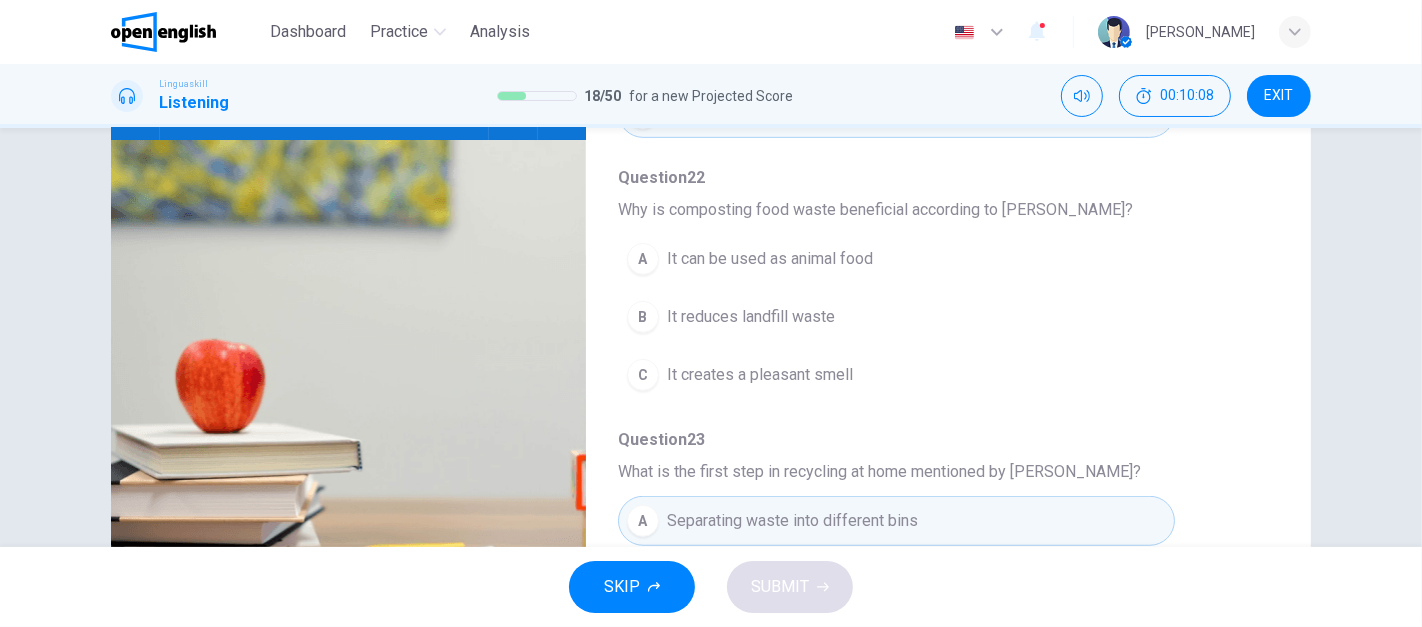 type on "*" 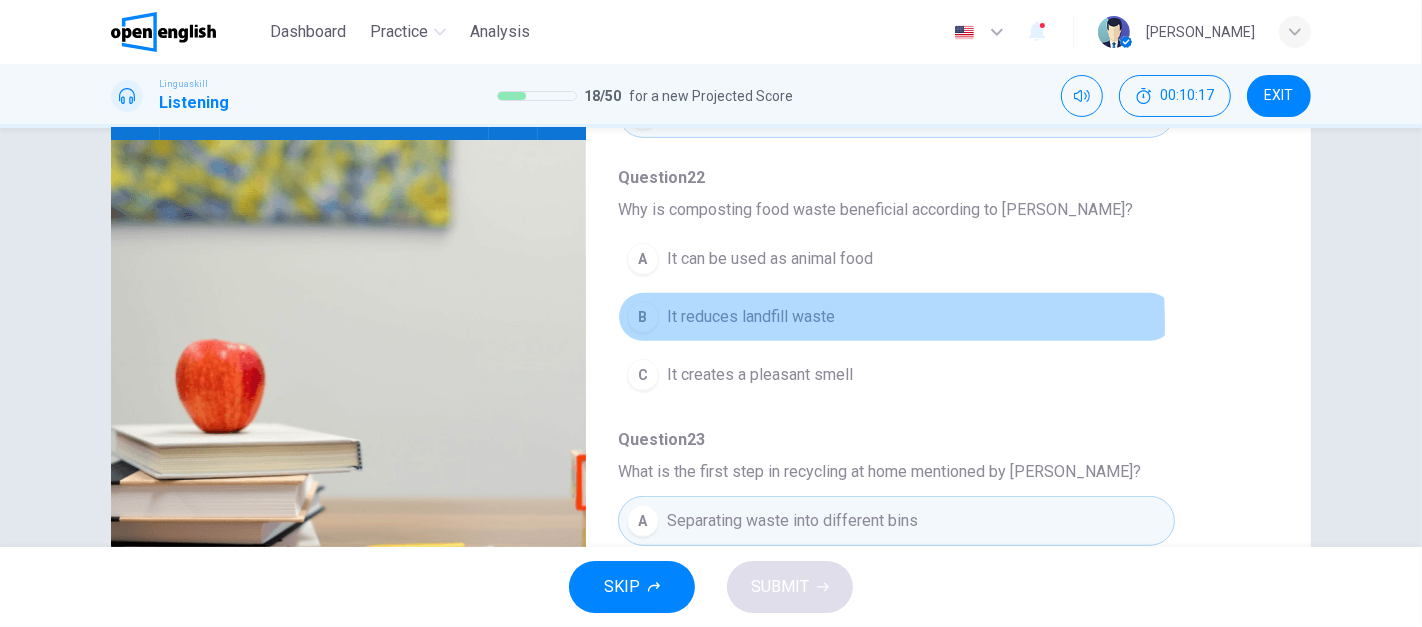 click on "B" at bounding box center (643, 317) 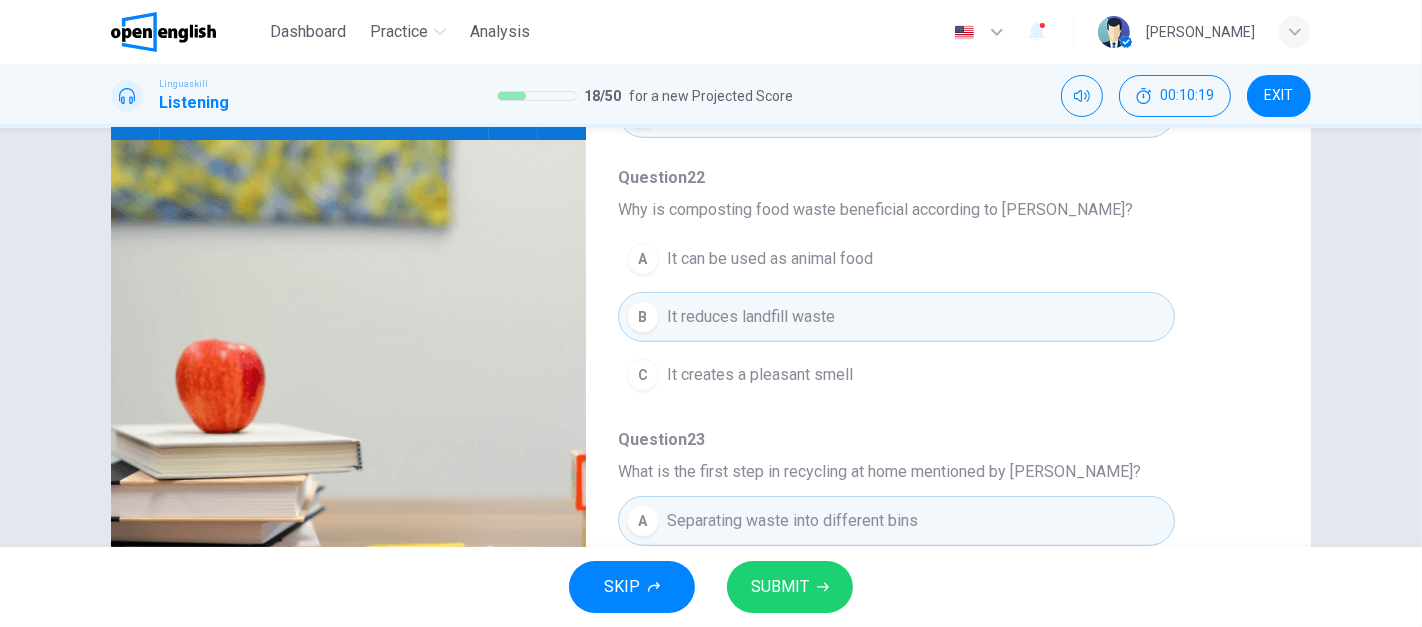 scroll, scrollTop: 854, scrollLeft: 0, axis: vertical 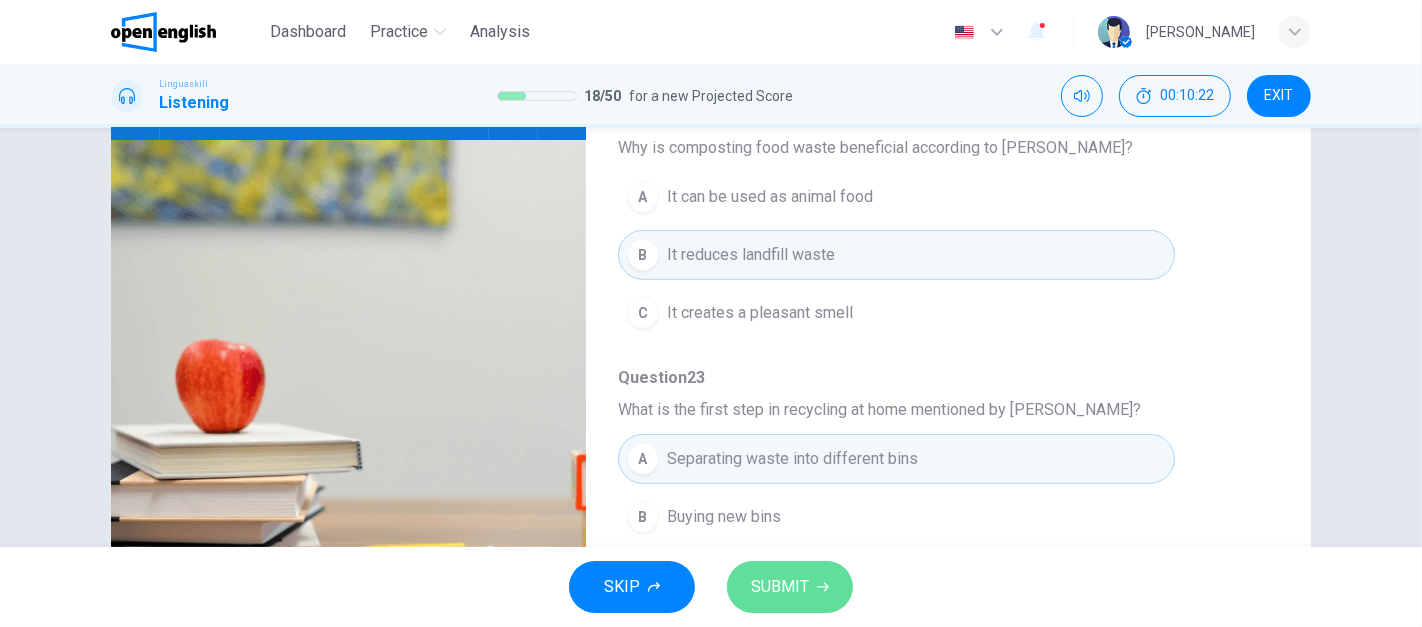 click on "SUBMIT" at bounding box center (790, 587) 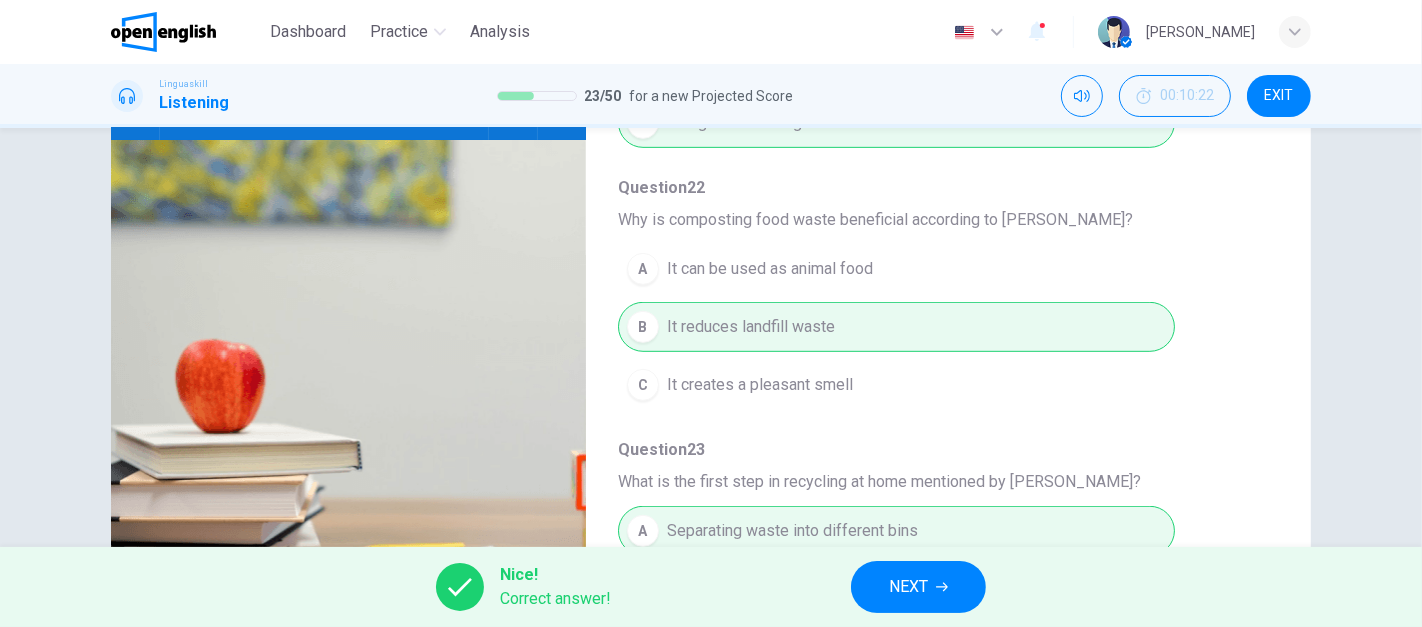 scroll, scrollTop: 854, scrollLeft: 0, axis: vertical 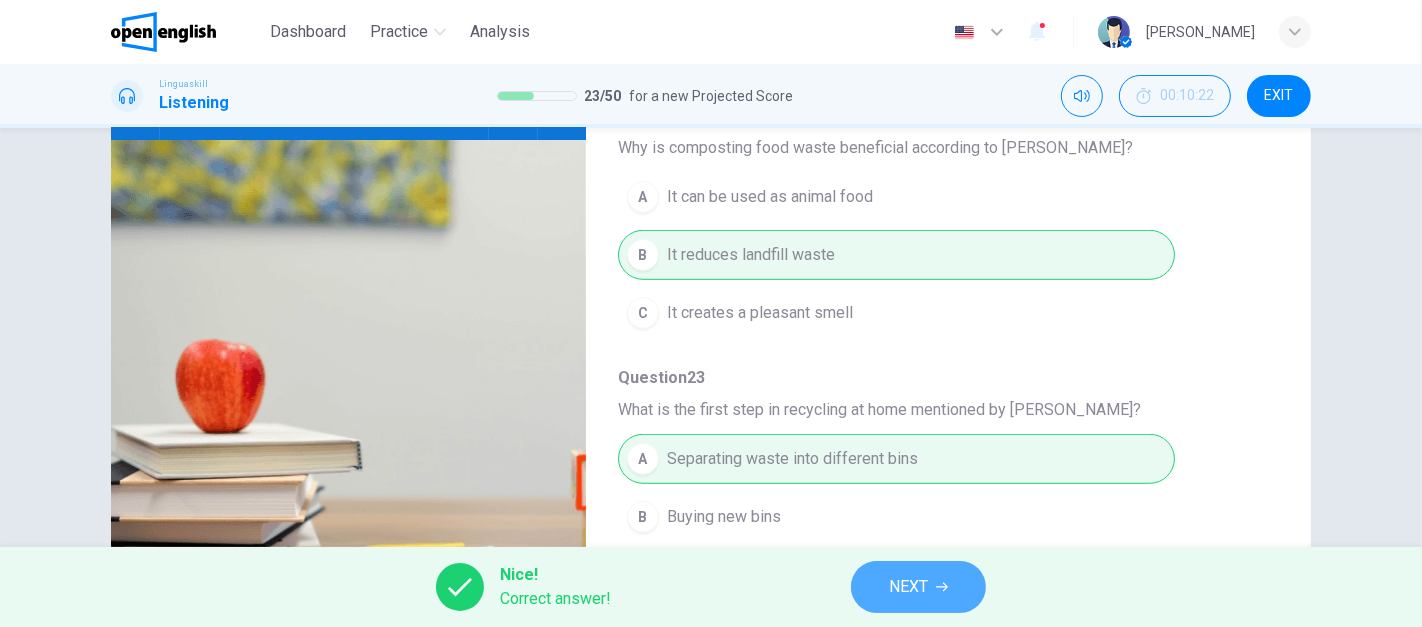 click on "NEXT" at bounding box center [908, 587] 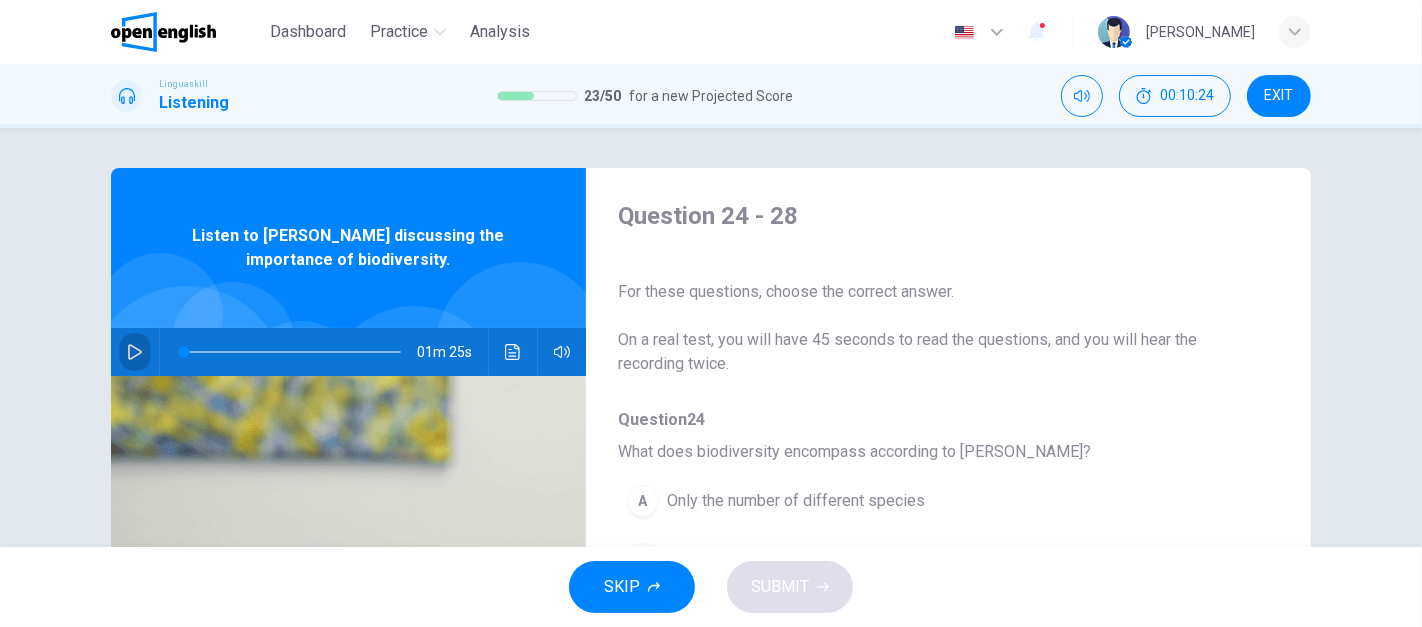 click 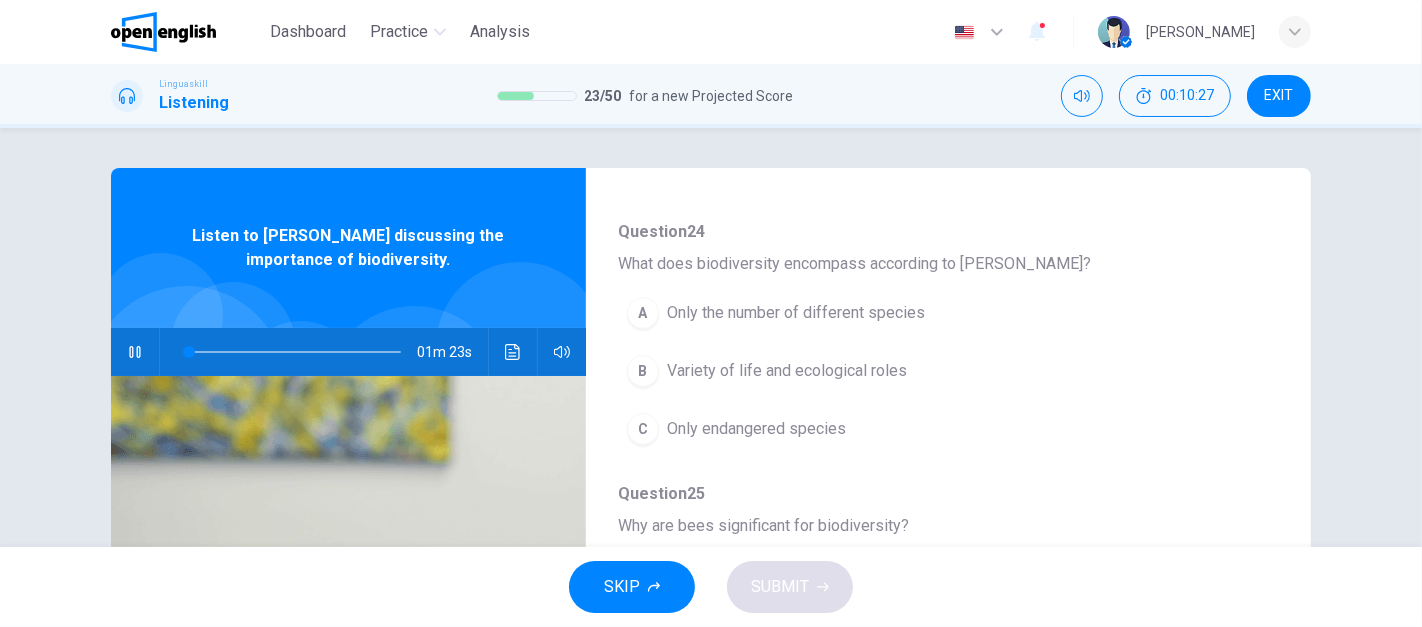 scroll, scrollTop: 190, scrollLeft: 0, axis: vertical 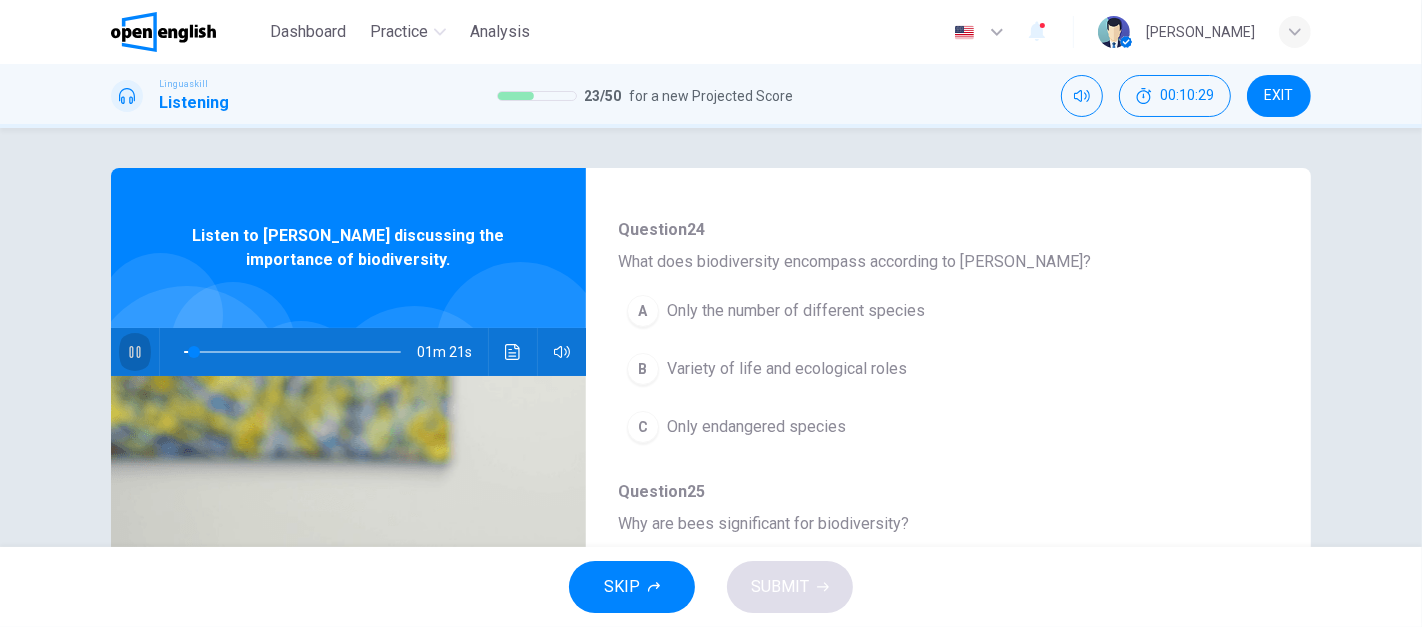 click 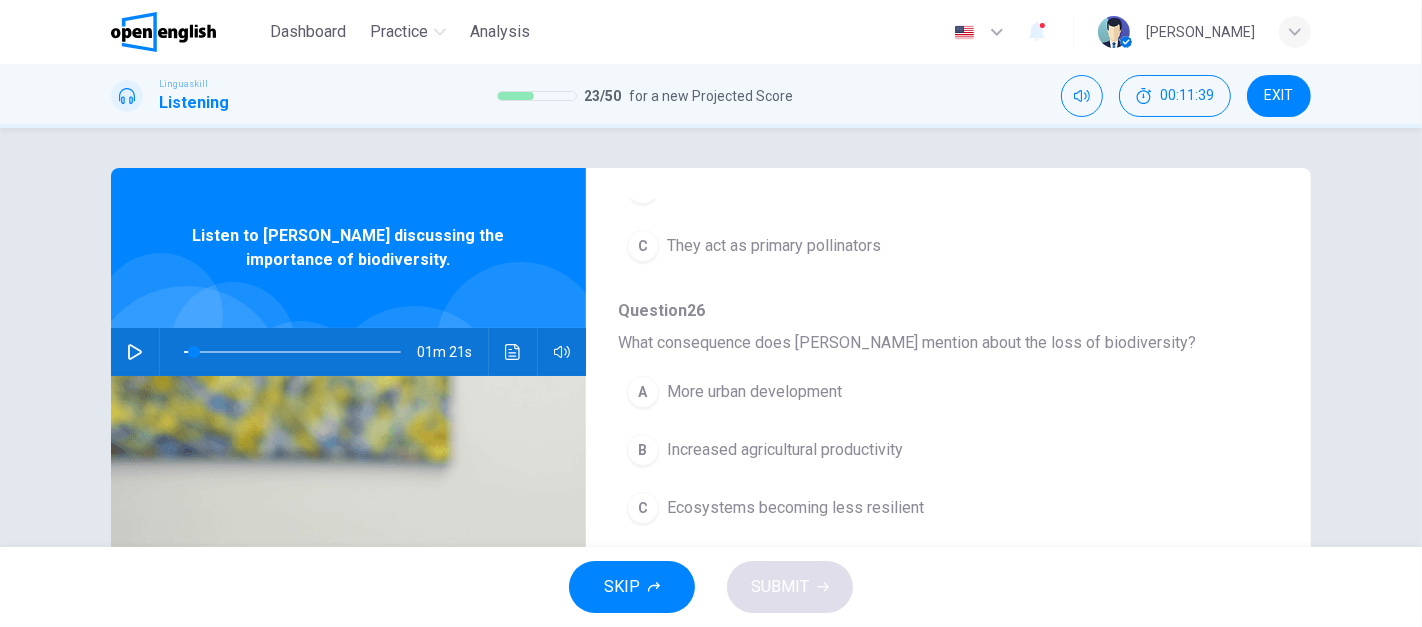 scroll, scrollTop: 663, scrollLeft: 0, axis: vertical 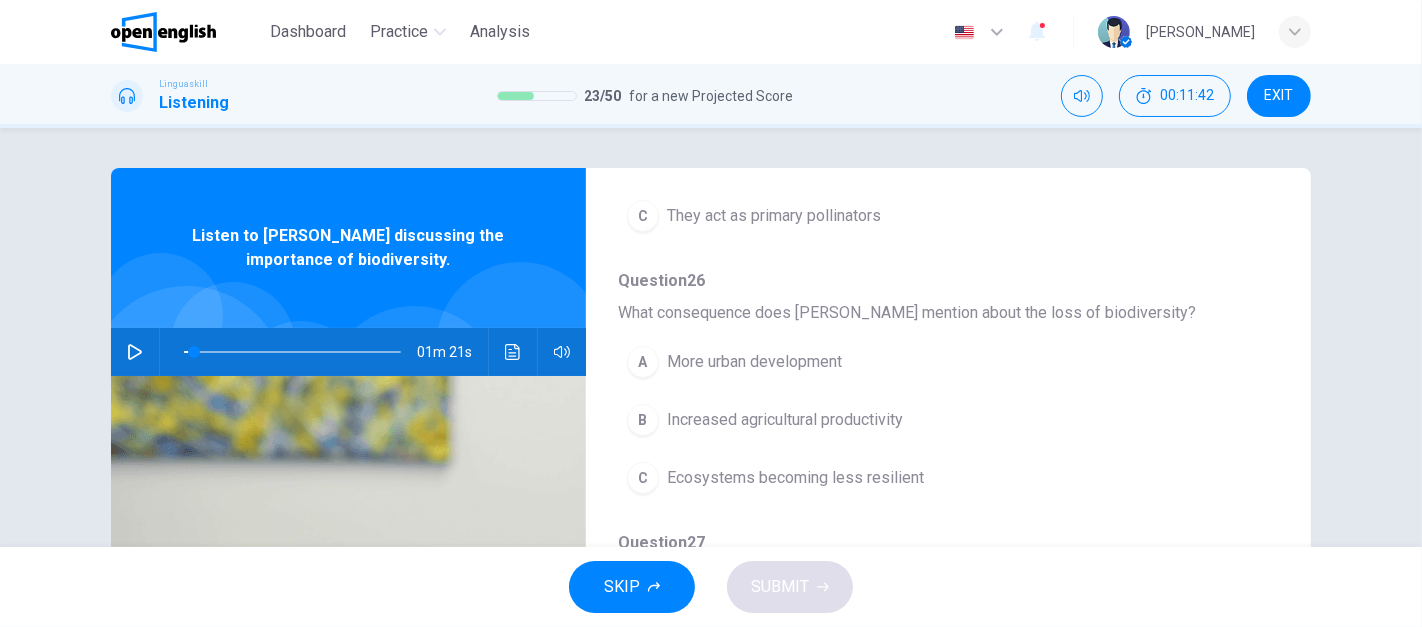 drag, startPoint x: 757, startPoint y: 301, endPoint x: 1060, endPoint y: 315, distance: 303.32327 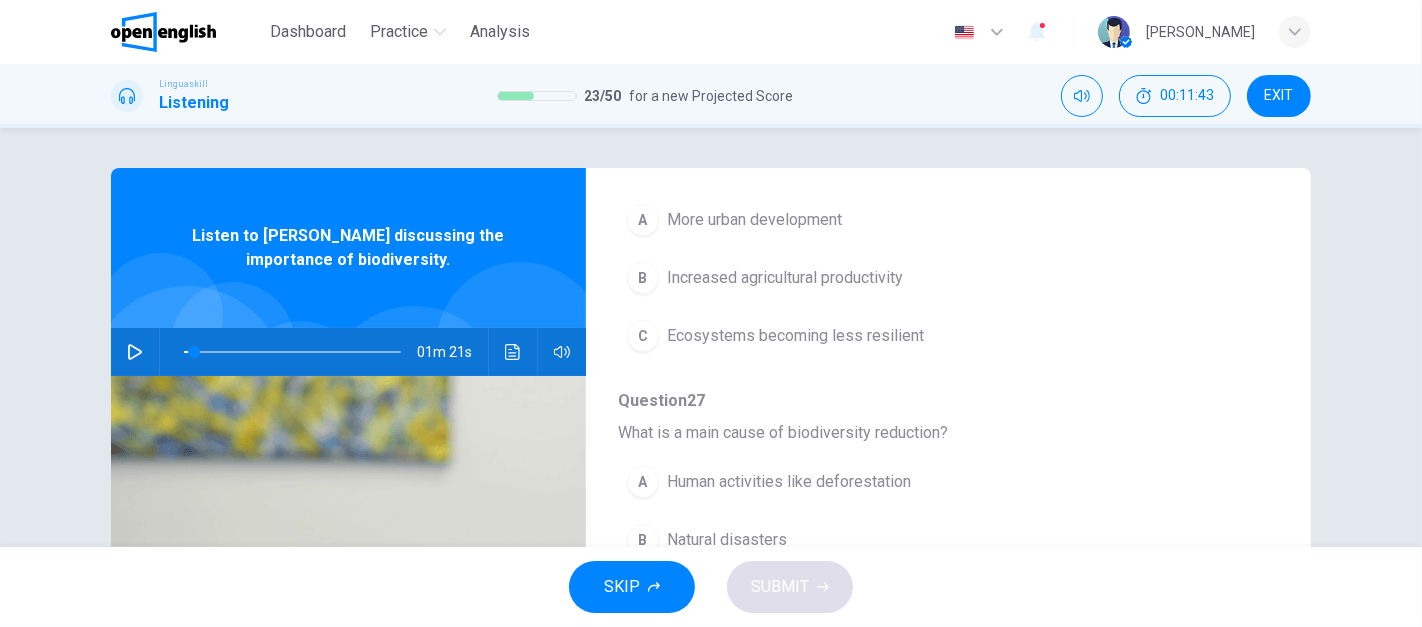 scroll, scrollTop: 854, scrollLeft: 0, axis: vertical 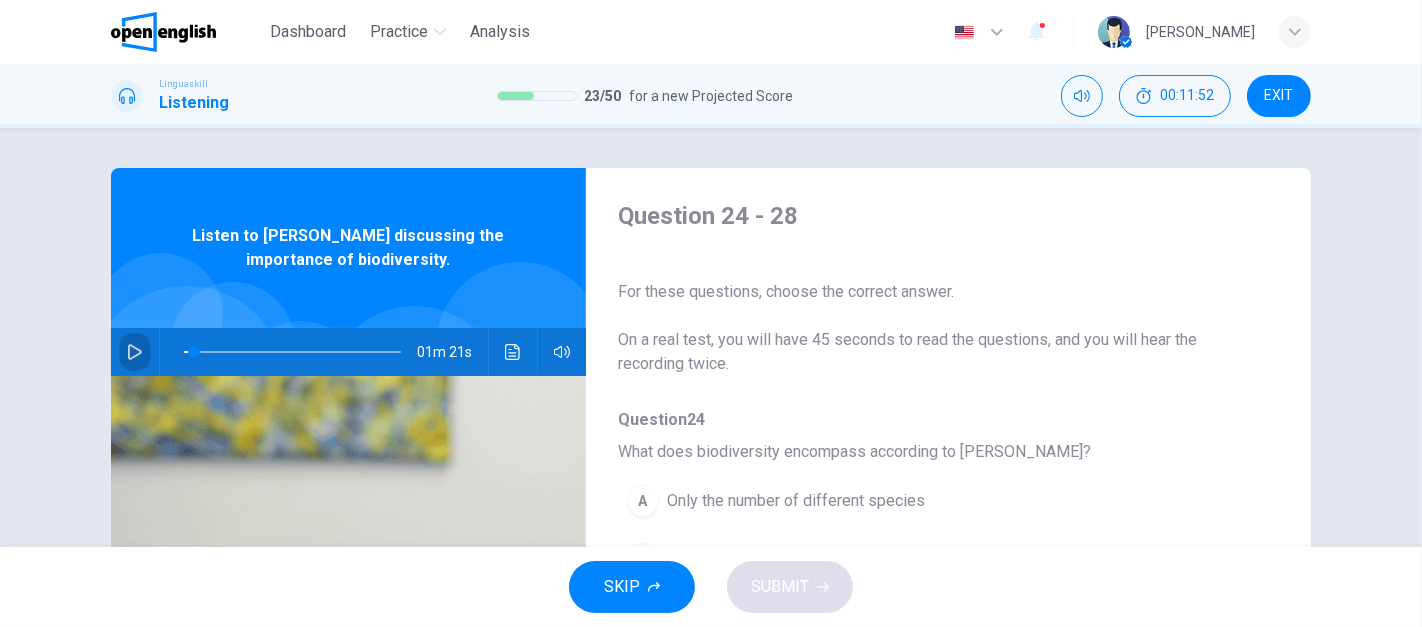 click 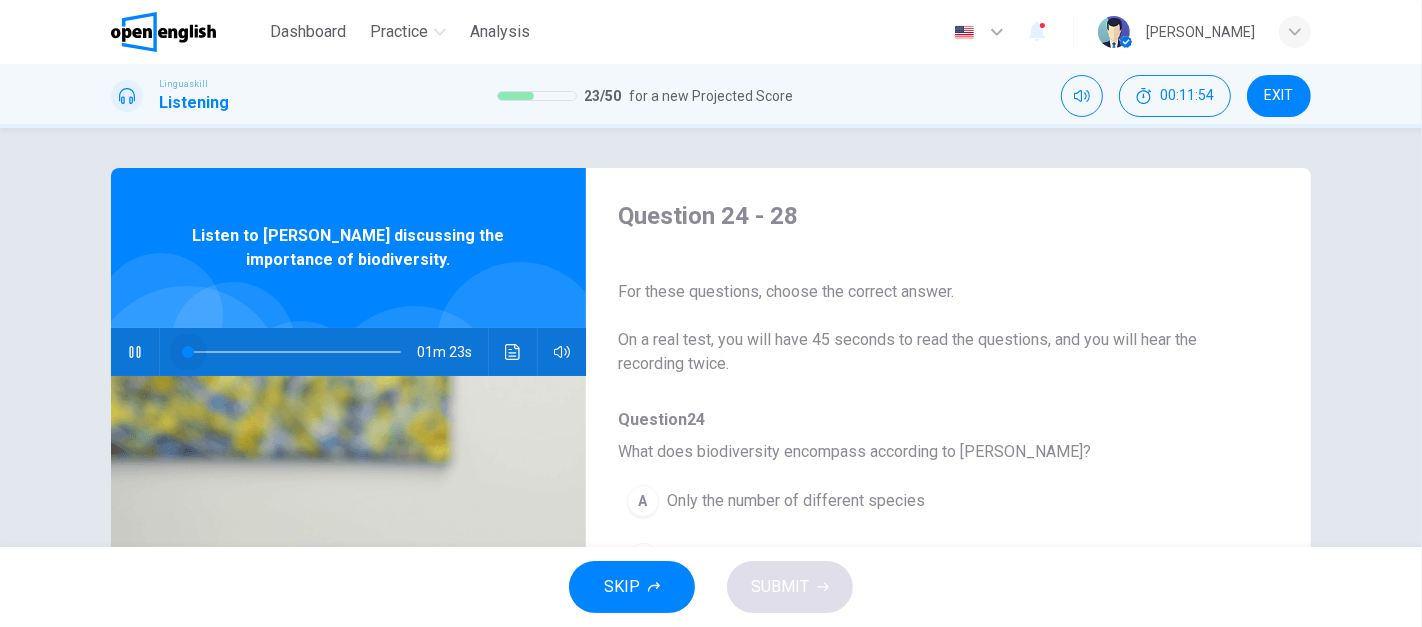 click at bounding box center [188, 352] 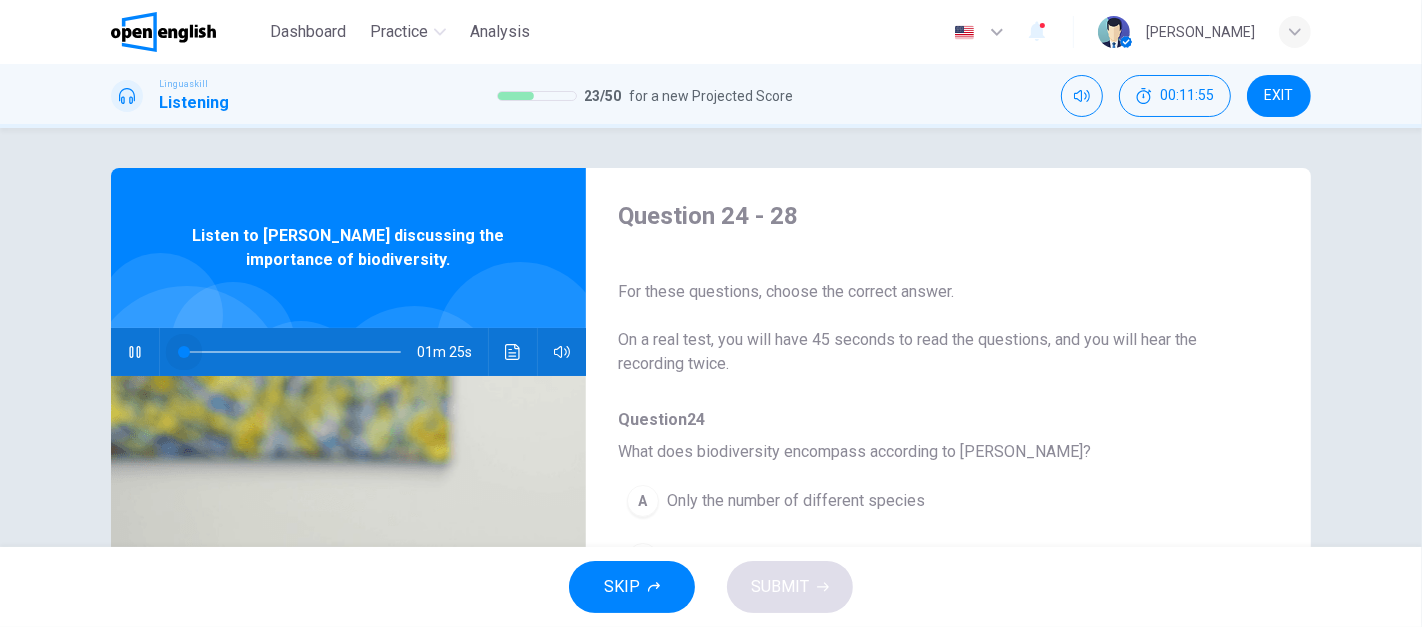 drag, startPoint x: 182, startPoint y: 349, endPoint x: 147, endPoint y: 341, distance: 35.902645 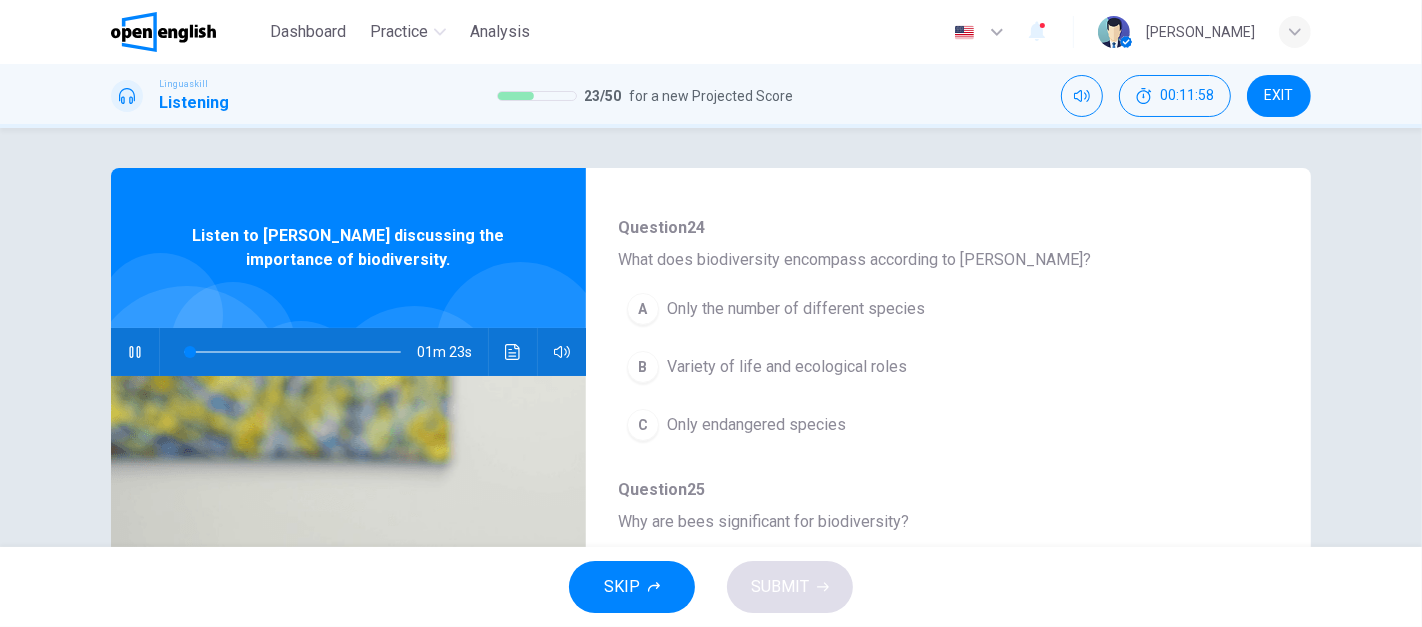 scroll, scrollTop: 194, scrollLeft: 0, axis: vertical 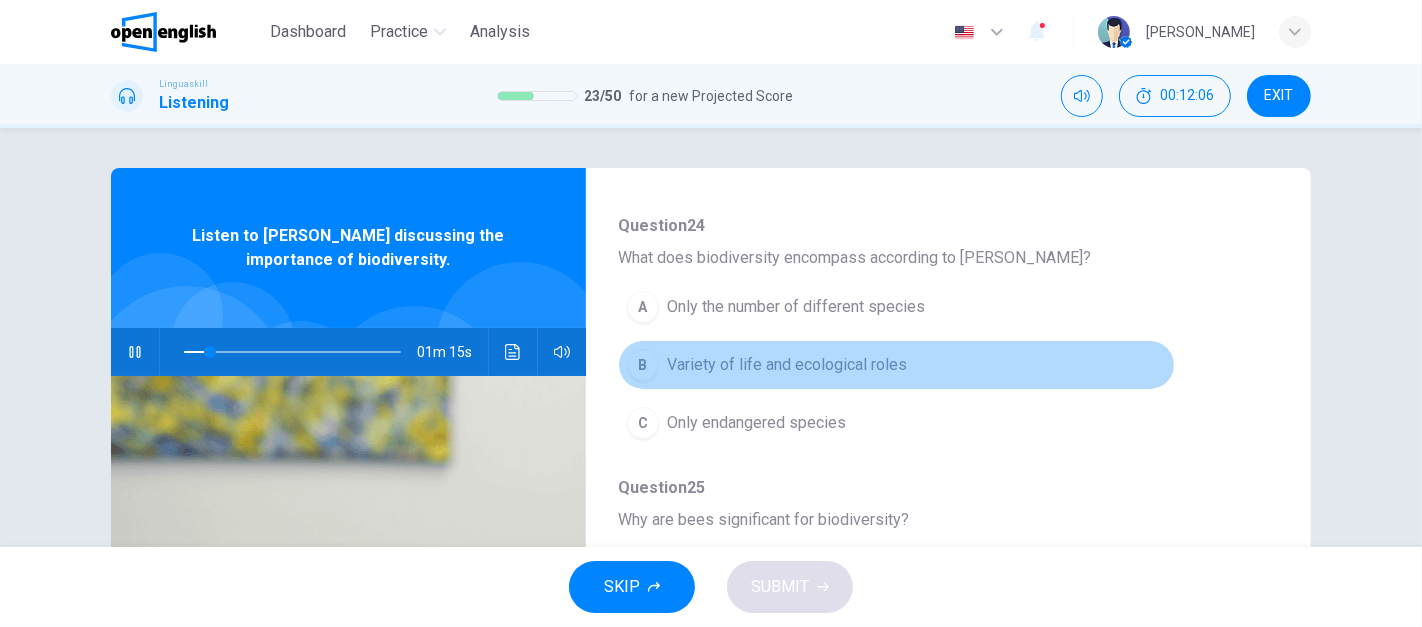 click on "Variety of life and ecological roles" at bounding box center (787, 365) 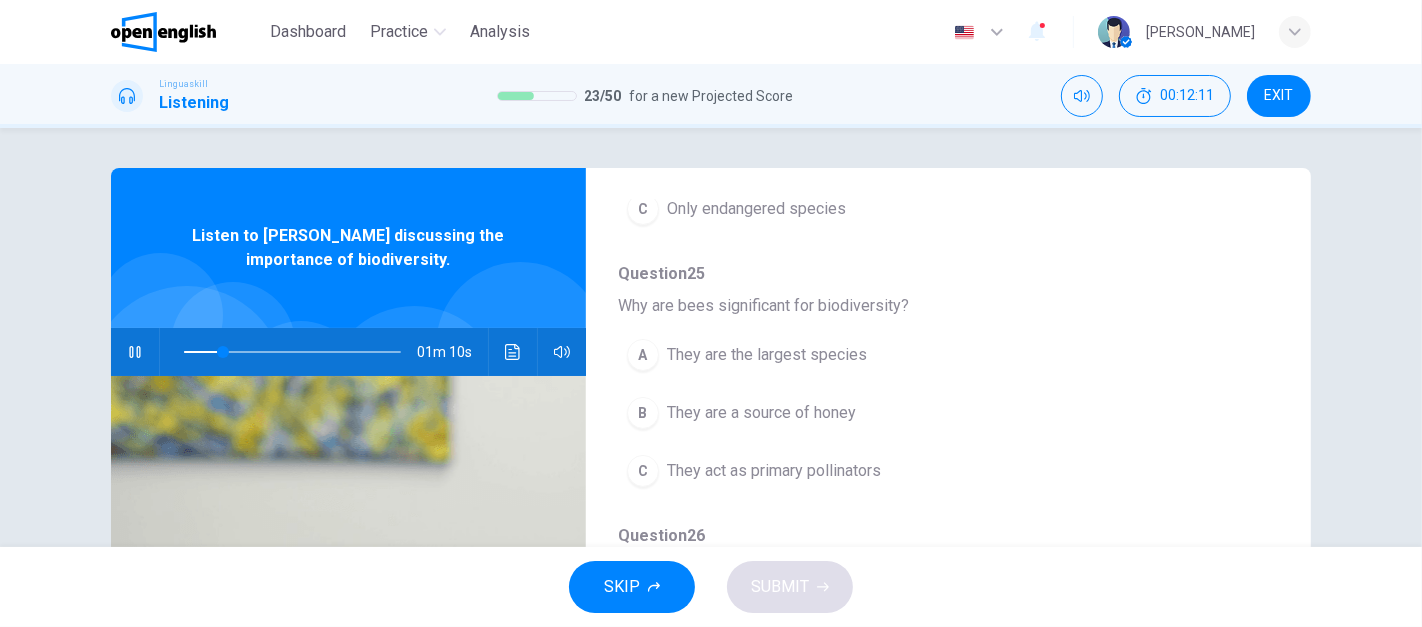 scroll, scrollTop: 411, scrollLeft: 0, axis: vertical 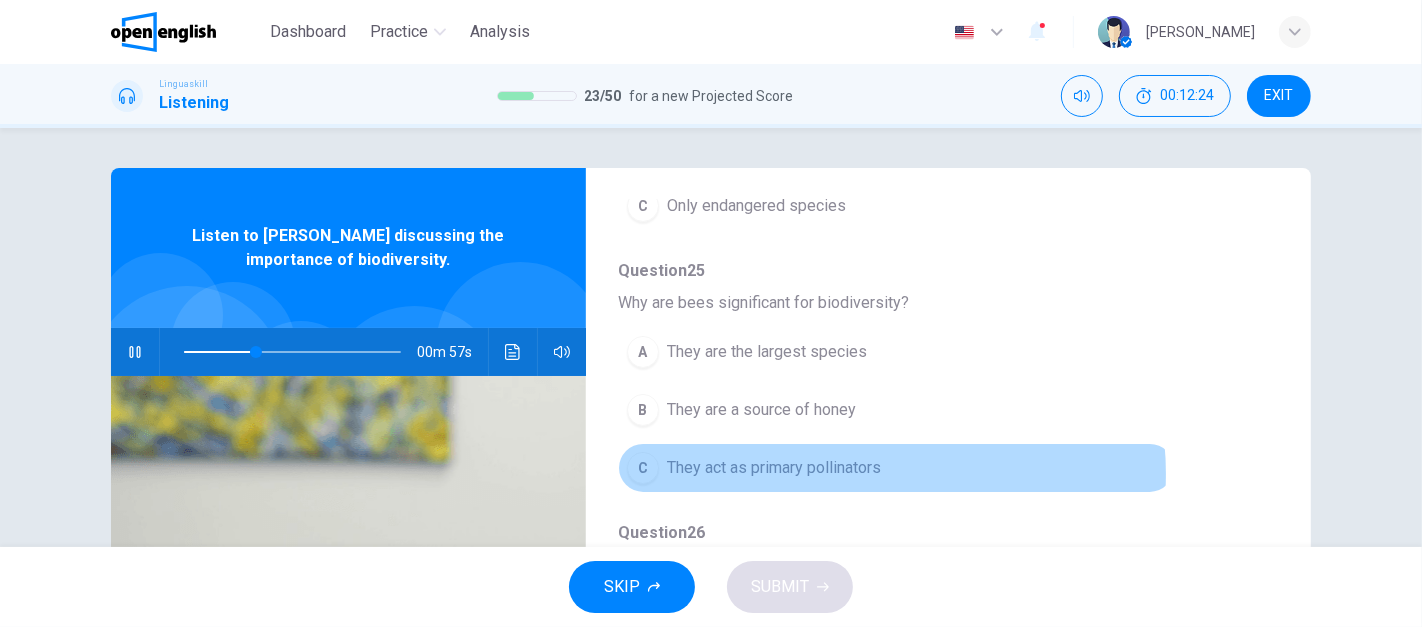 click on "They act as primary pollinators" at bounding box center (774, 468) 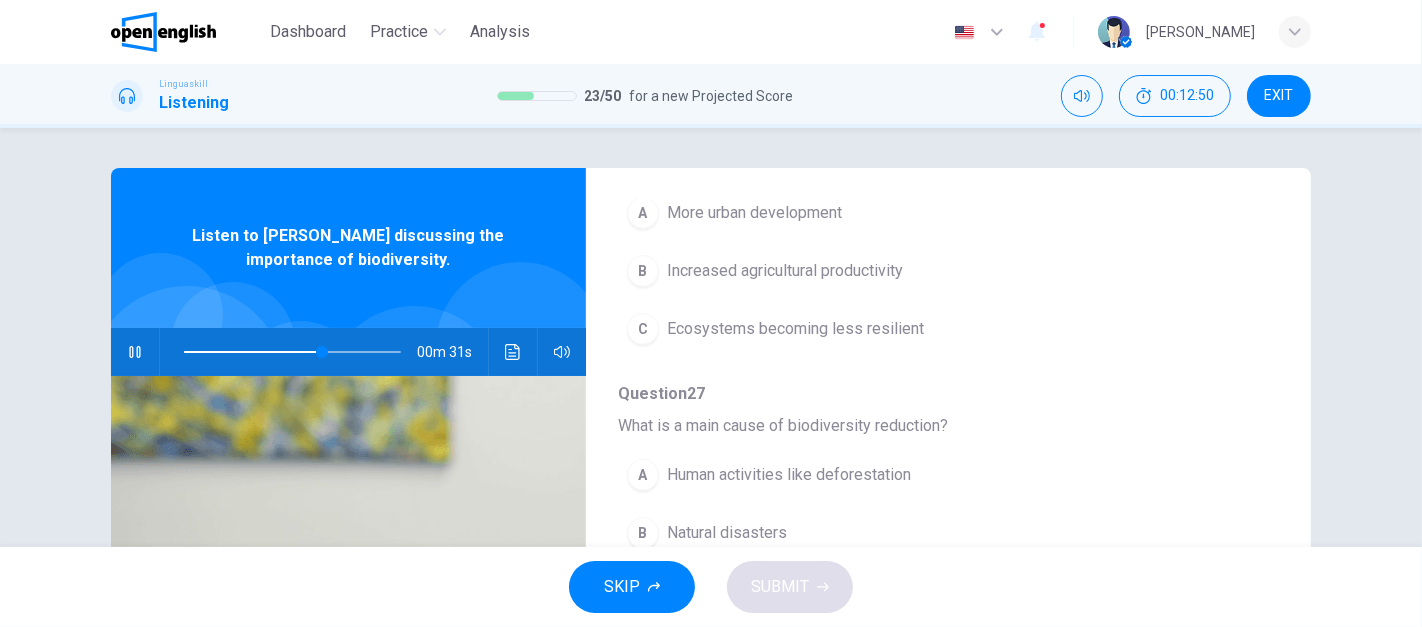 scroll, scrollTop: 854, scrollLeft: 0, axis: vertical 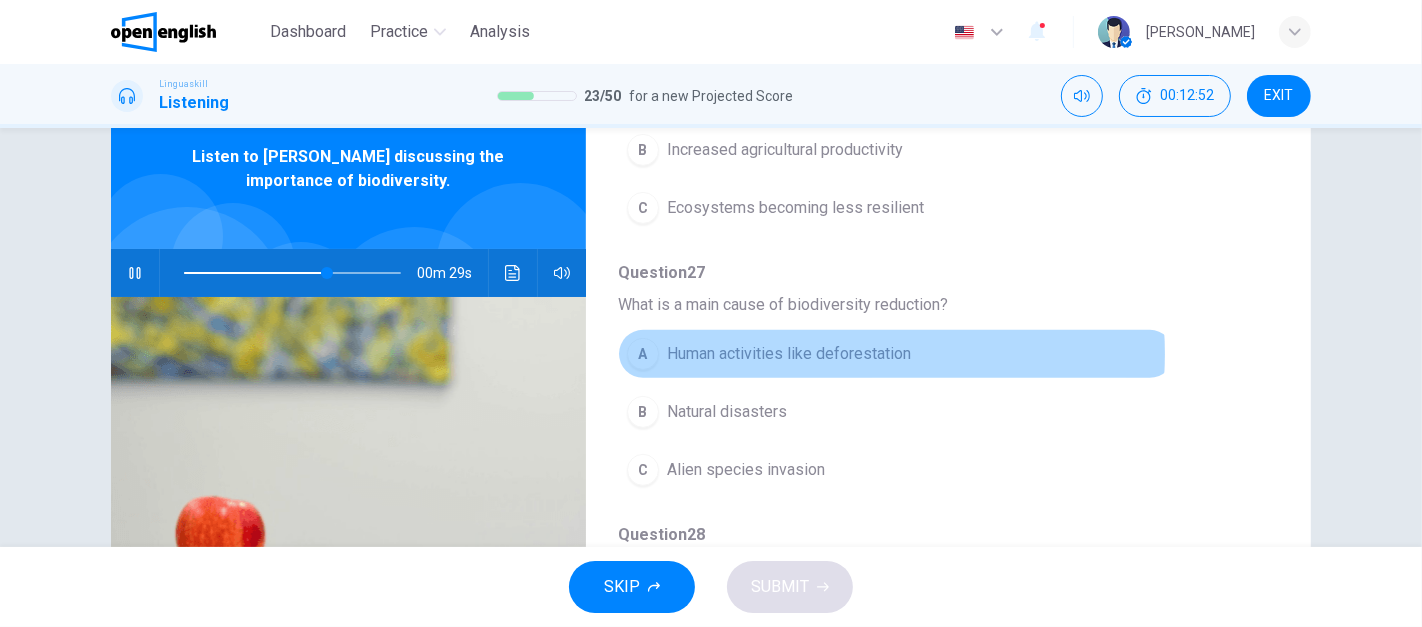 click on "Human activities like deforestation" at bounding box center (789, 354) 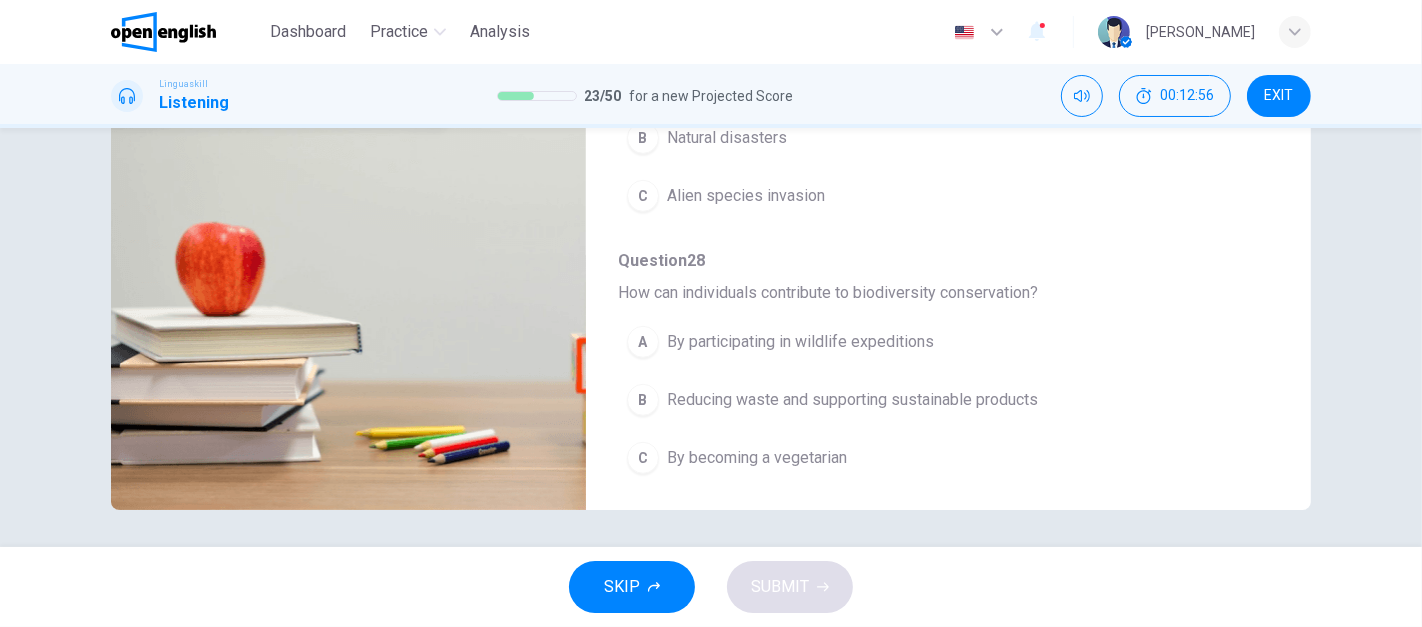 scroll, scrollTop: 354, scrollLeft: 0, axis: vertical 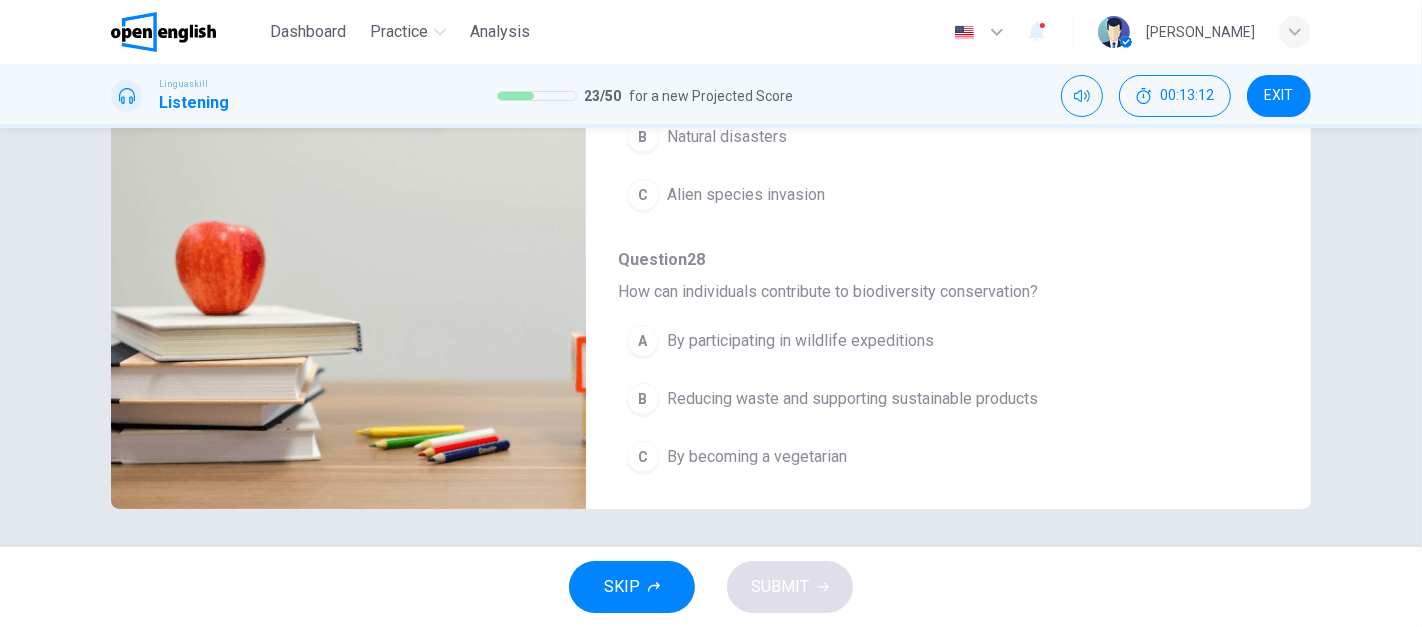 click on "Reducing waste and supporting sustainable products" at bounding box center [852, 399] 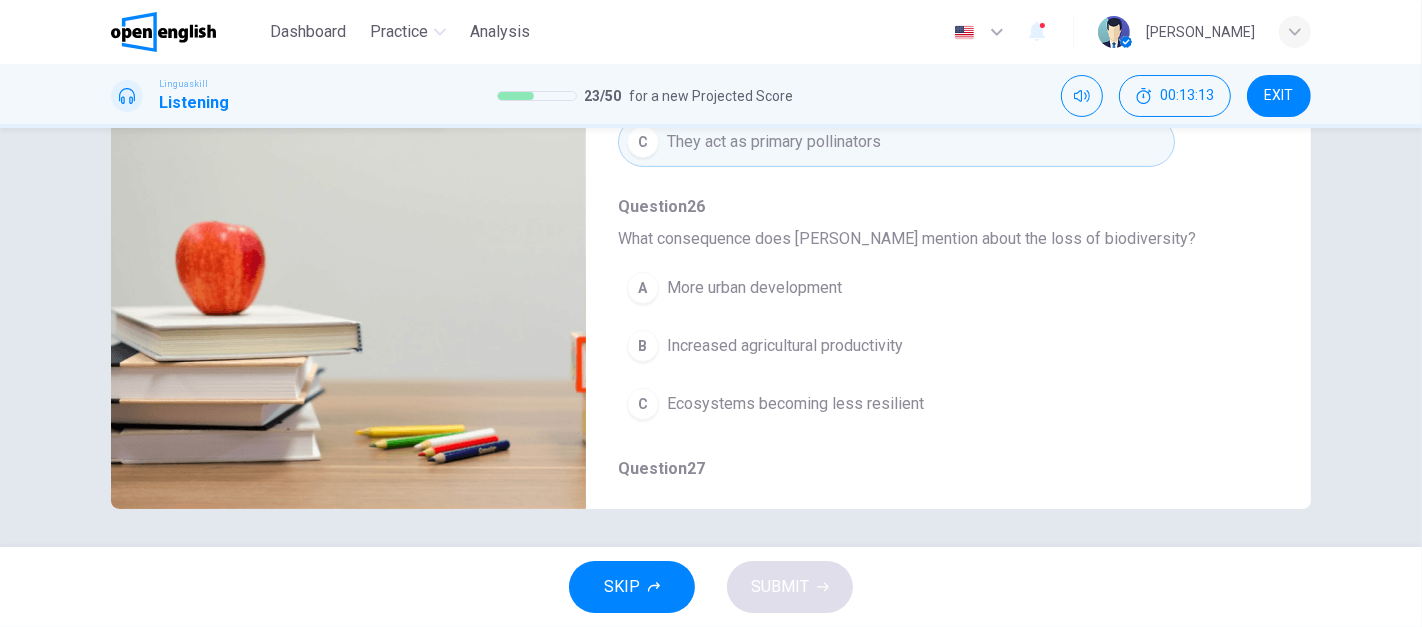 scroll, scrollTop: 0, scrollLeft: 0, axis: both 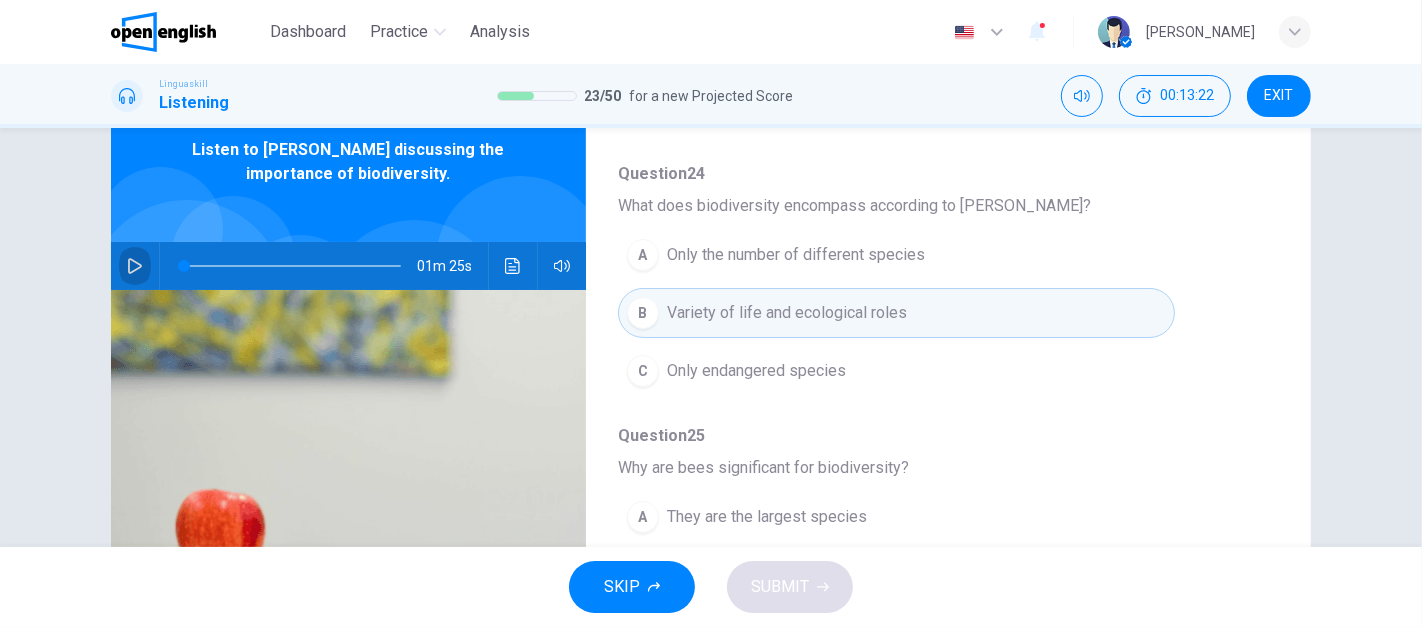click 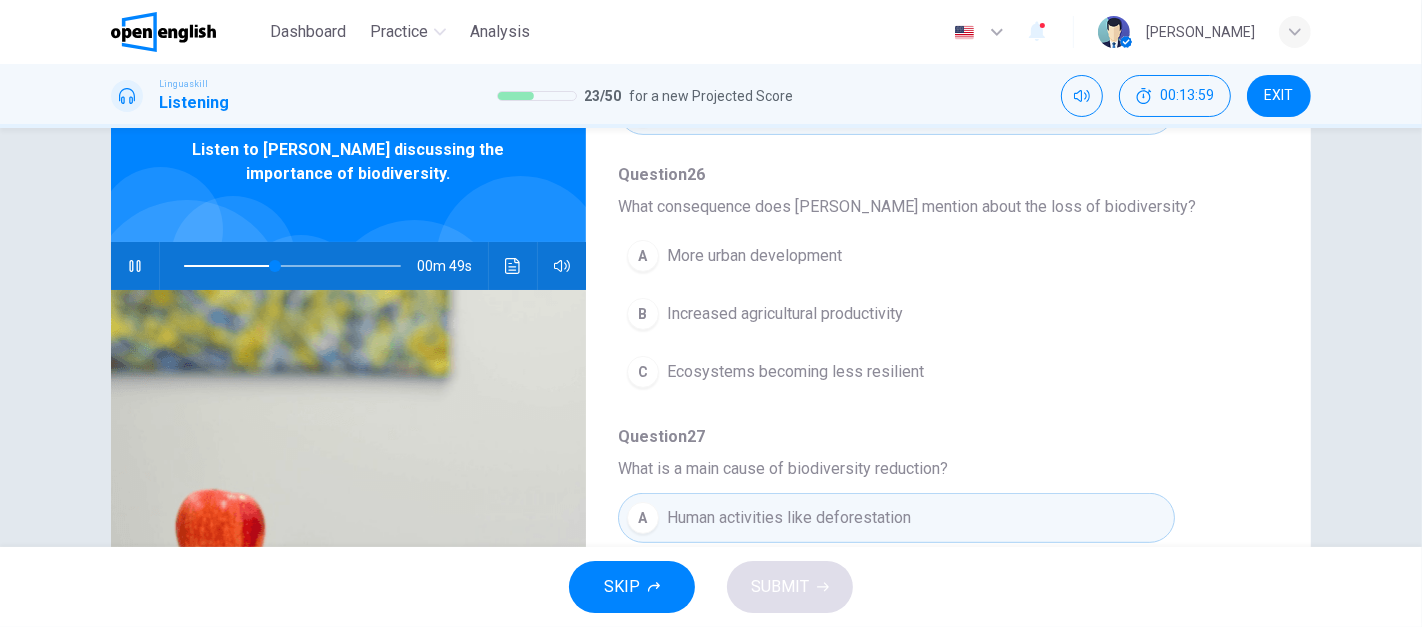 scroll, scrollTop: 684, scrollLeft: 0, axis: vertical 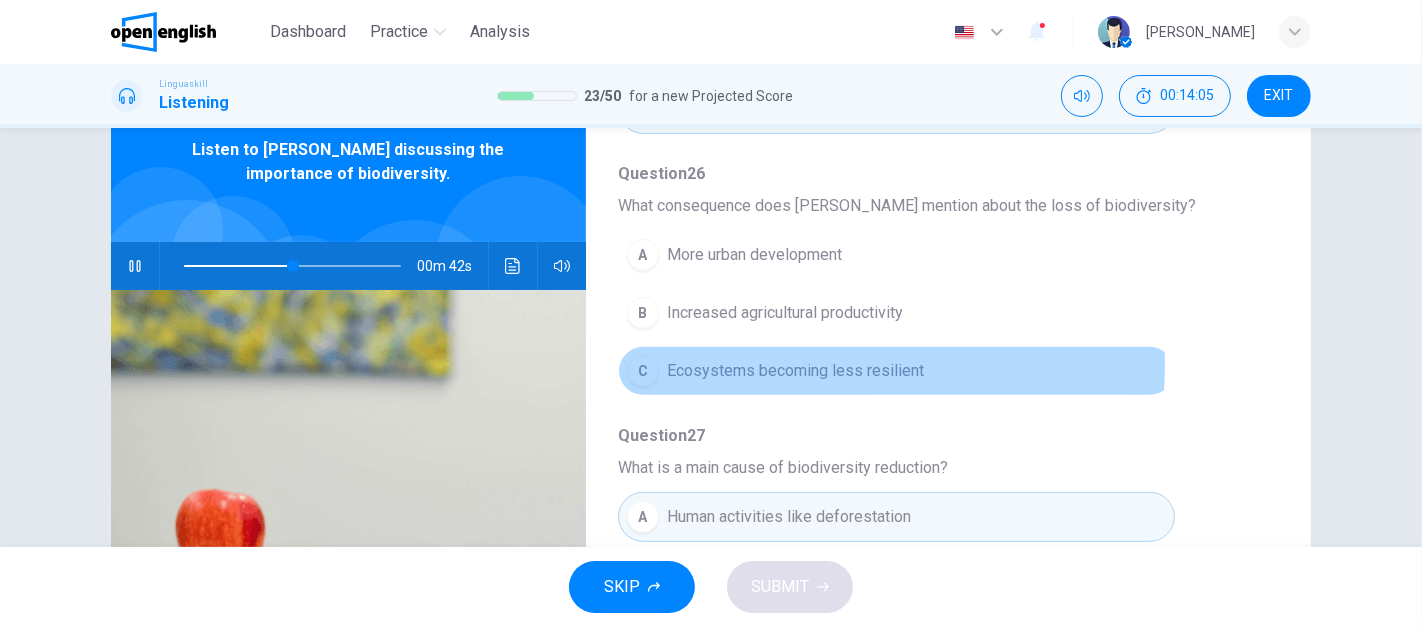 click on "C" at bounding box center [643, 371] 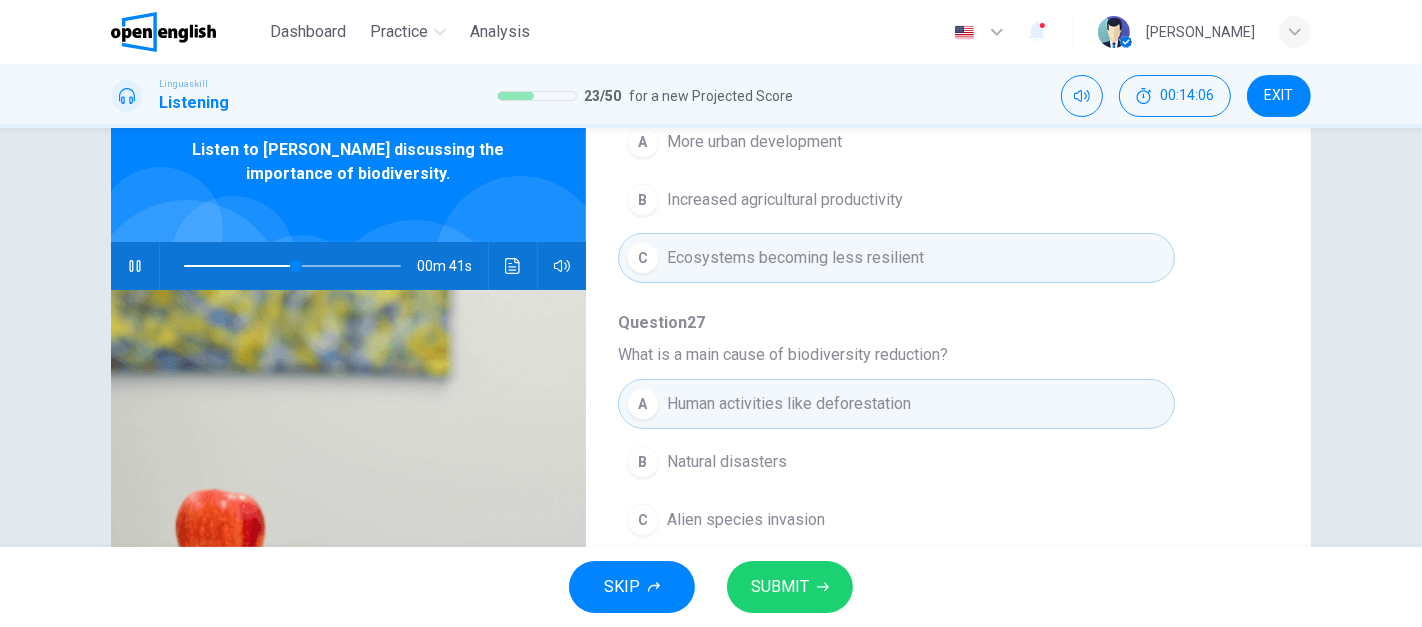 scroll, scrollTop: 854, scrollLeft: 0, axis: vertical 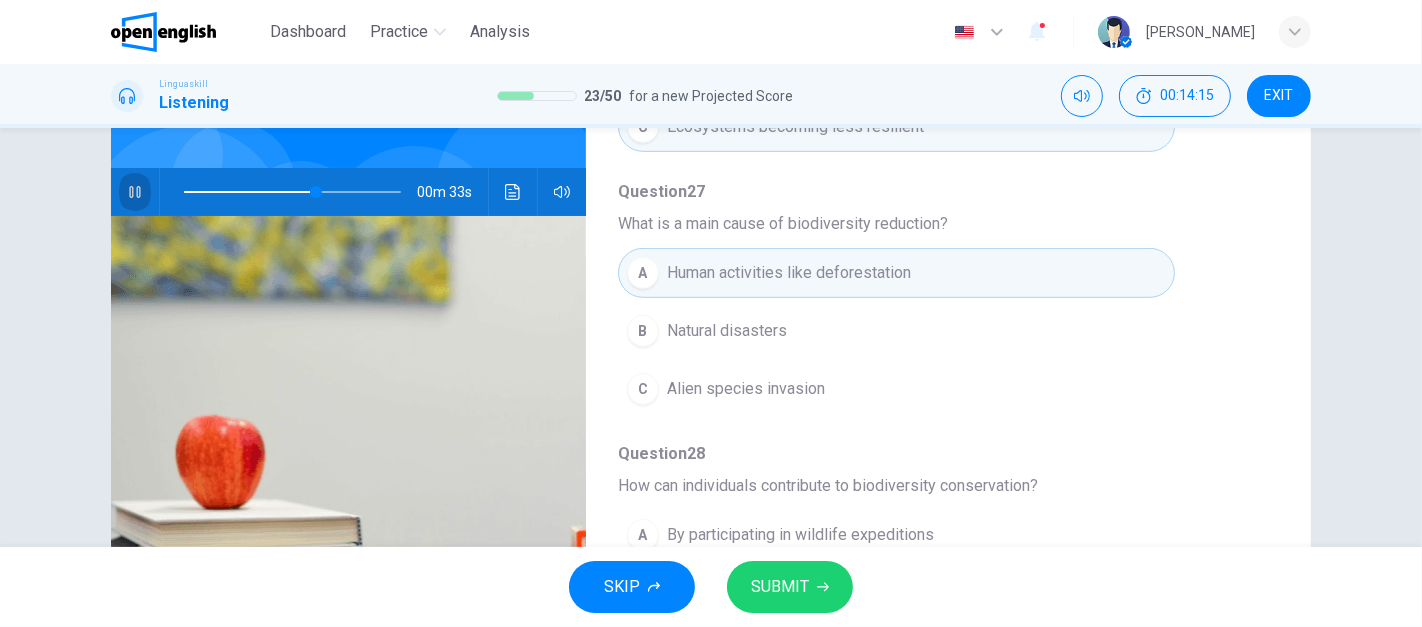 click at bounding box center (135, 192) 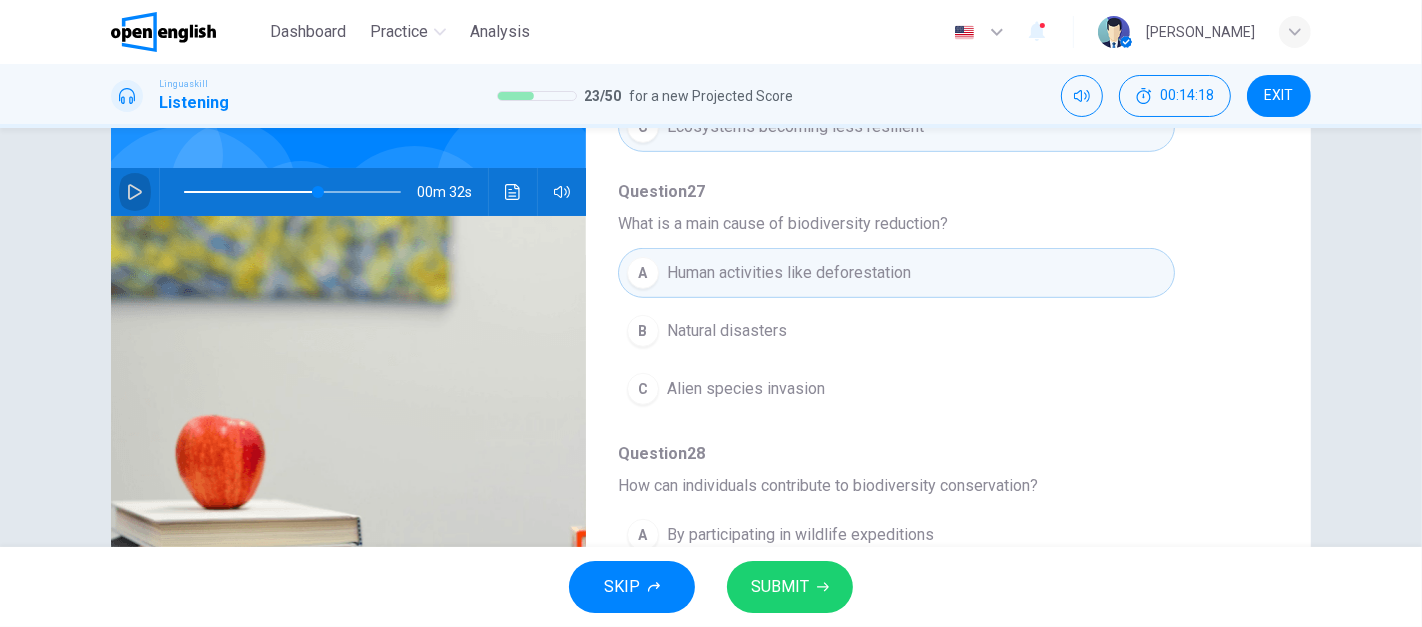 click at bounding box center [135, 192] 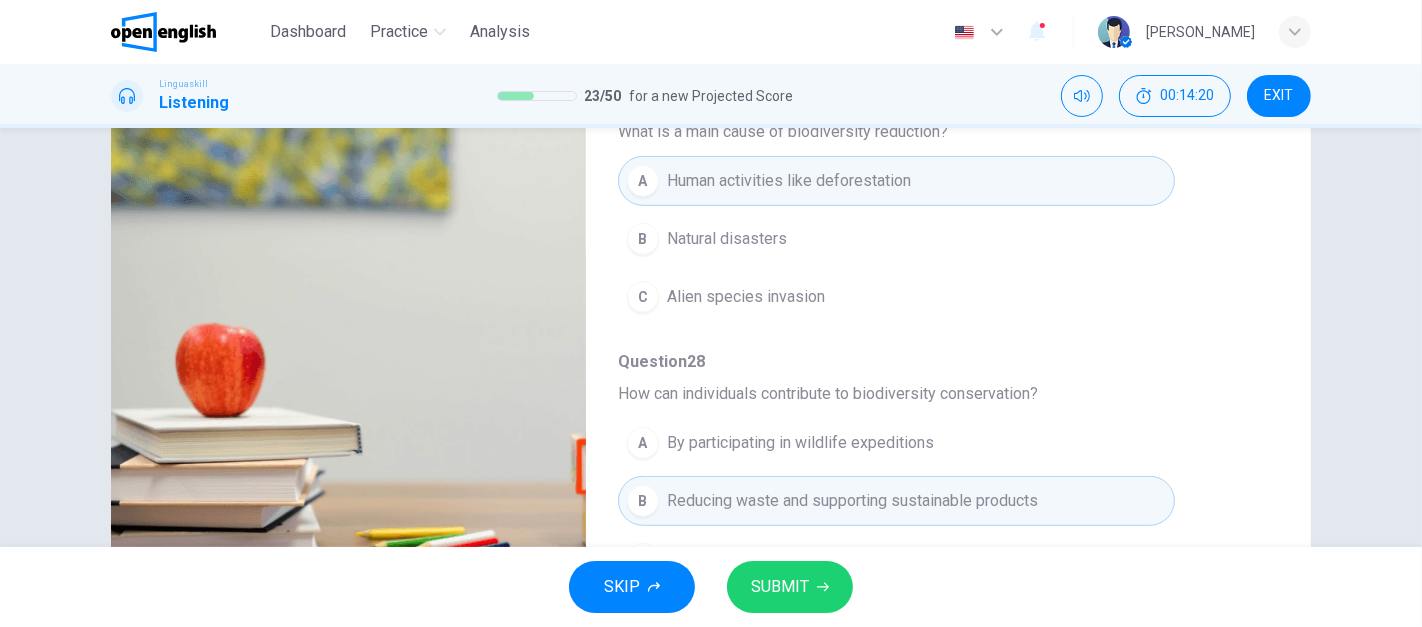 scroll, scrollTop: 356, scrollLeft: 0, axis: vertical 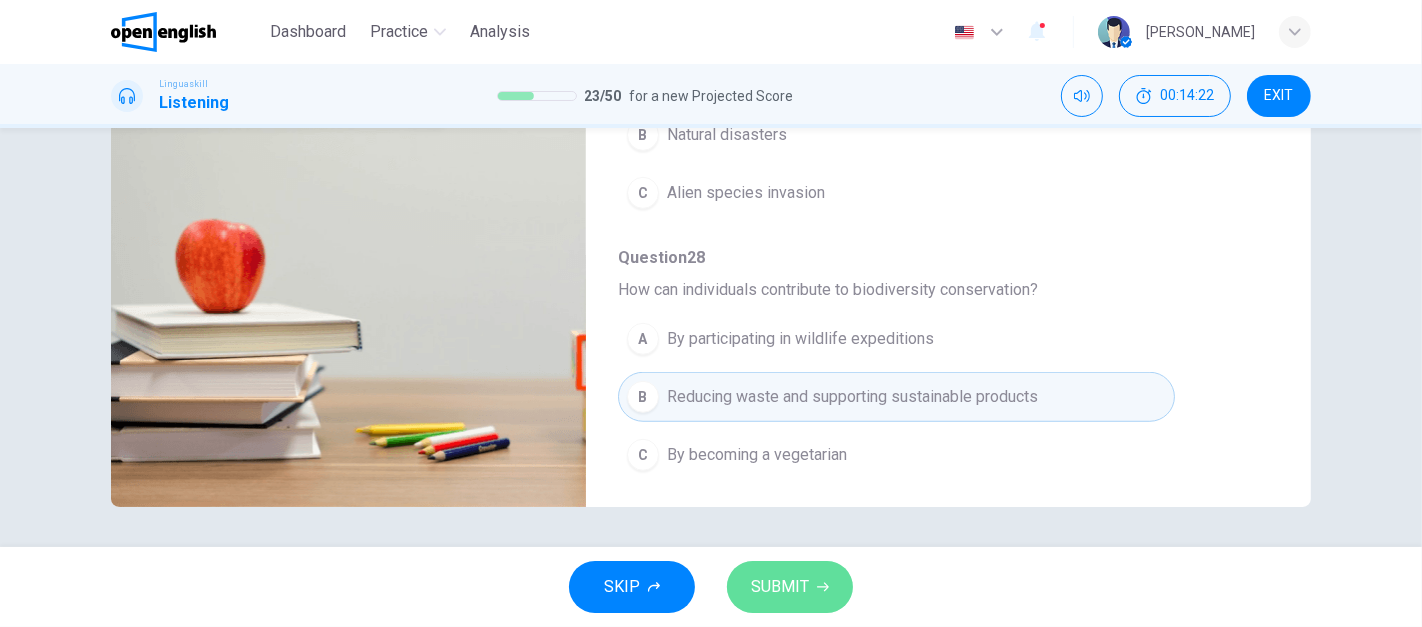 click on "SUBMIT" at bounding box center (780, 587) 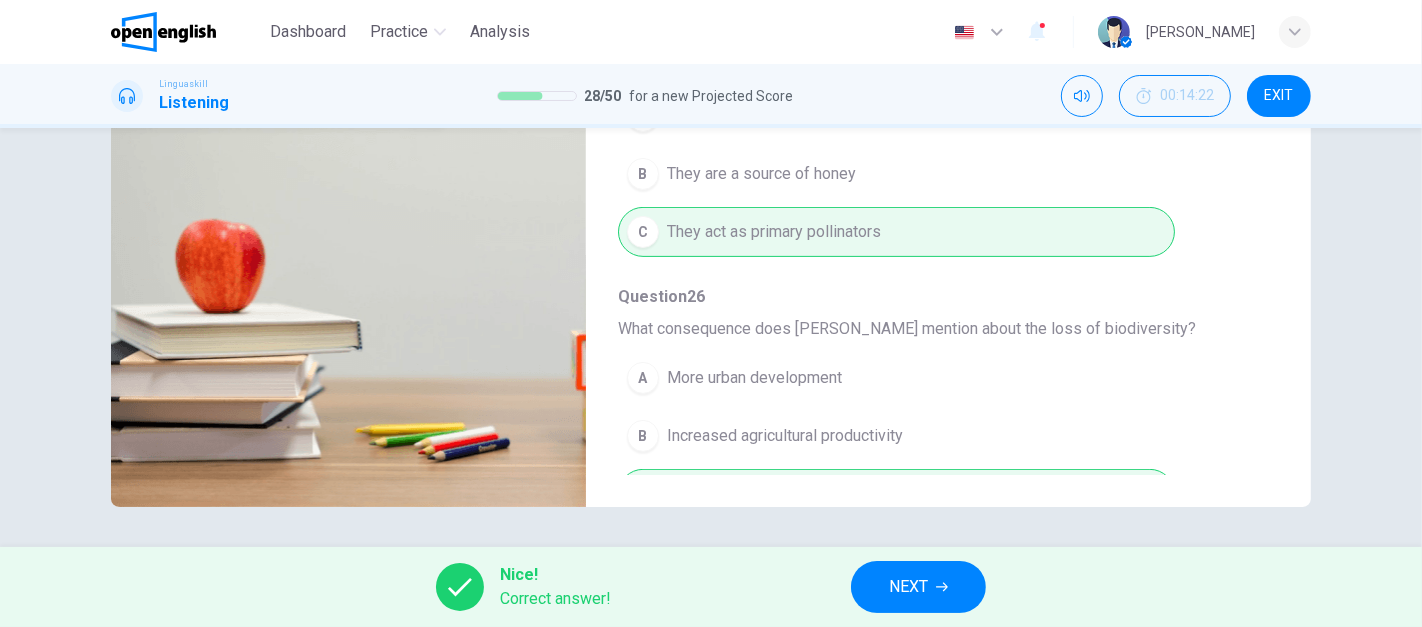 scroll, scrollTop: 0, scrollLeft: 0, axis: both 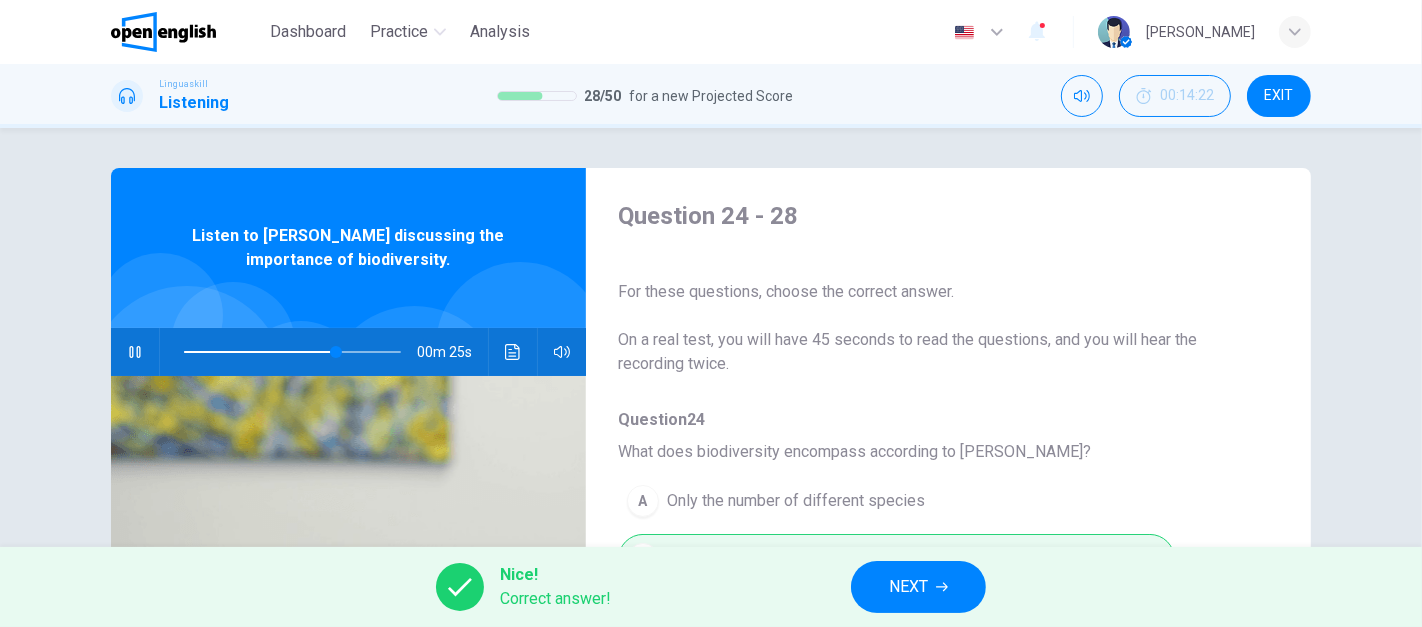 type on "**" 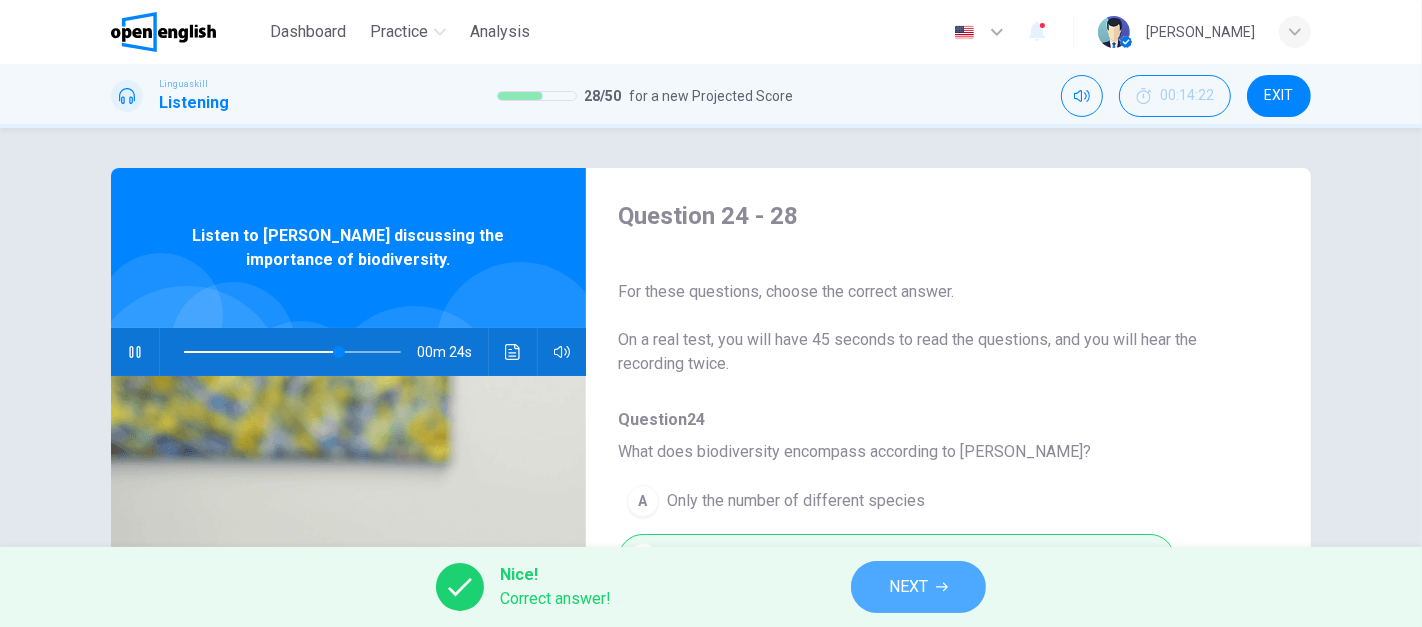 click on "NEXT" at bounding box center (918, 587) 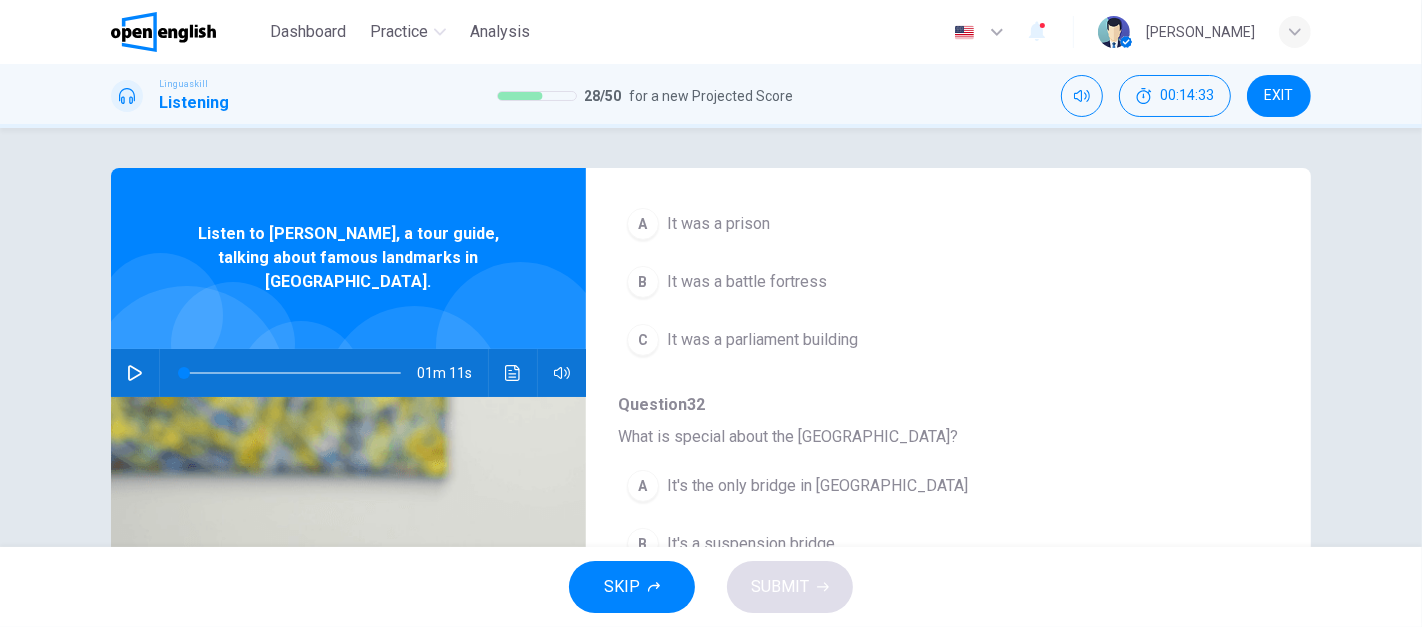 scroll, scrollTop: 854, scrollLeft: 0, axis: vertical 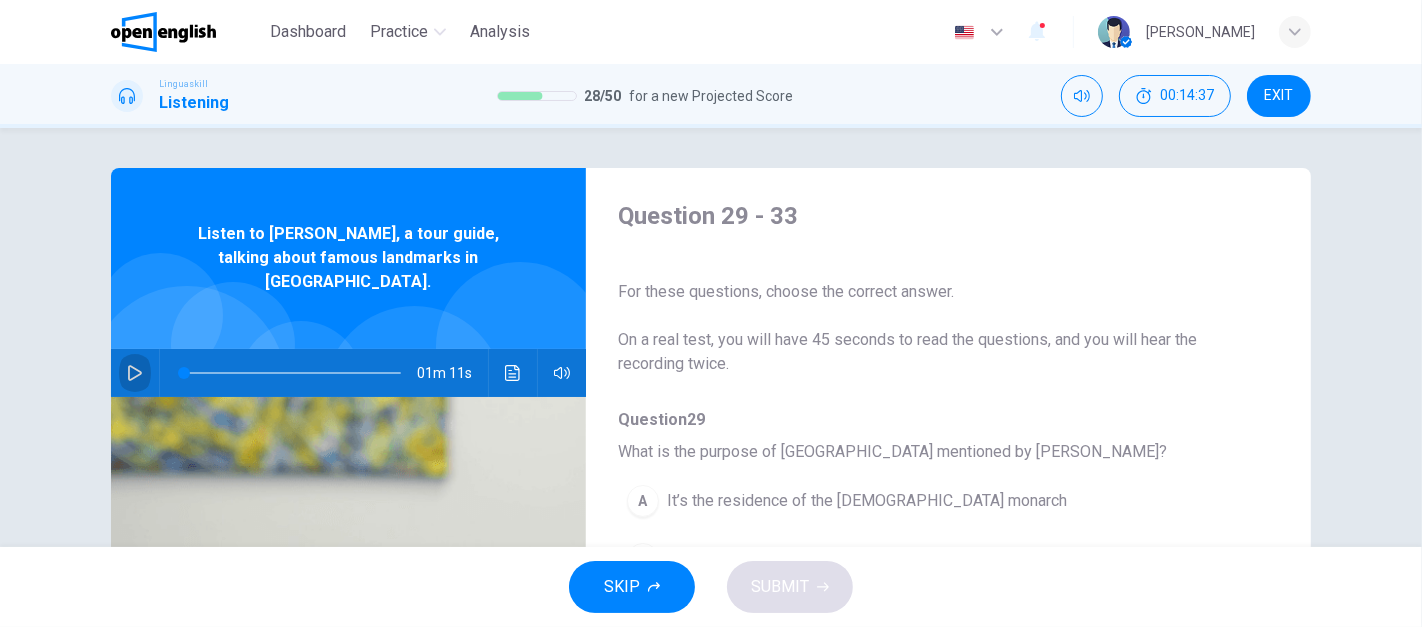 click 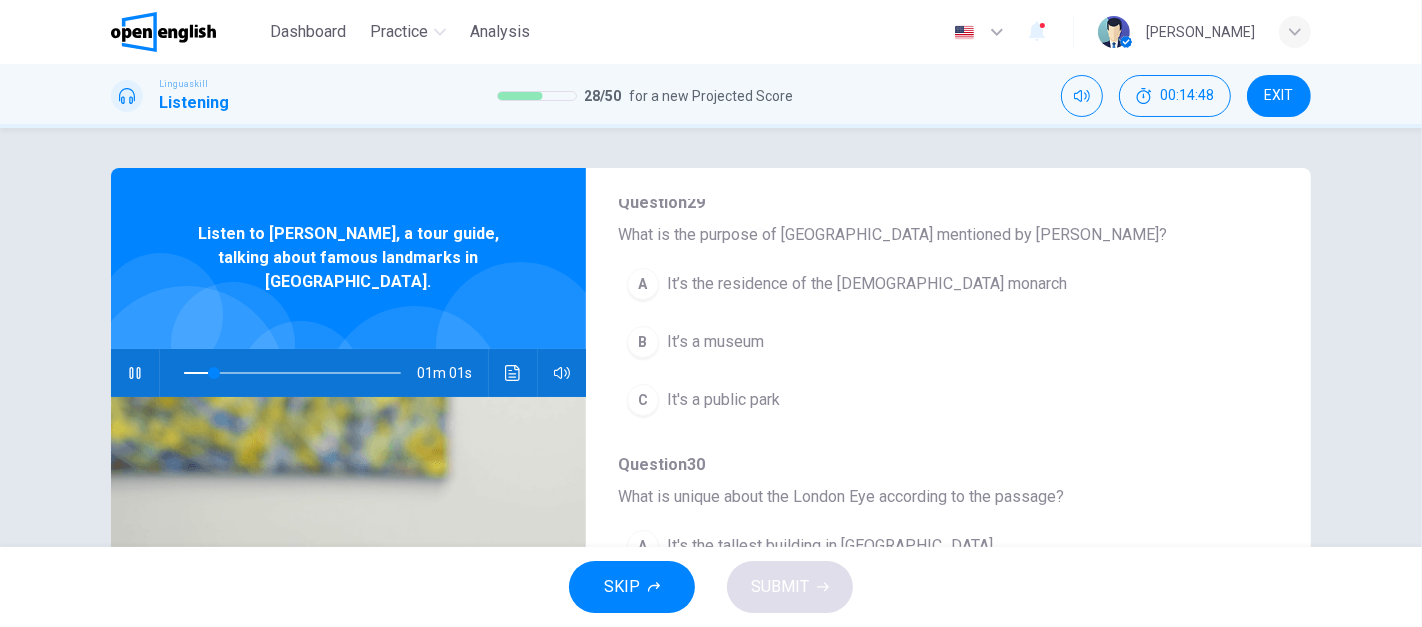 scroll, scrollTop: 221, scrollLeft: 0, axis: vertical 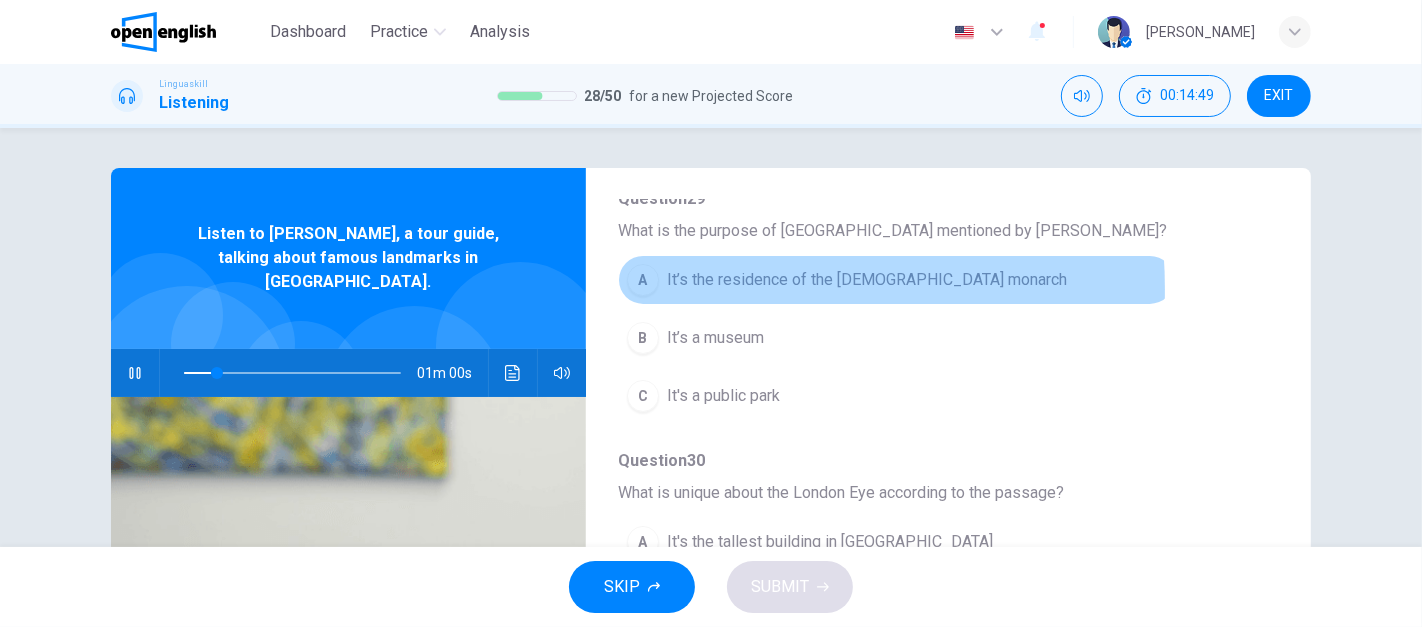 click on "It’s the residence of the British monarch" at bounding box center [867, 280] 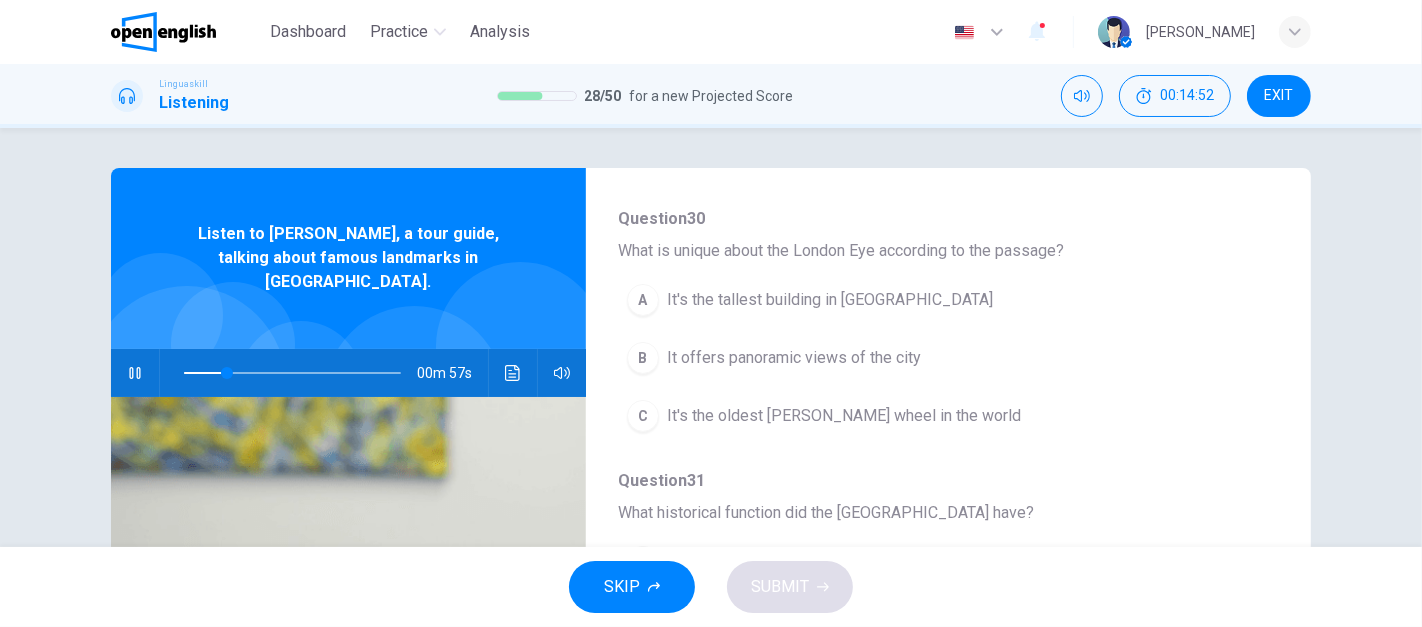 scroll, scrollTop: 472, scrollLeft: 0, axis: vertical 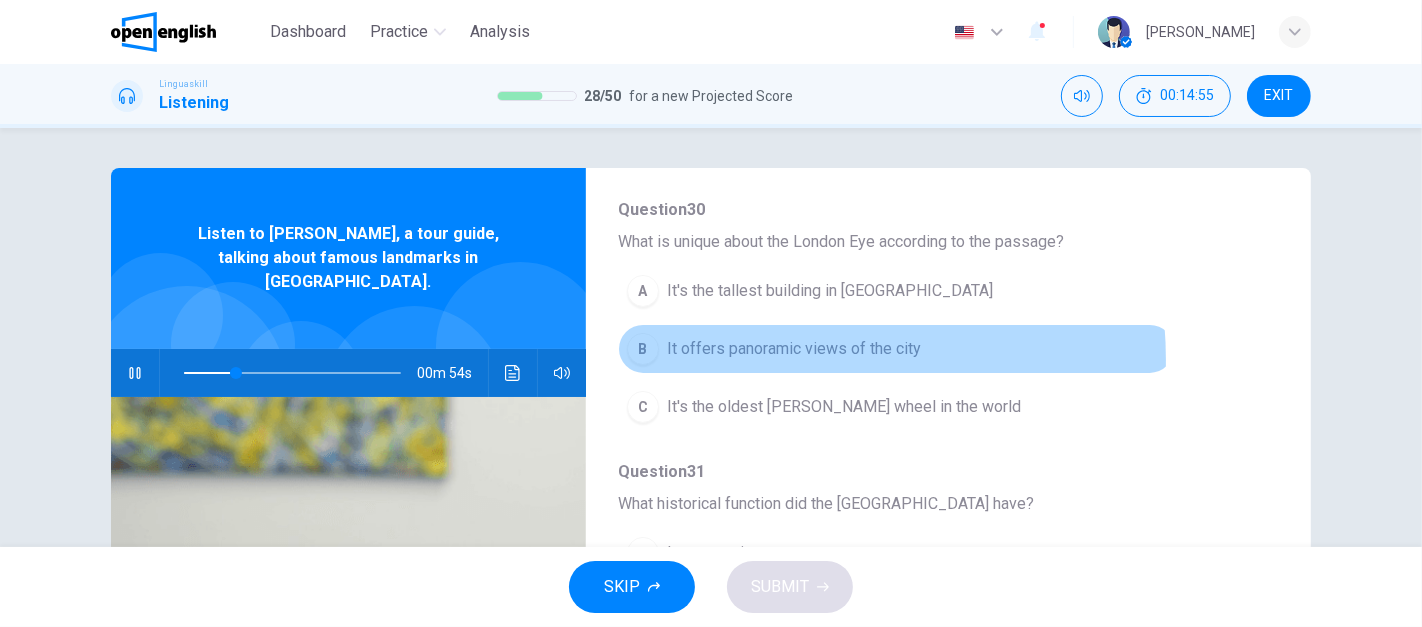 click on "It offers panoramic views of the city" at bounding box center (794, 349) 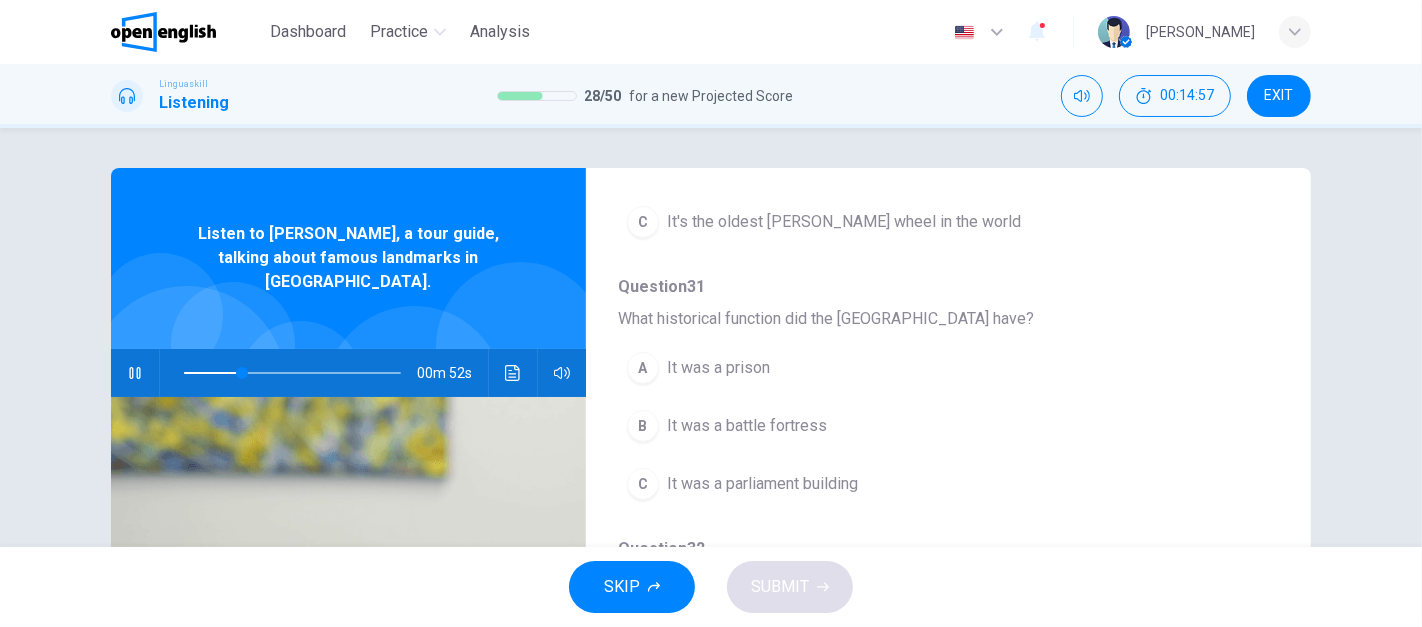 scroll, scrollTop: 655, scrollLeft: 0, axis: vertical 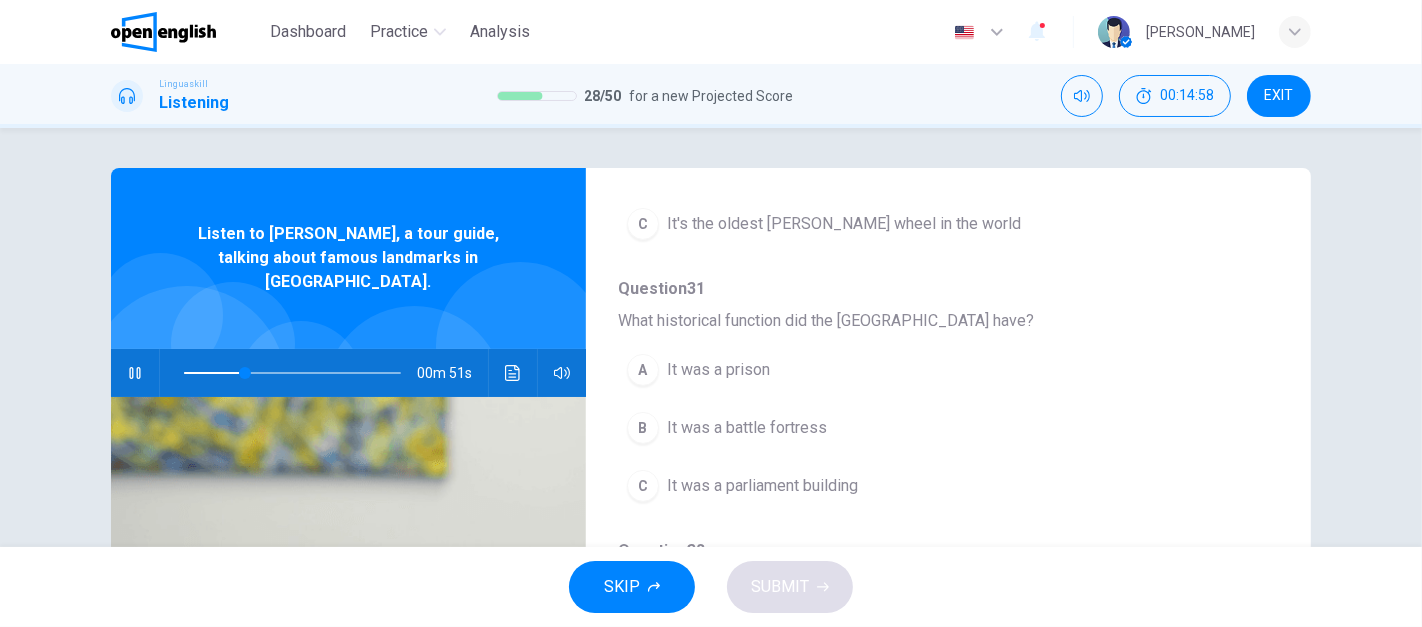 click on "It was a prison" at bounding box center (718, 370) 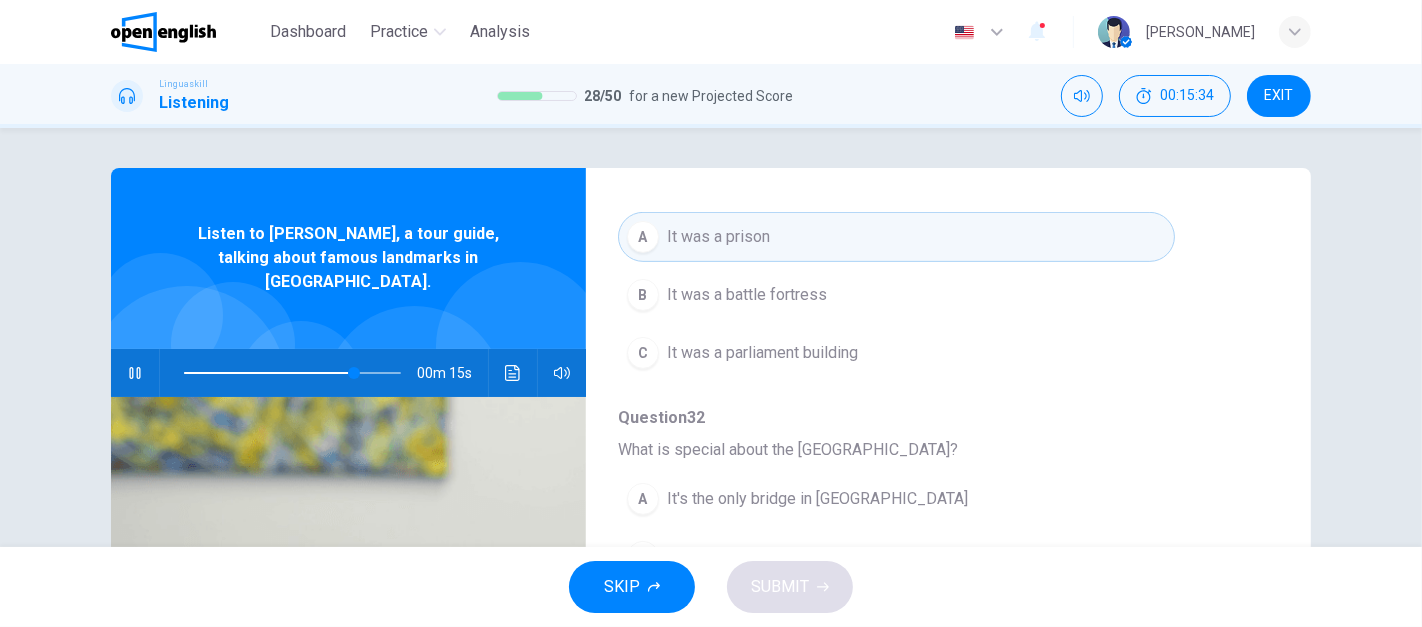 scroll, scrollTop: 854, scrollLeft: 0, axis: vertical 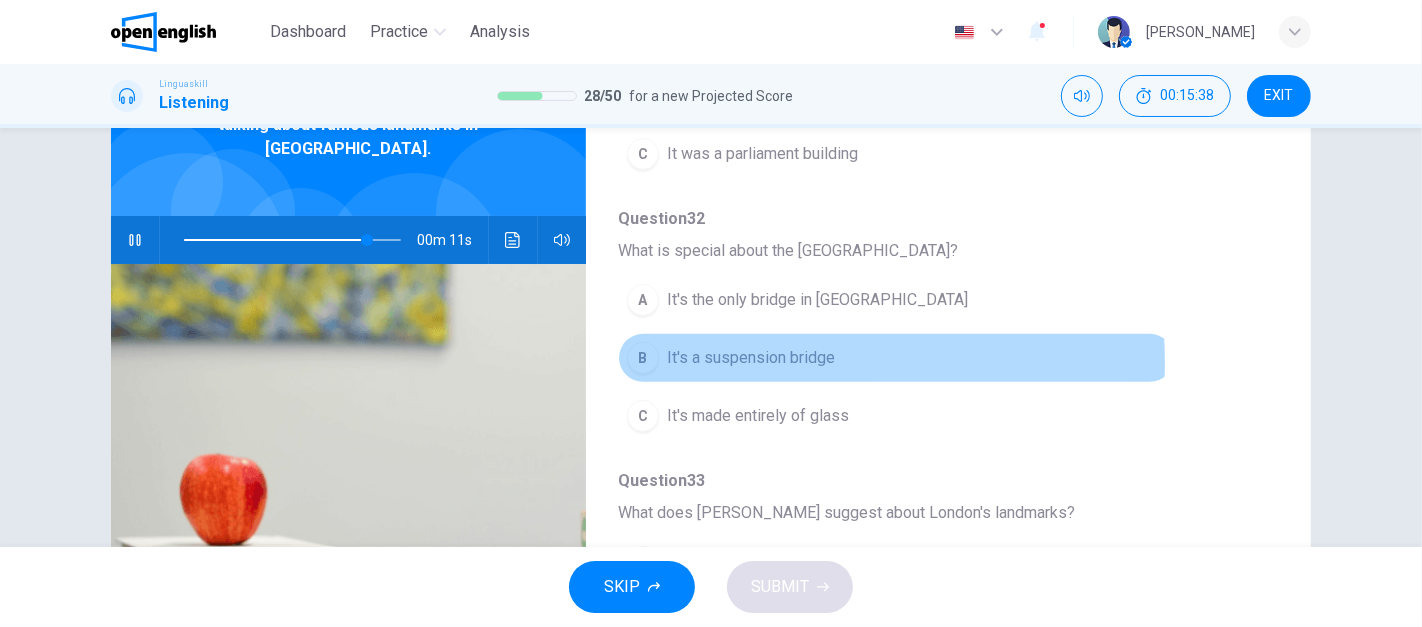 click on "It's a suspension bridge" at bounding box center [751, 358] 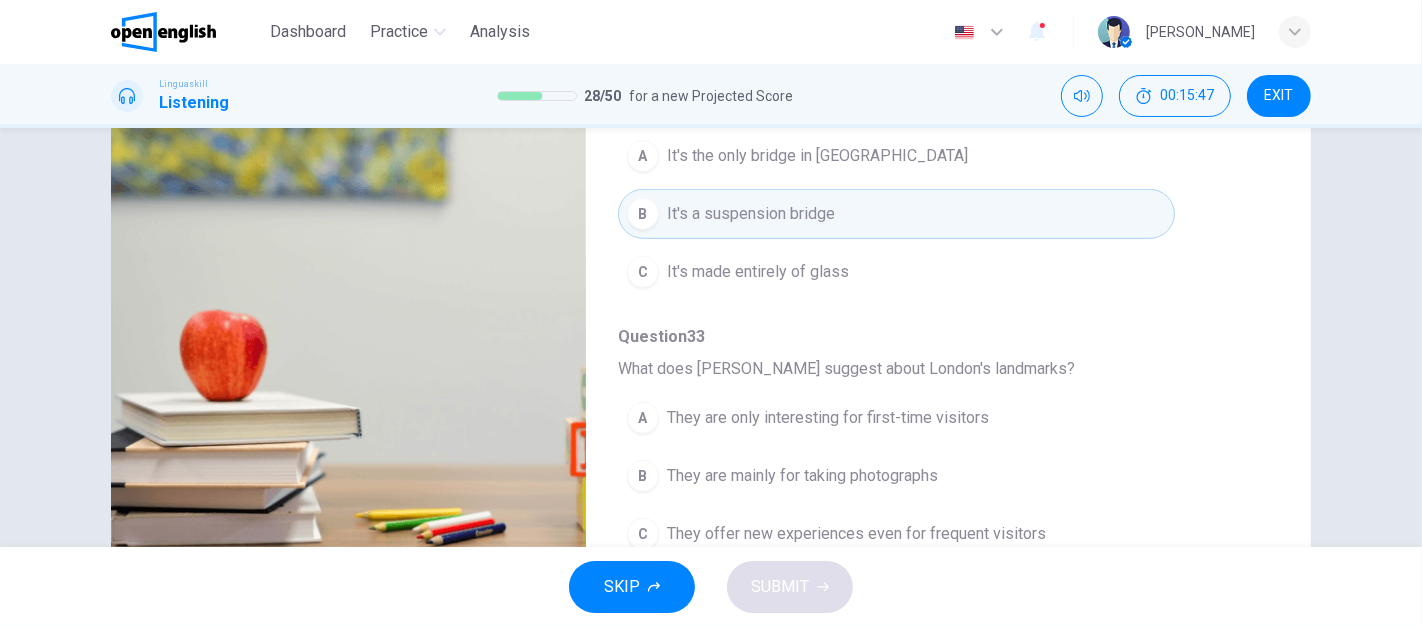 scroll, scrollTop: 356, scrollLeft: 0, axis: vertical 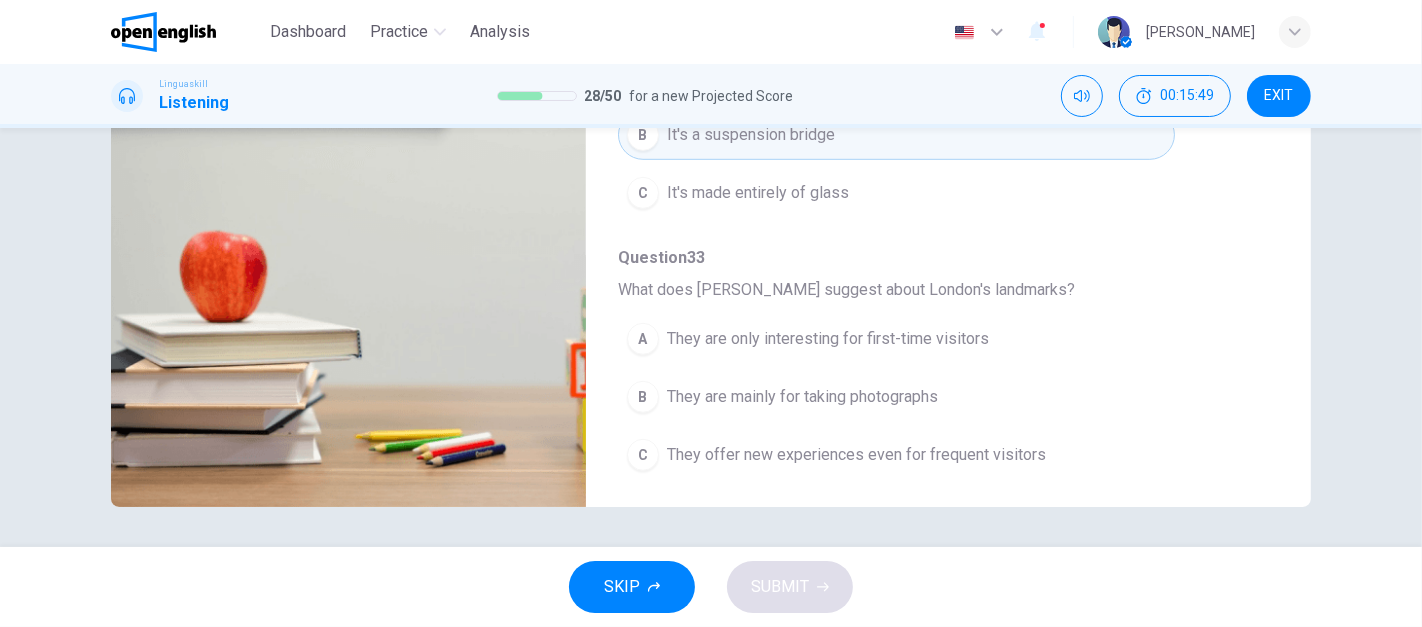 type on "*" 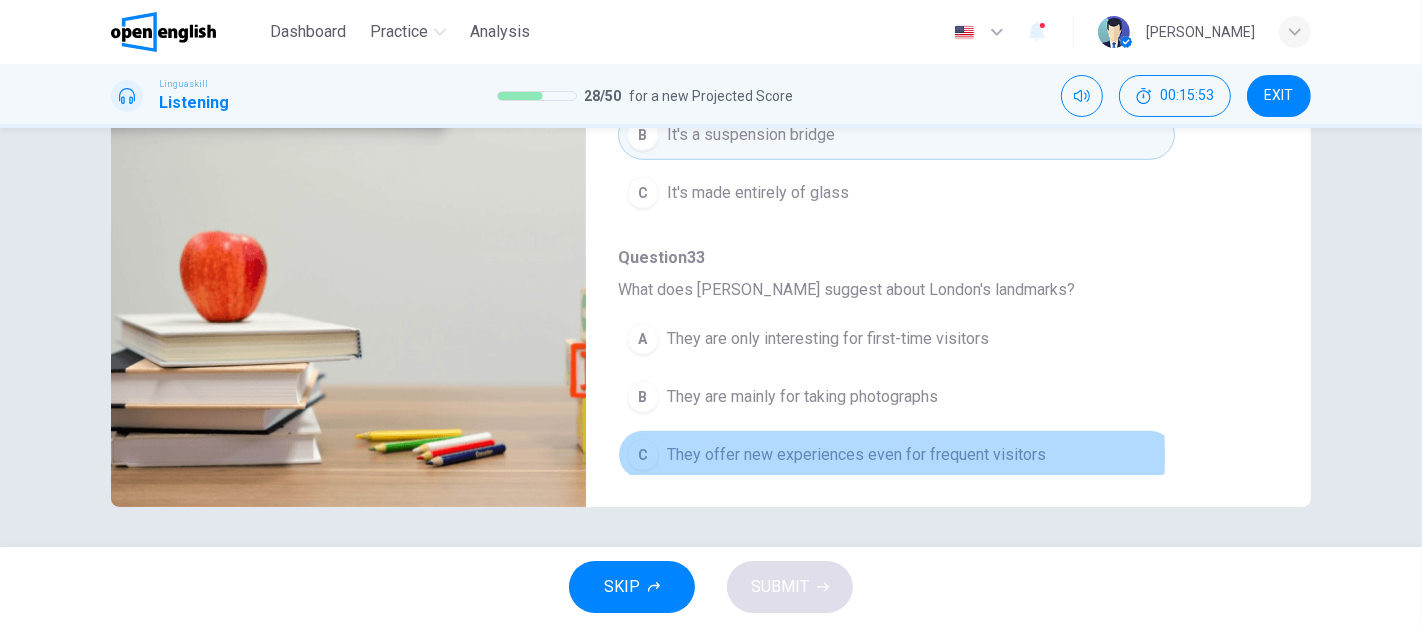 click on "They offer new experiences even for frequent visitors" at bounding box center (856, 455) 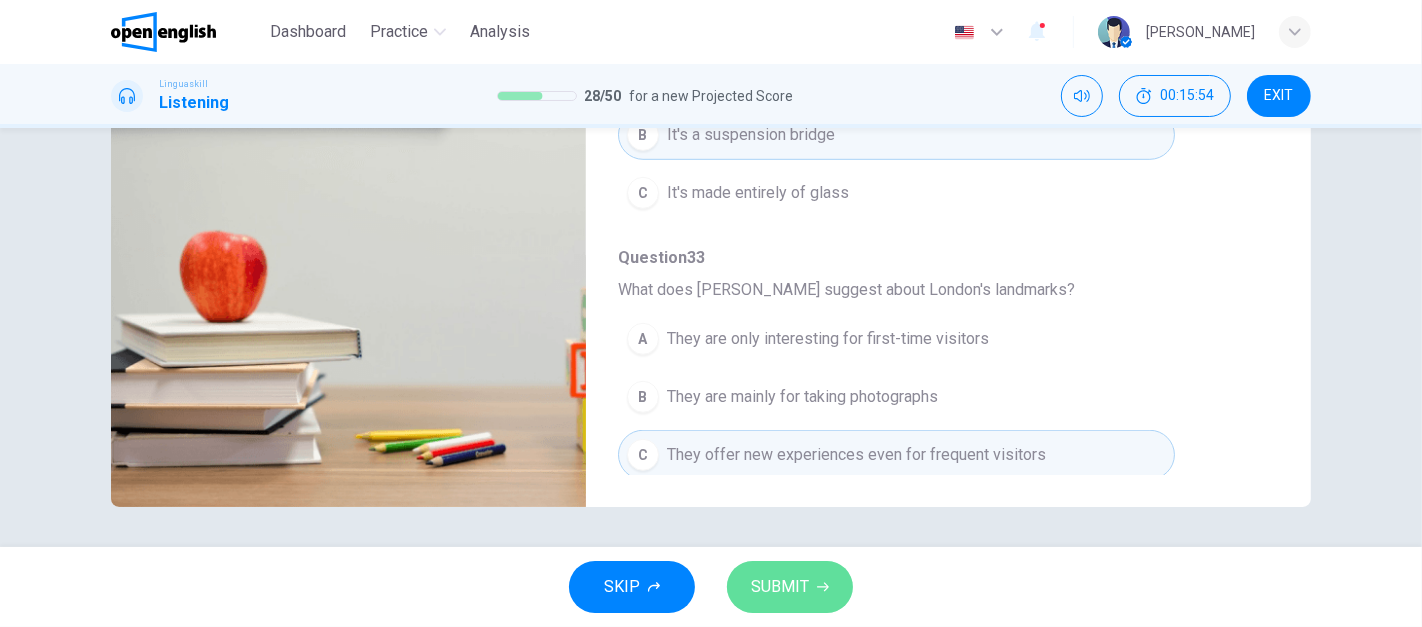 click on "SUBMIT" at bounding box center [780, 587] 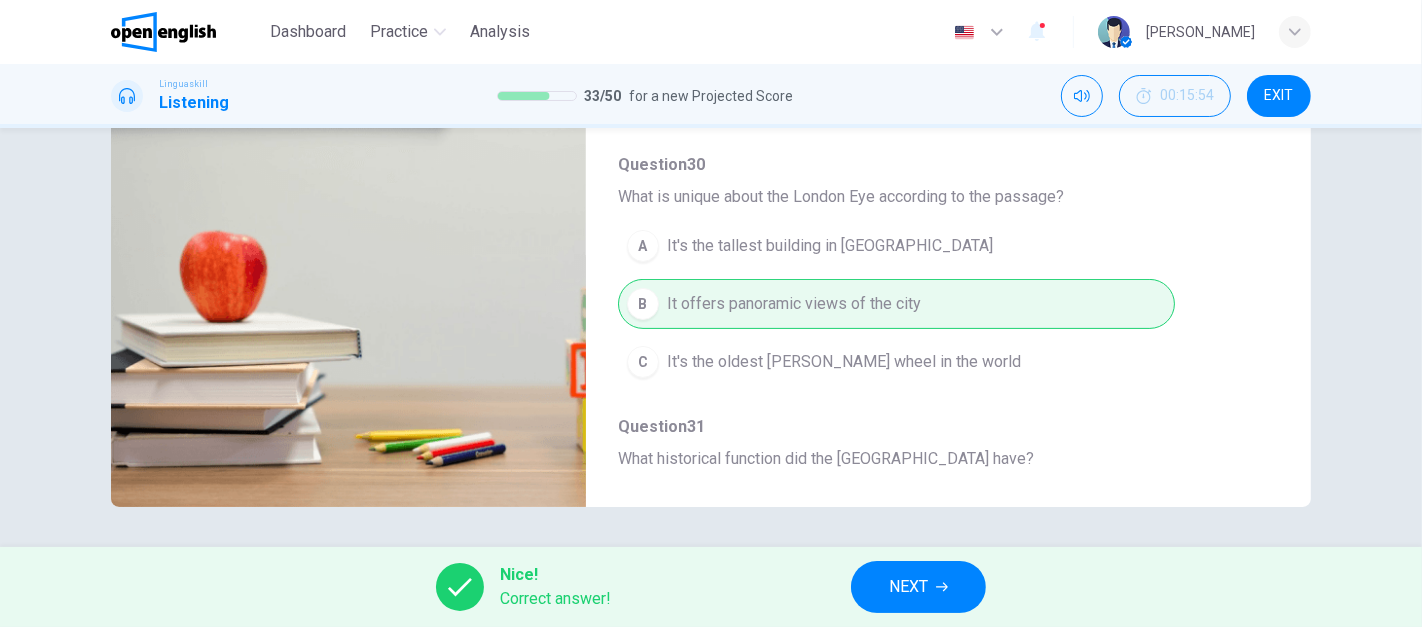 scroll, scrollTop: 0, scrollLeft: 0, axis: both 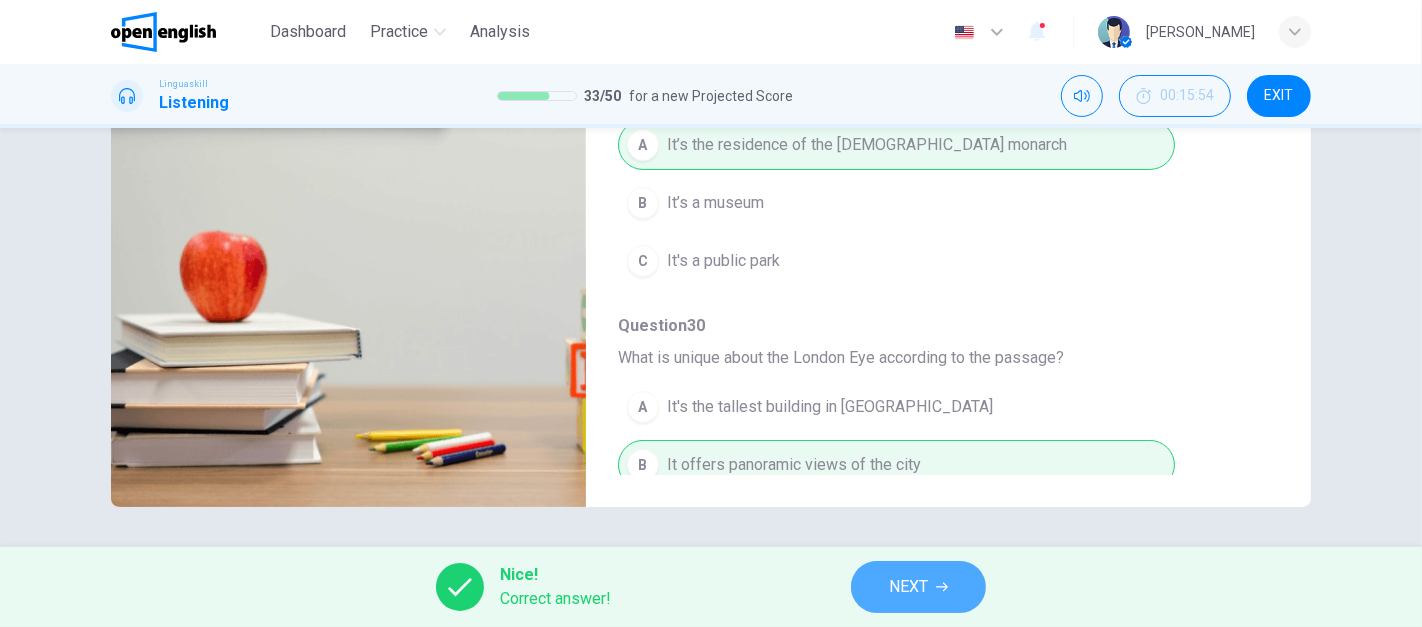 click on "NEXT" at bounding box center (908, 587) 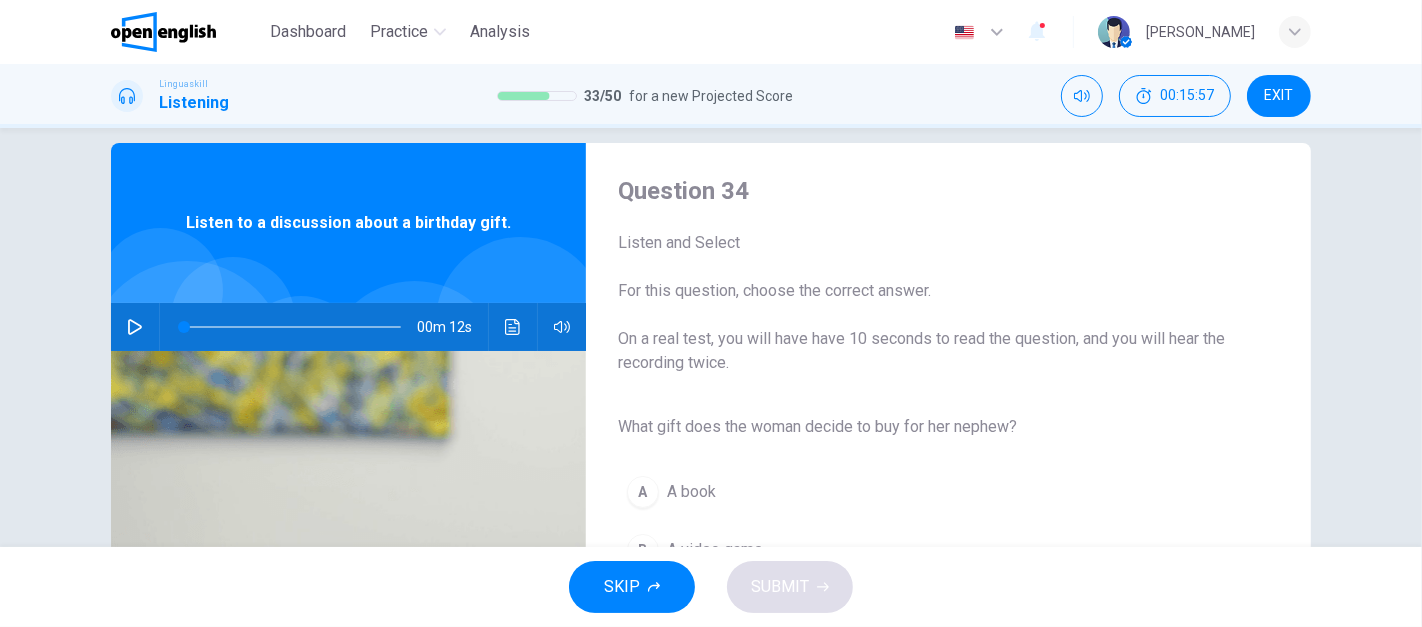 scroll, scrollTop: 21, scrollLeft: 0, axis: vertical 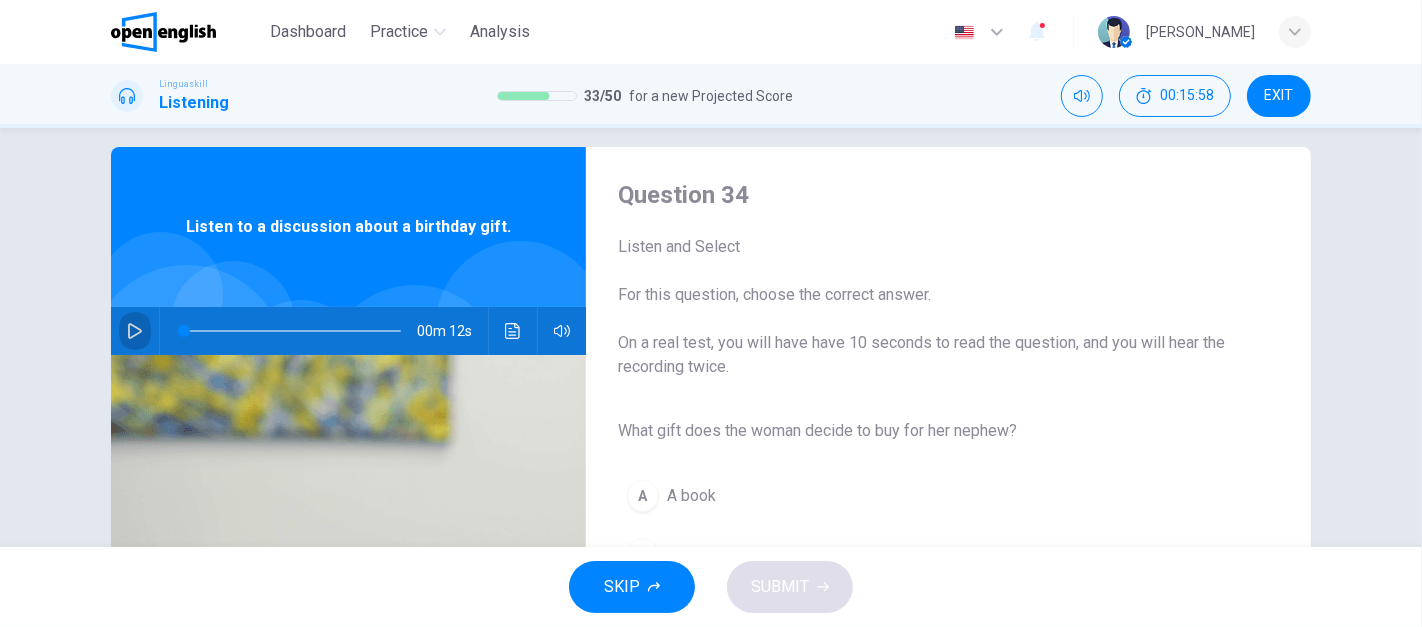 click at bounding box center [135, 331] 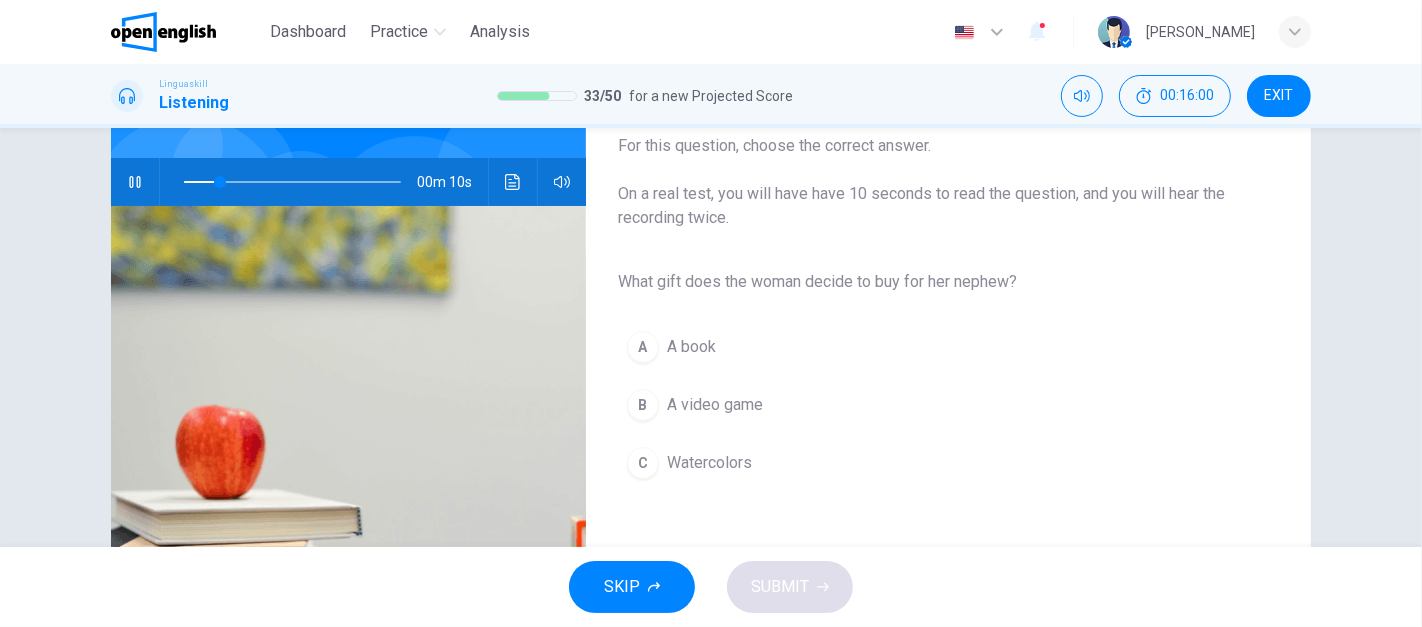 scroll, scrollTop: 128, scrollLeft: 0, axis: vertical 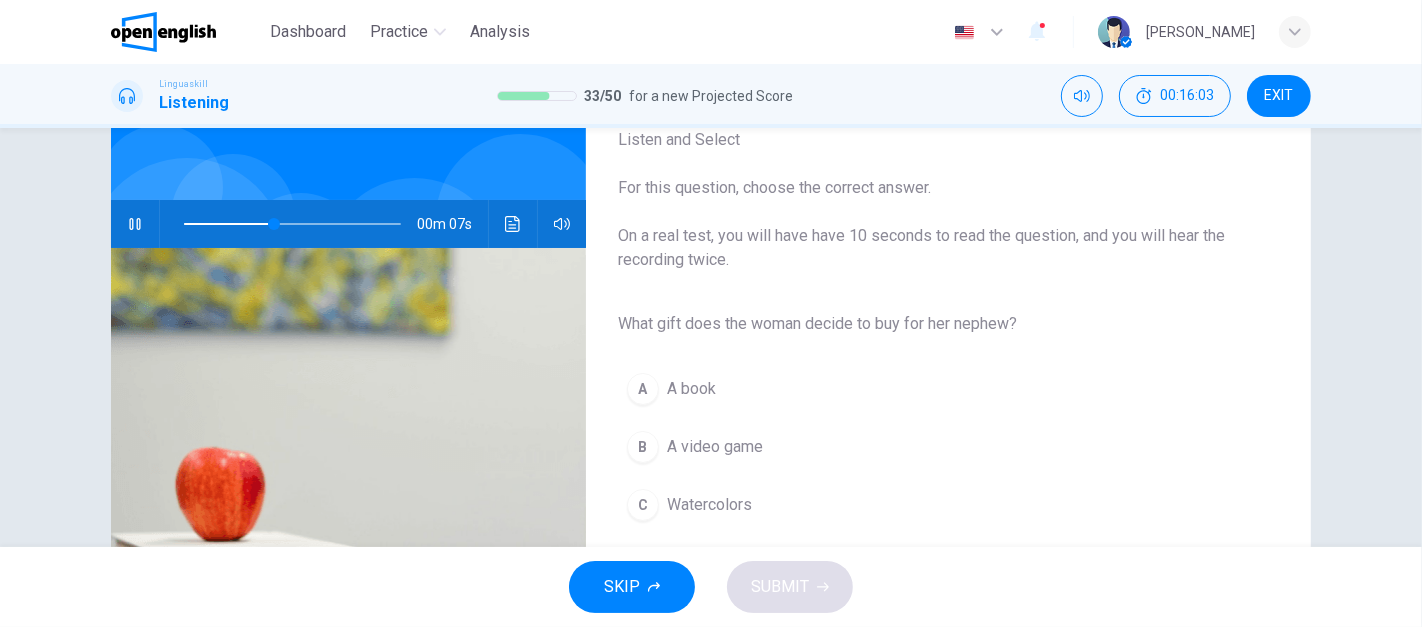 click on "Watercolors" at bounding box center (709, 505) 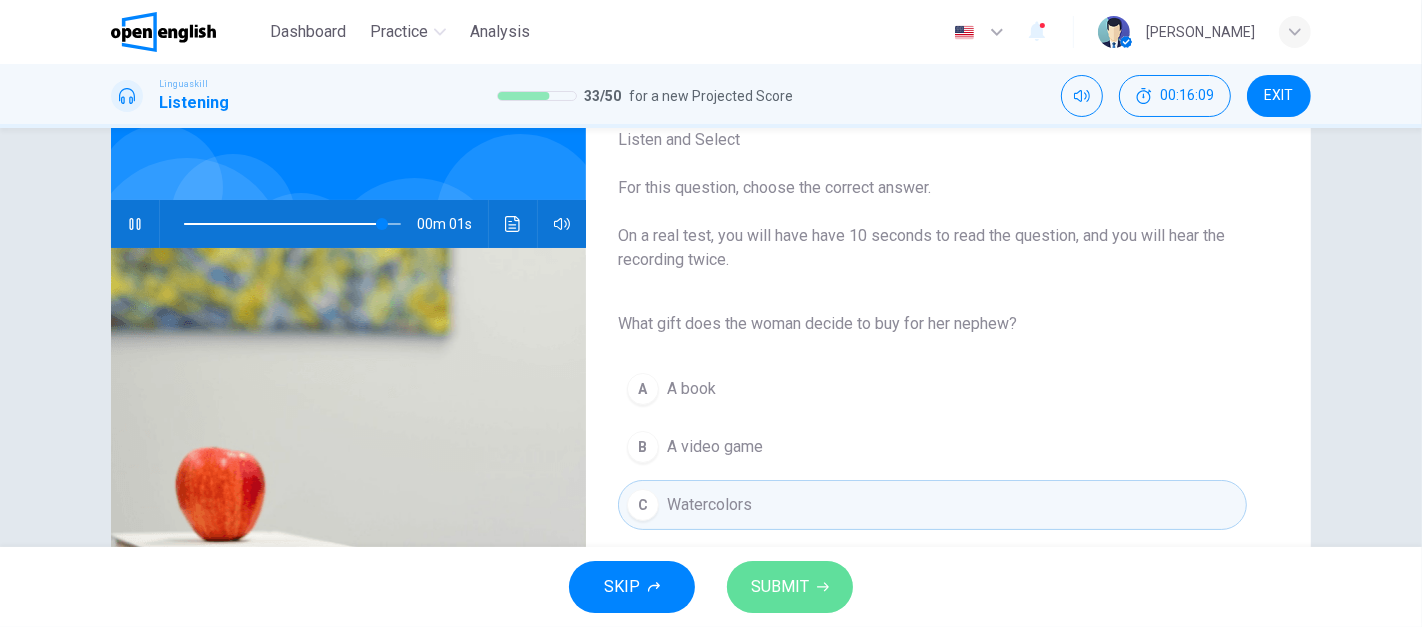 click on "SUBMIT" at bounding box center [780, 587] 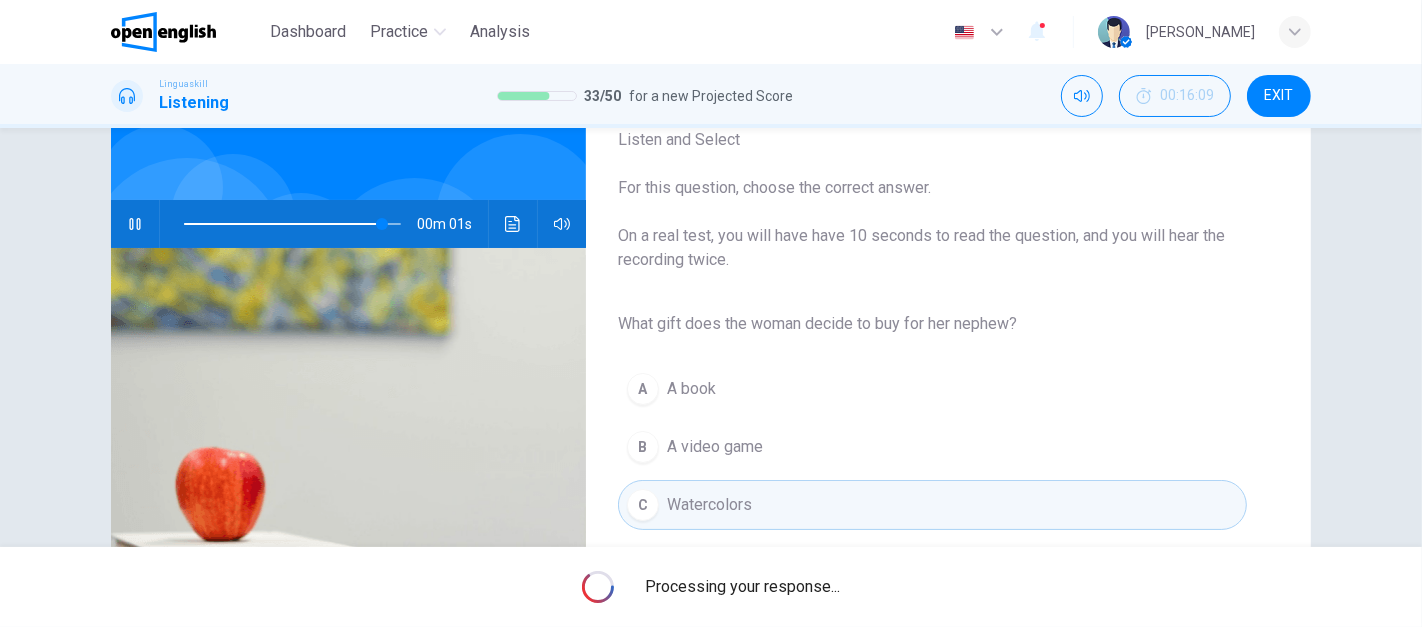 type on "*" 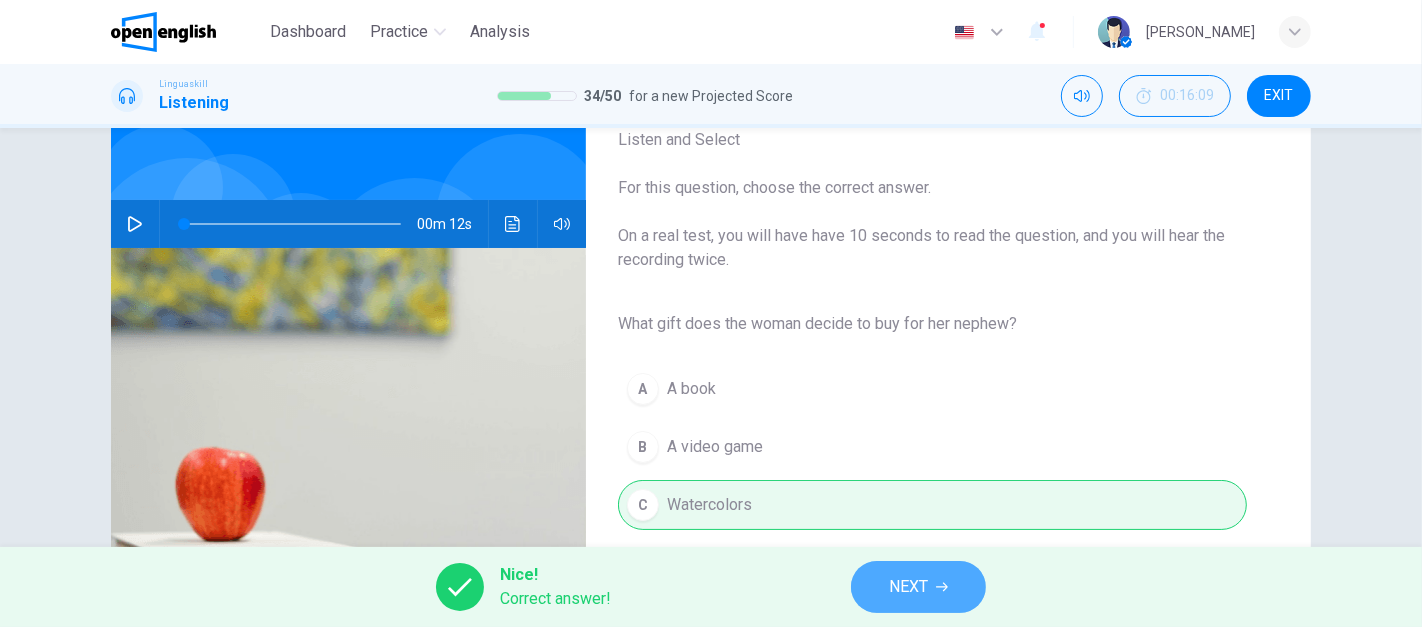 click on "NEXT" at bounding box center [918, 587] 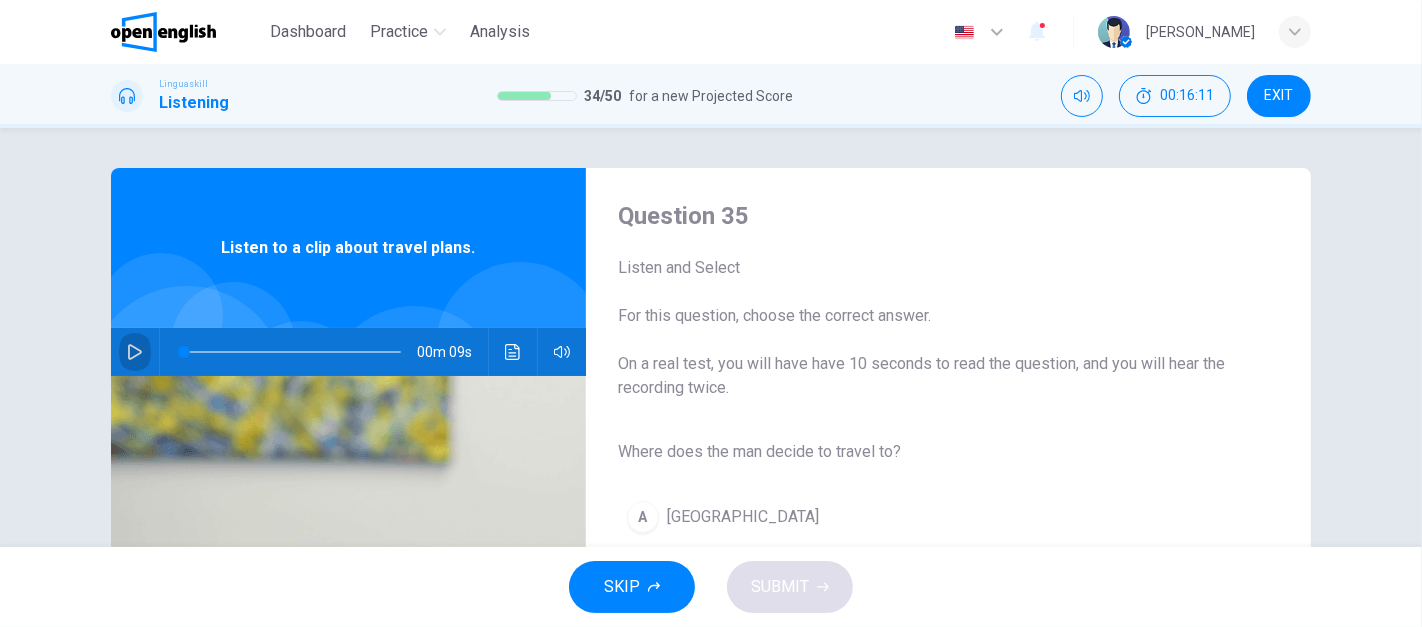 click at bounding box center (135, 352) 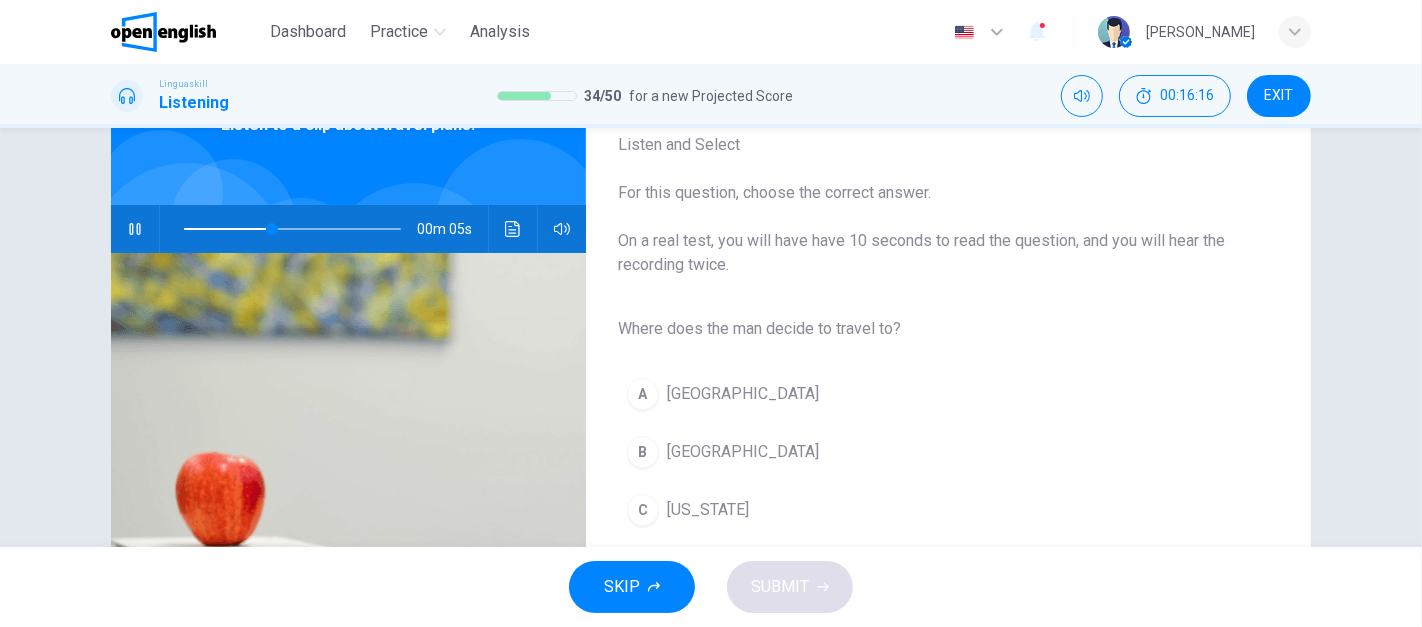 scroll, scrollTop: 129, scrollLeft: 0, axis: vertical 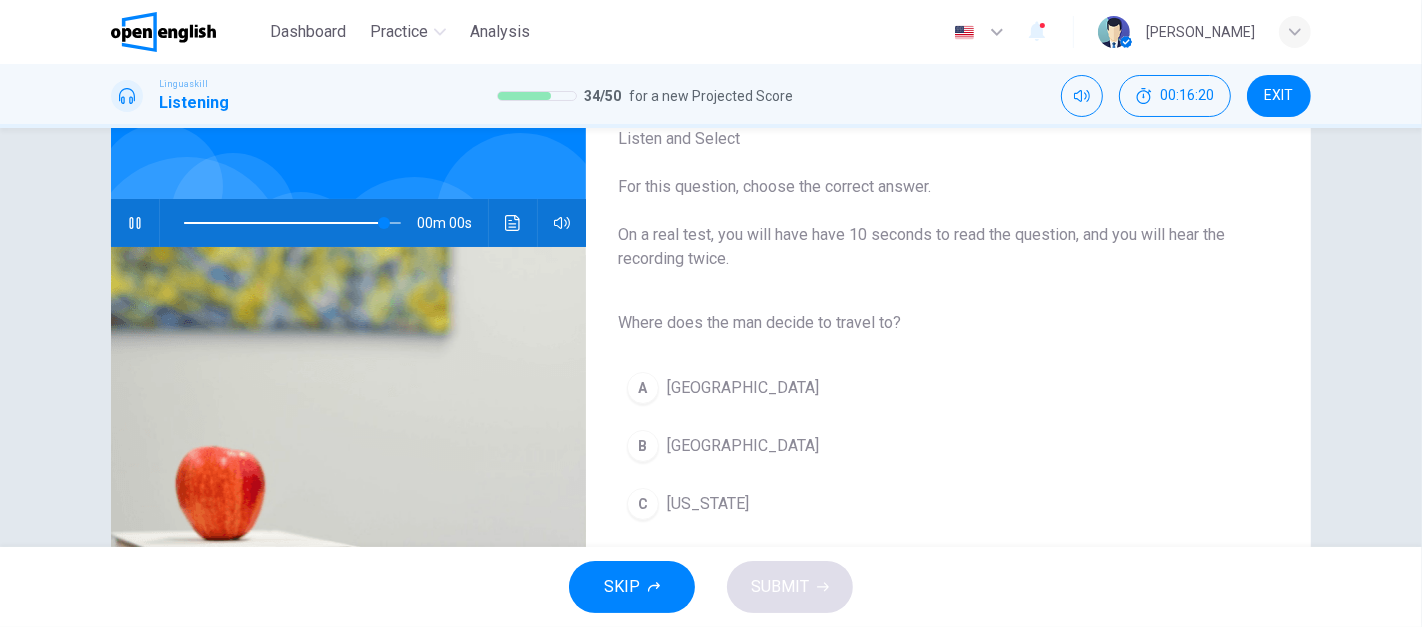 type on "*" 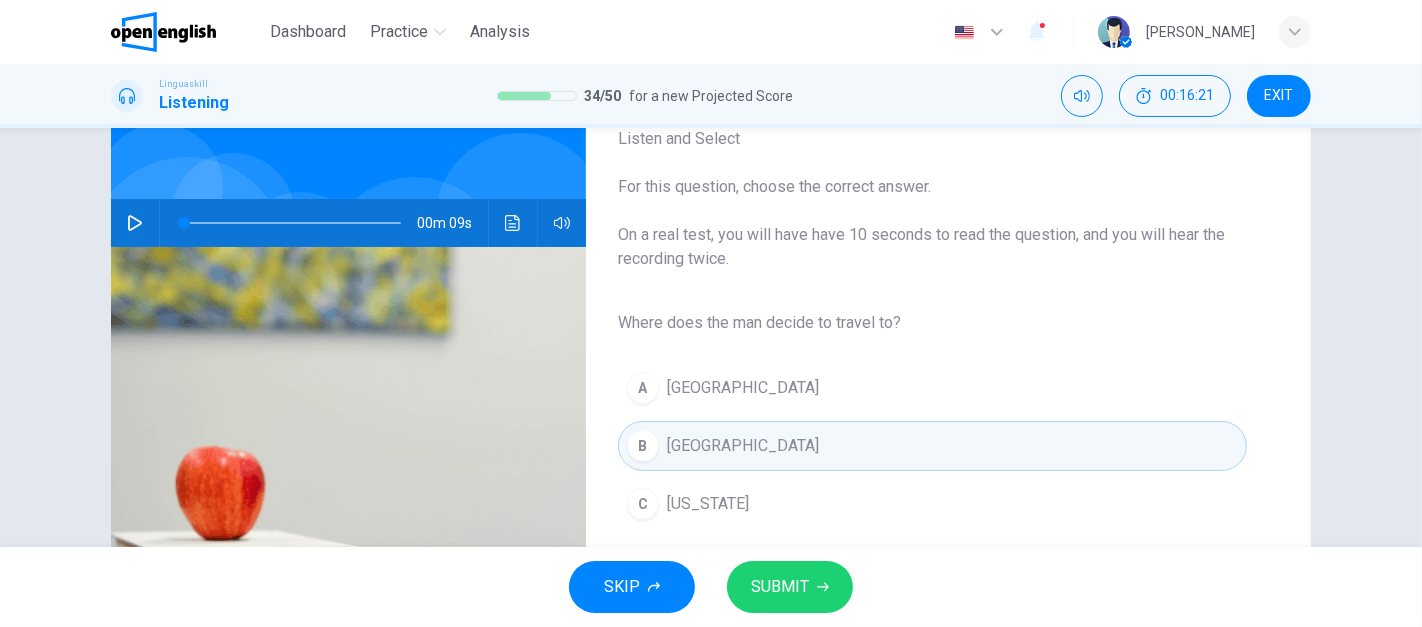 click on "SUBMIT" at bounding box center [780, 587] 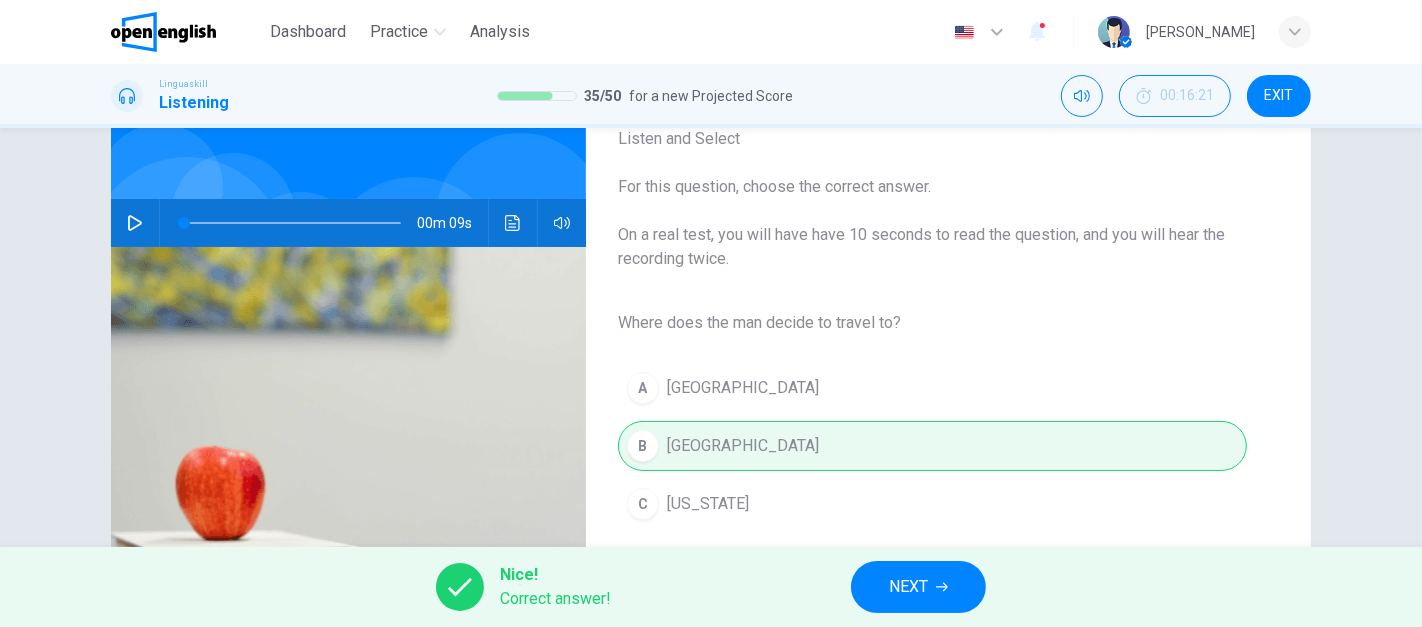 click on "NEXT" at bounding box center [918, 587] 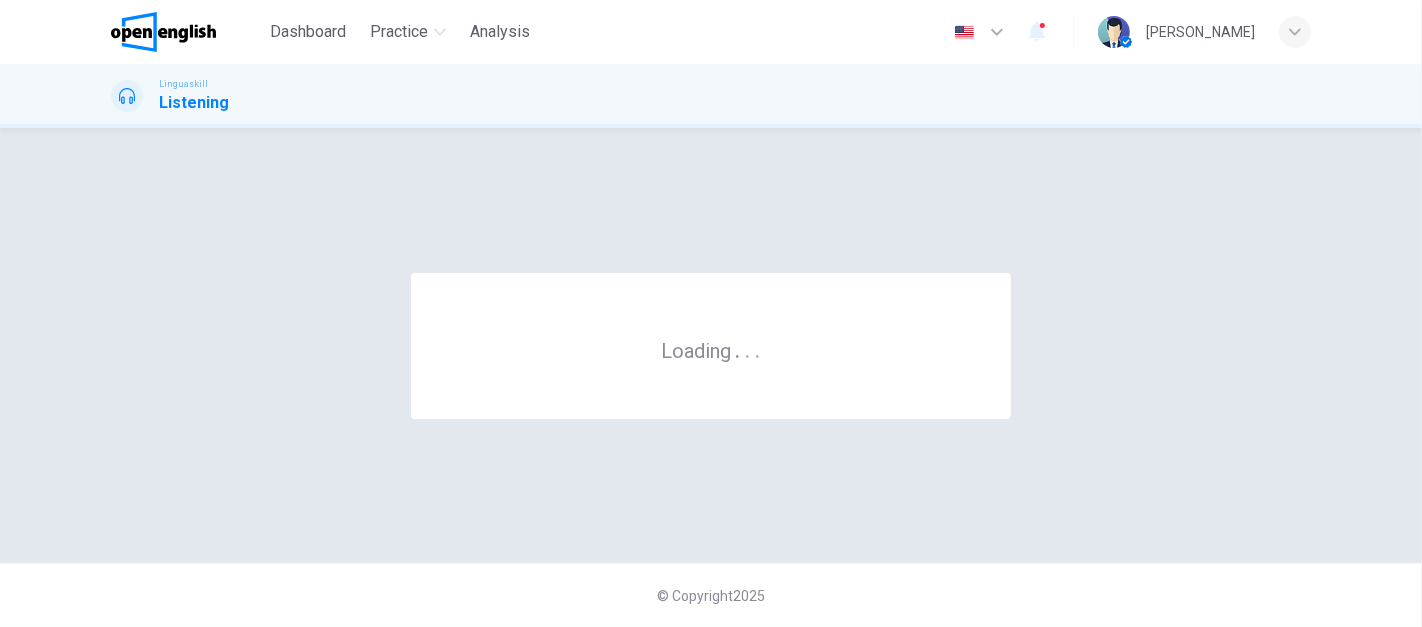 scroll, scrollTop: 0, scrollLeft: 0, axis: both 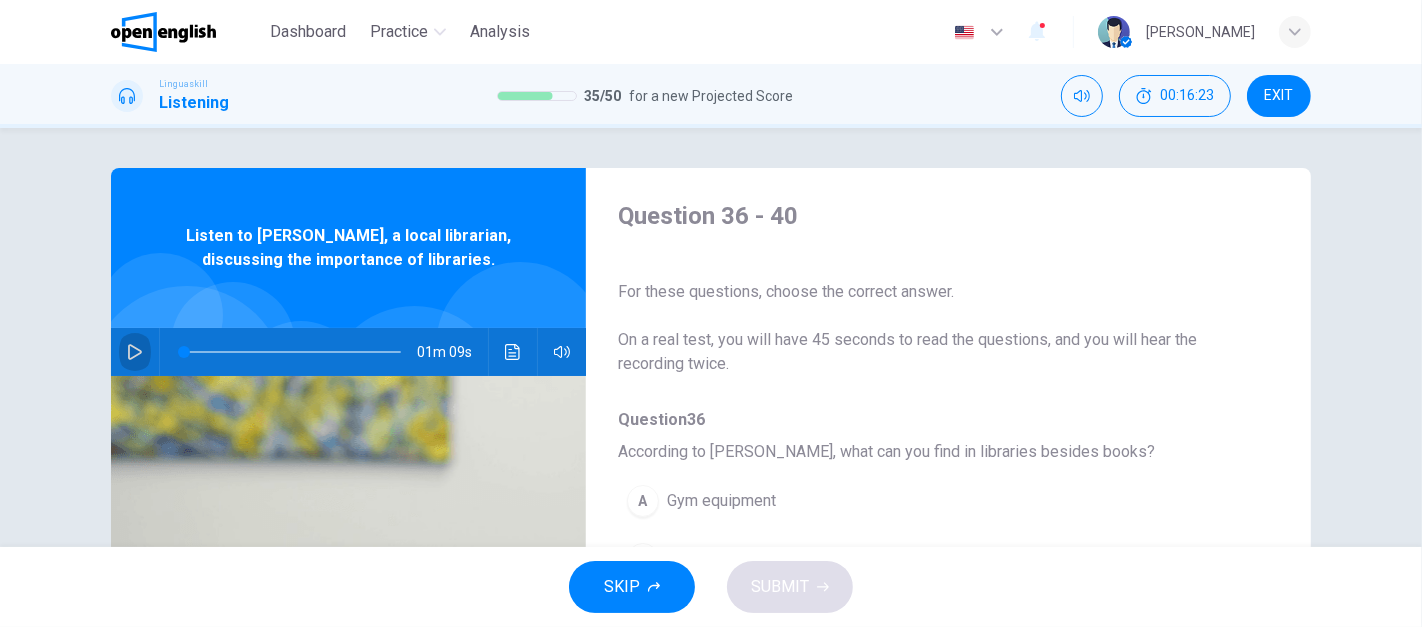 click 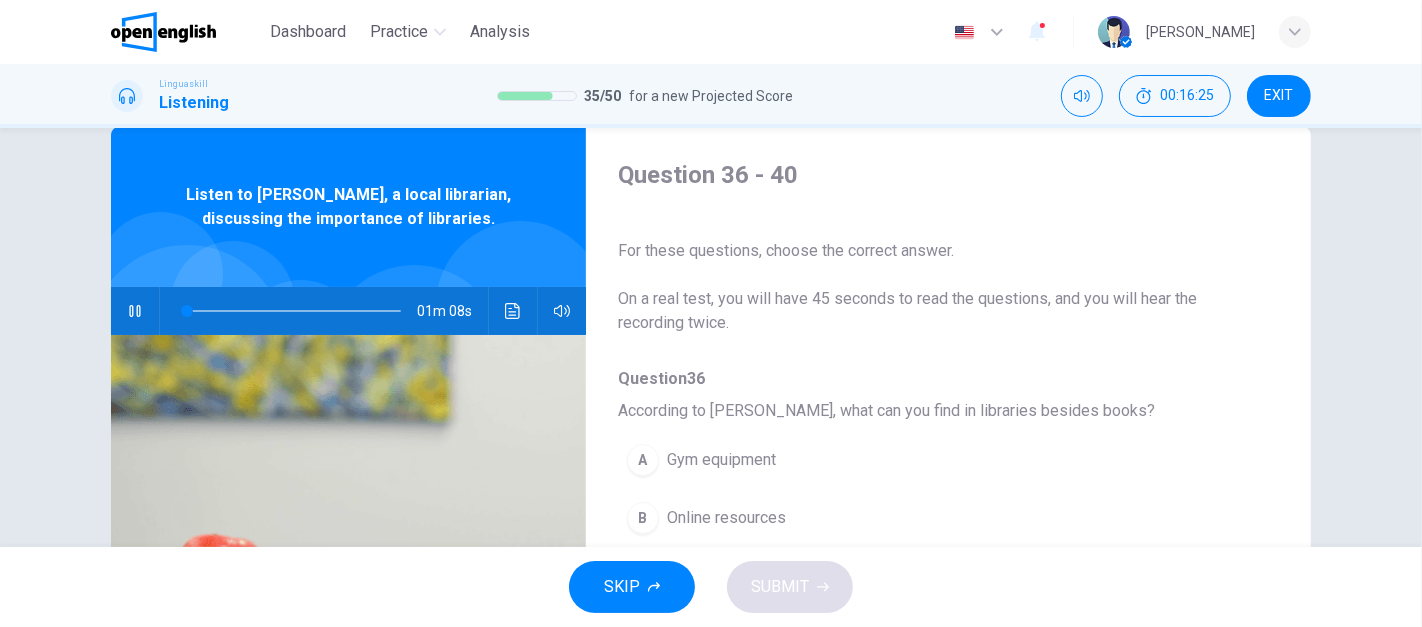 scroll, scrollTop: 45, scrollLeft: 0, axis: vertical 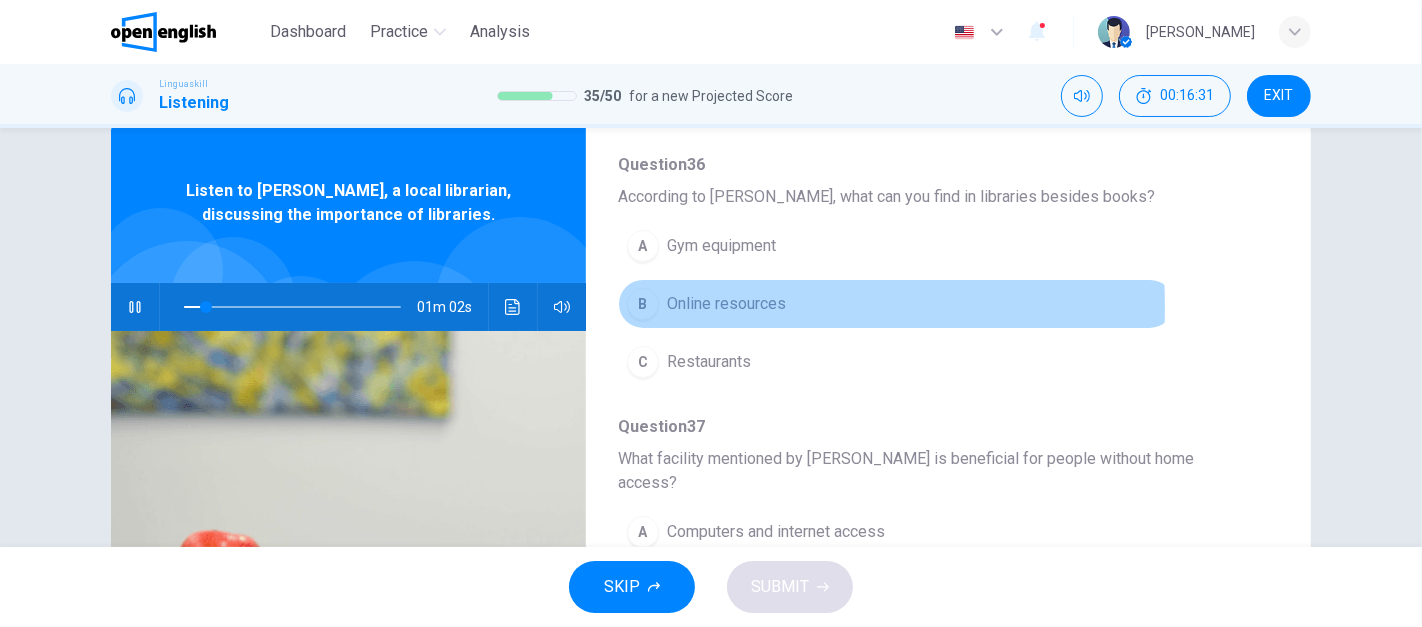 click on "B" at bounding box center [643, 304] 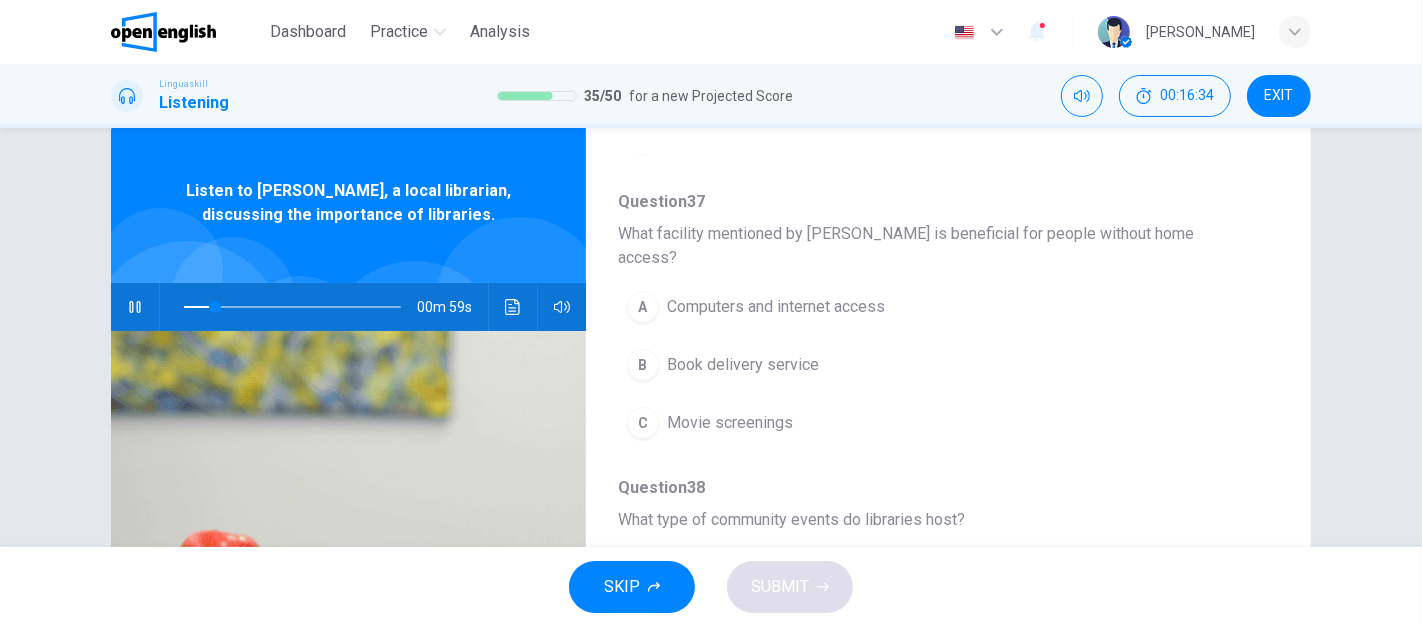 scroll, scrollTop: 446, scrollLeft: 0, axis: vertical 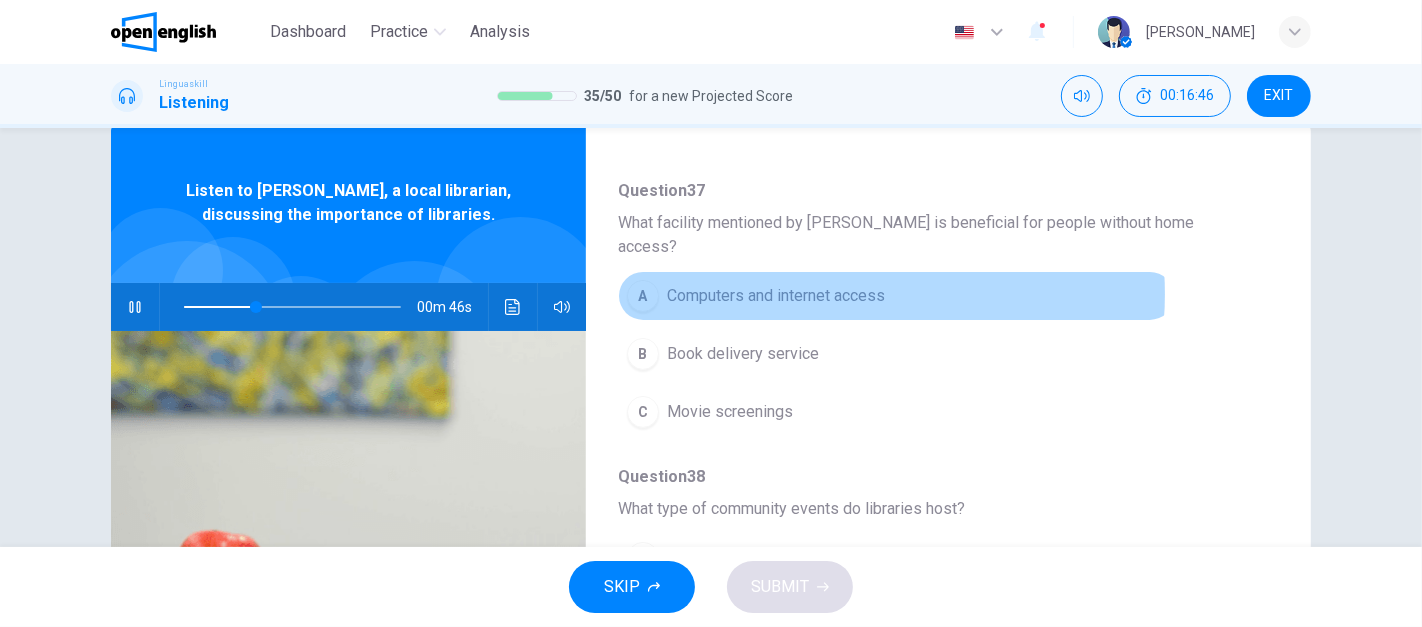 click on "Computers and internet access" at bounding box center [776, 296] 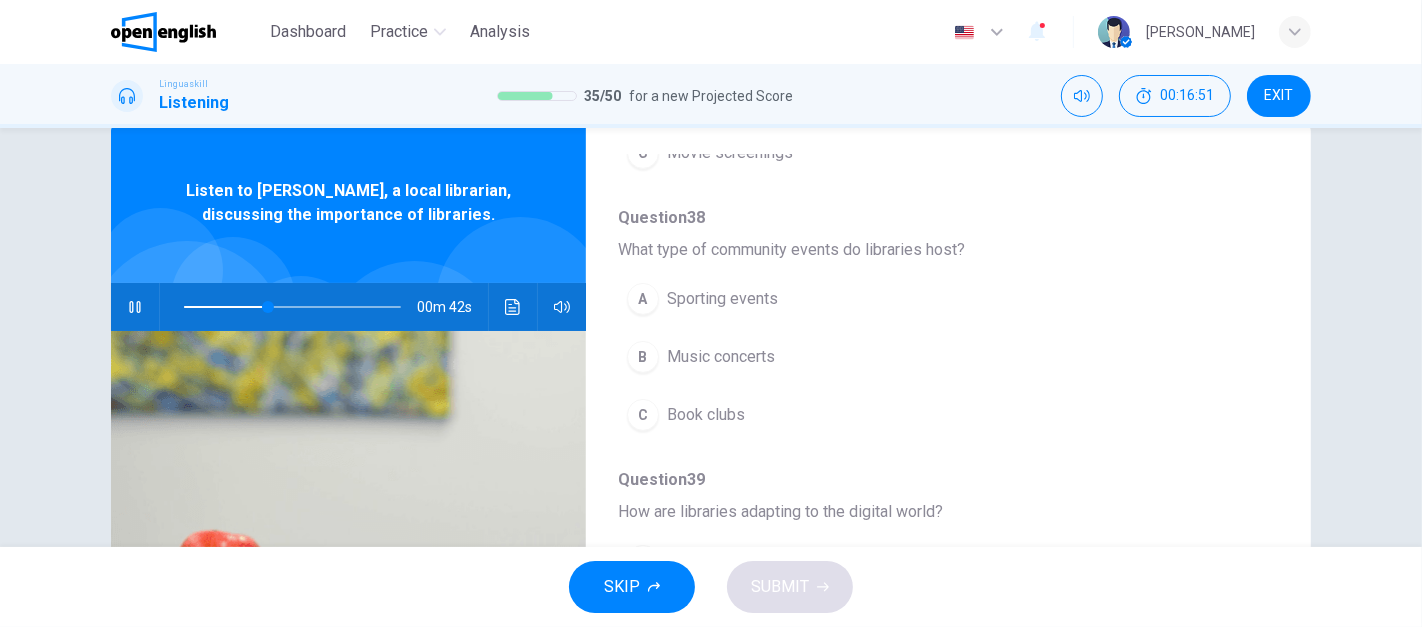 scroll, scrollTop: 715, scrollLeft: 0, axis: vertical 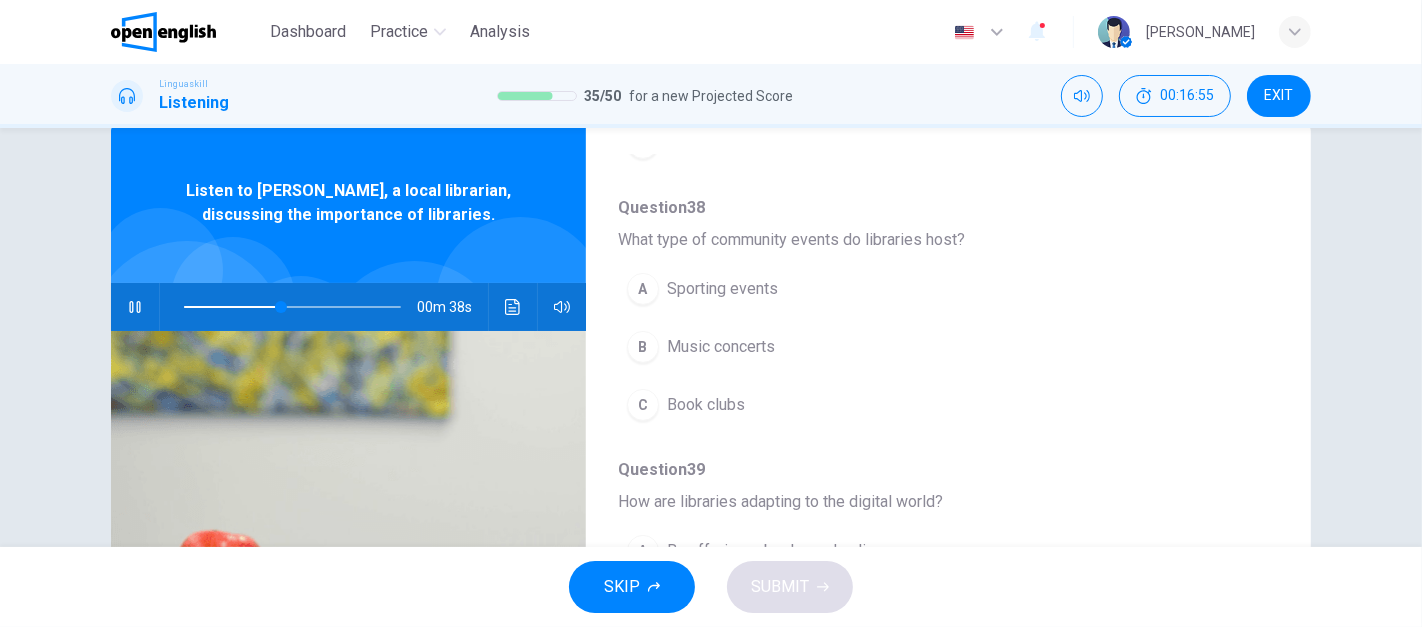 click on "C Book clubs" at bounding box center [896, 405] 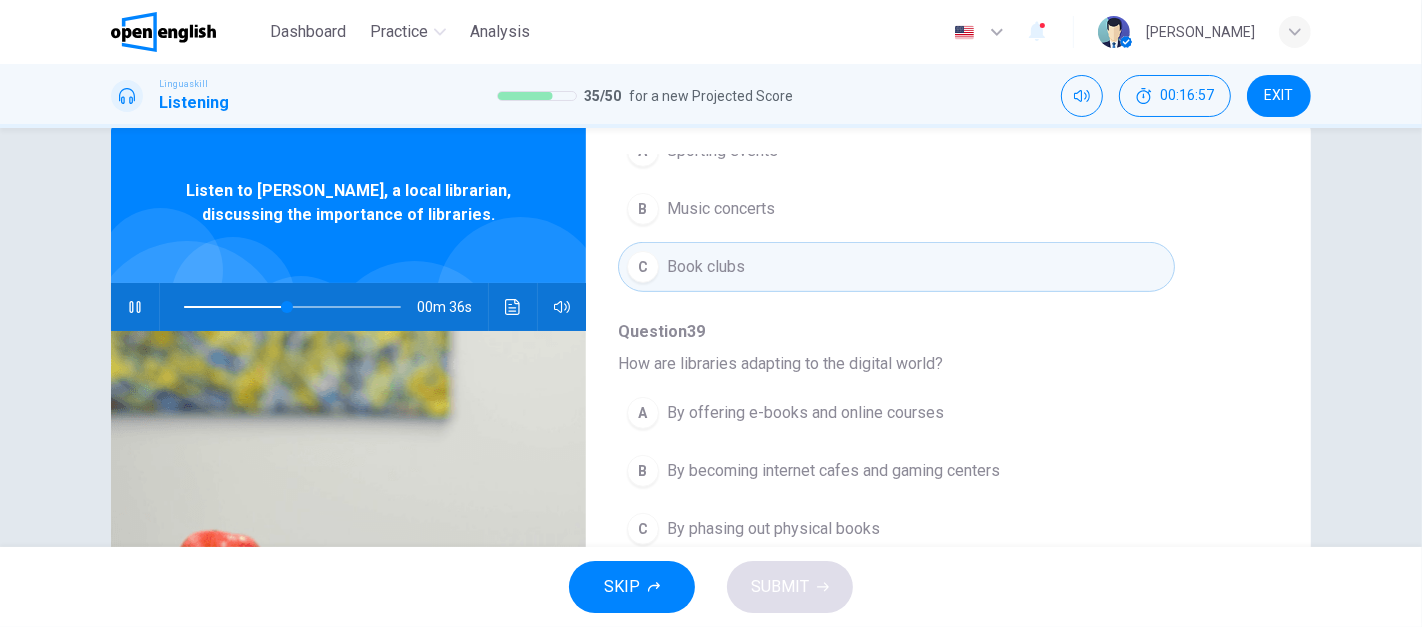 scroll, scrollTop: 854, scrollLeft: 0, axis: vertical 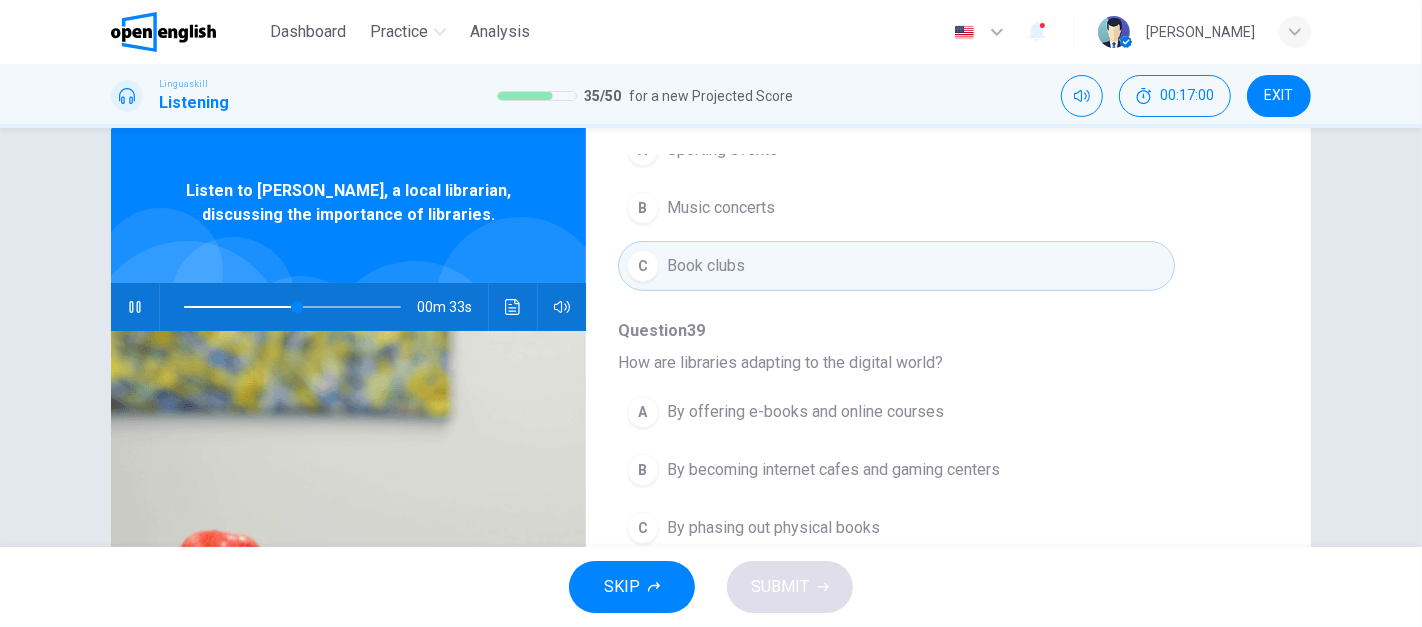 click on "By offering e-books and online courses" at bounding box center [805, 412] 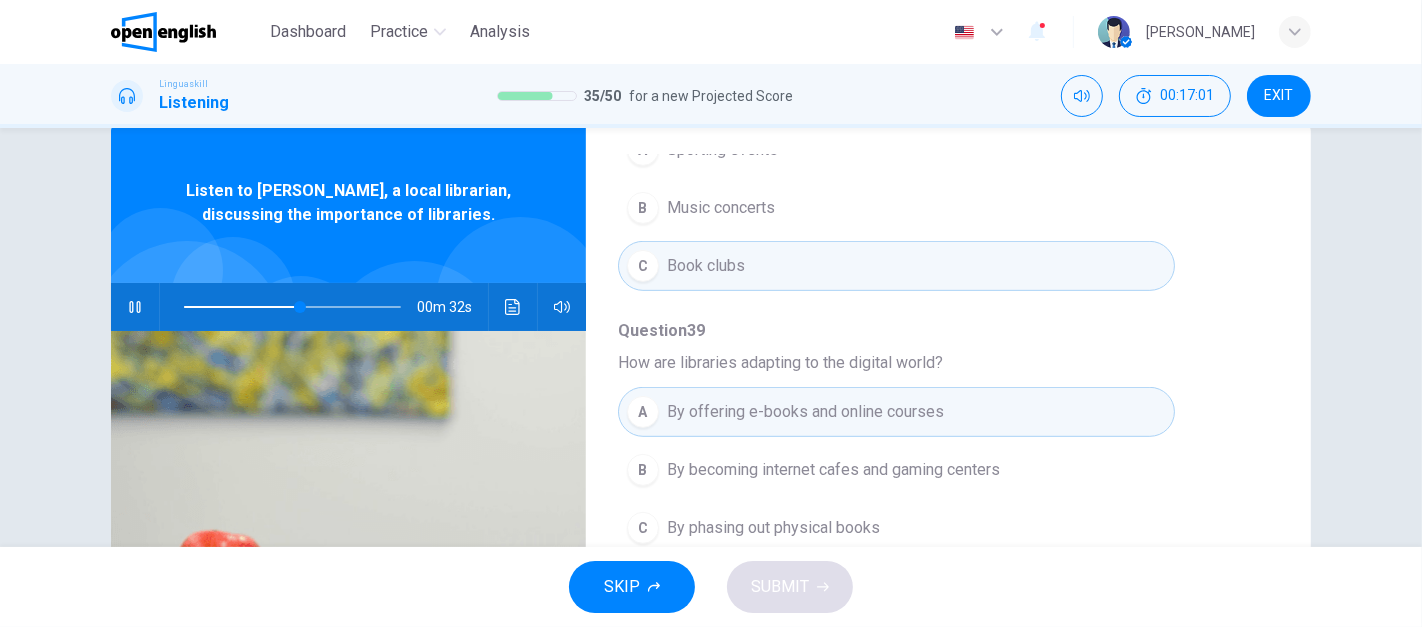 click on "SKIP SUBMIT" at bounding box center (711, 587) 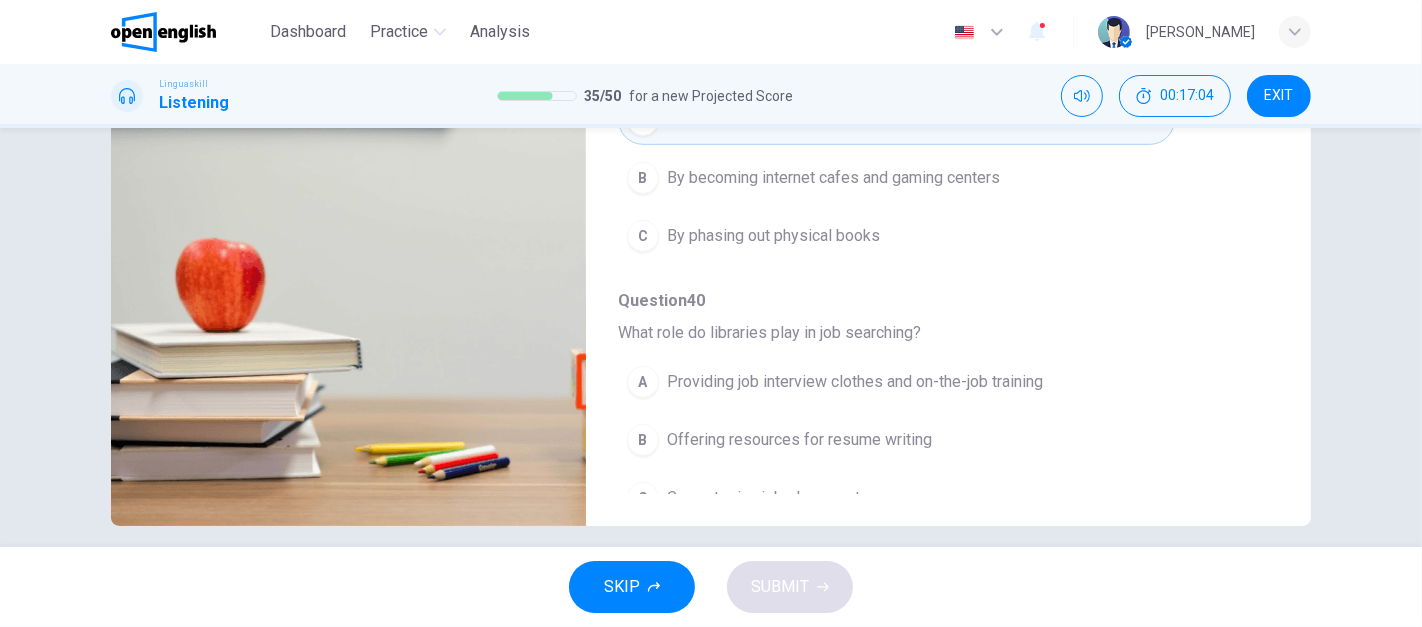 scroll, scrollTop: 350, scrollLeft: 0, axis: vertical 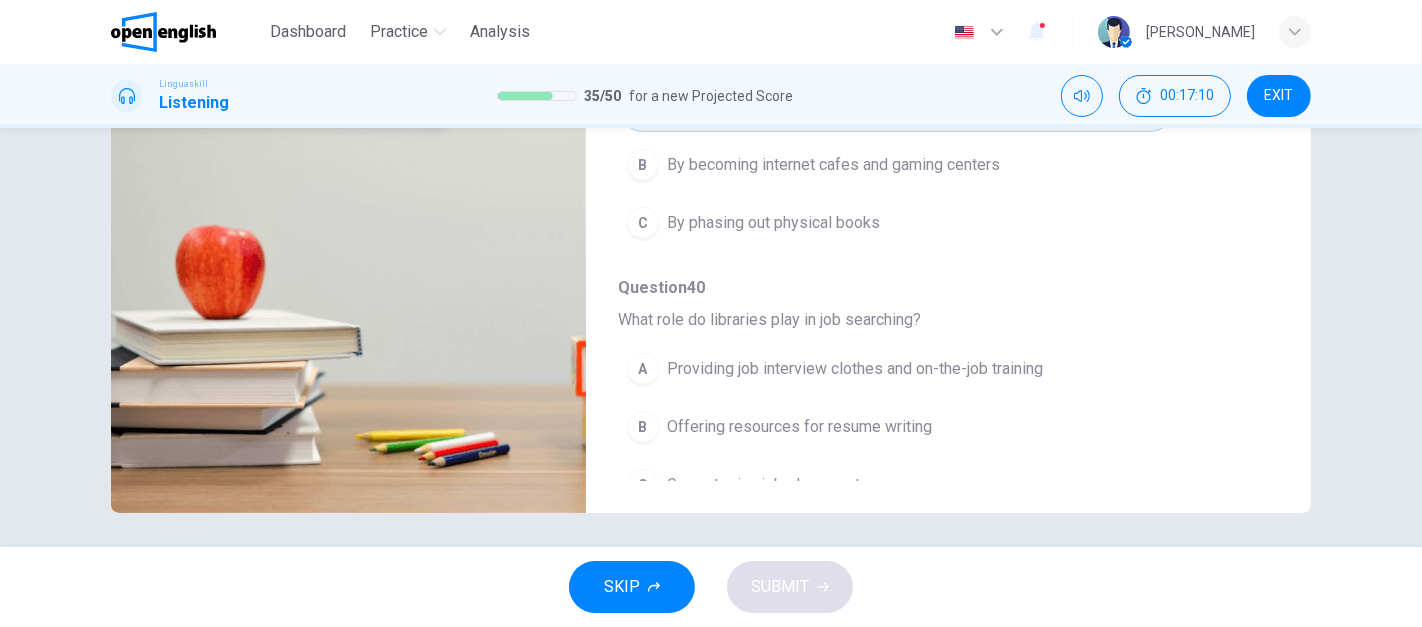 click on "B" at bounding box center [643, 427] 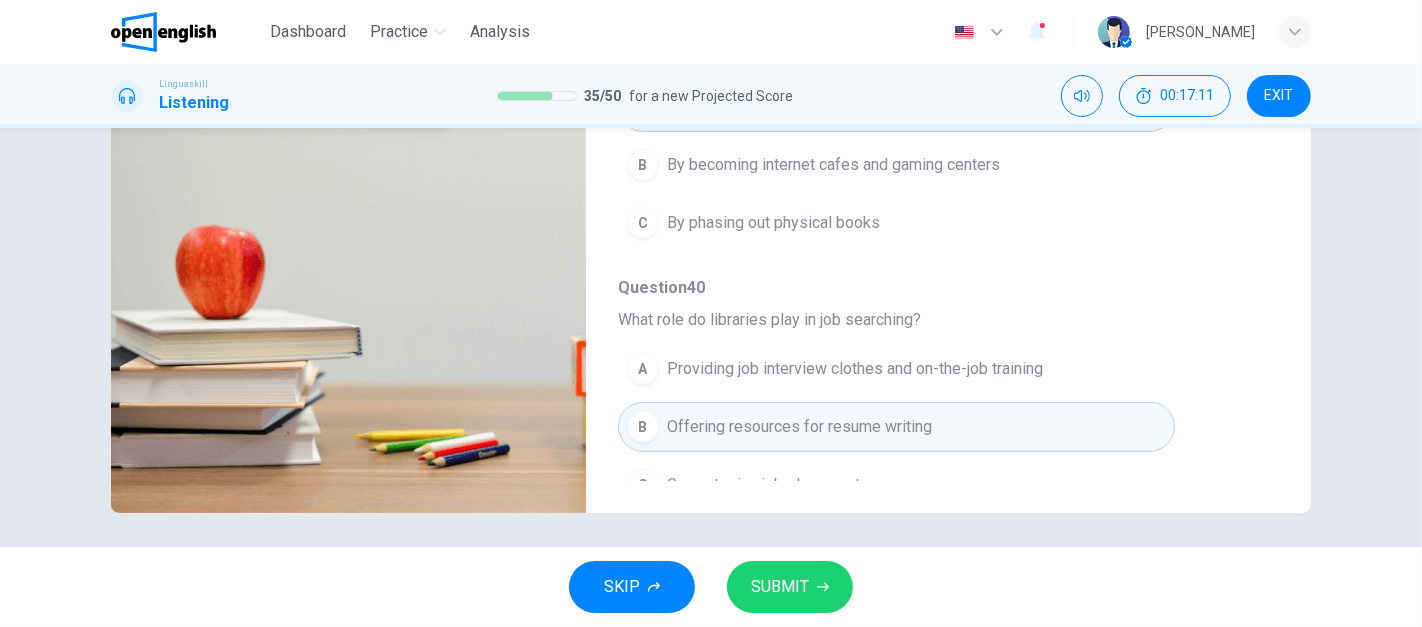 click on "SUBMIT" at bounding box center [780, 587] 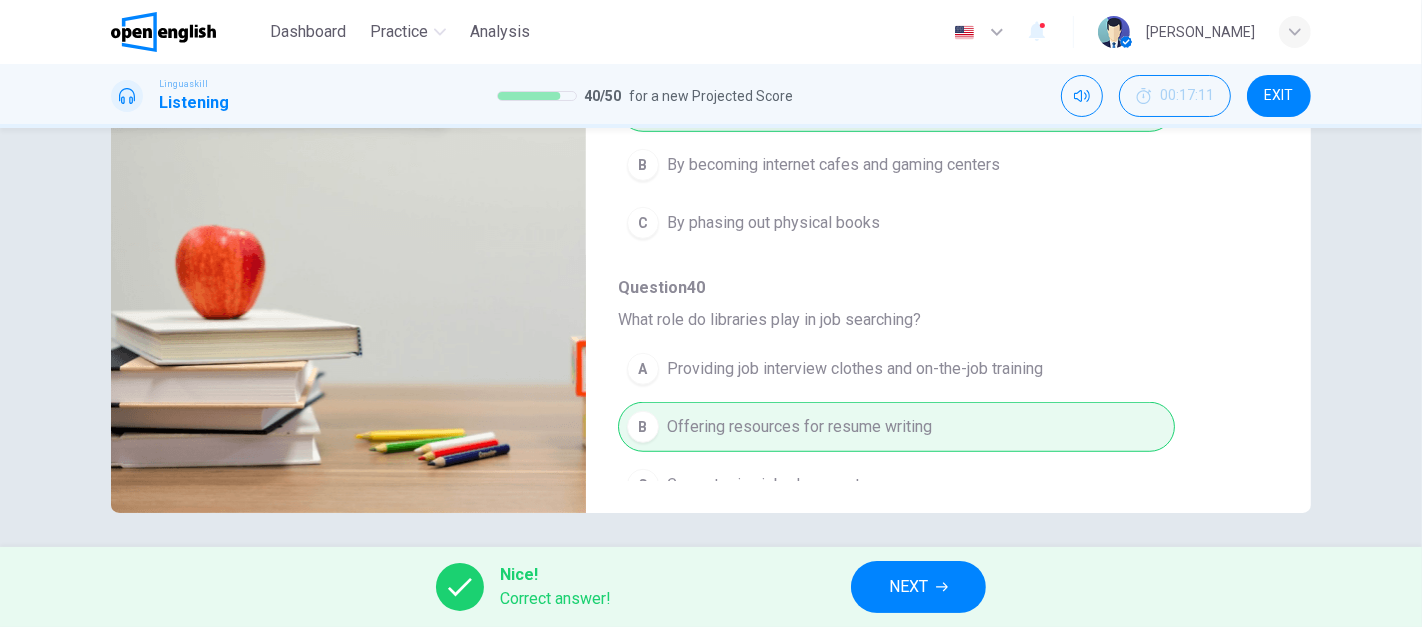 type on "**" 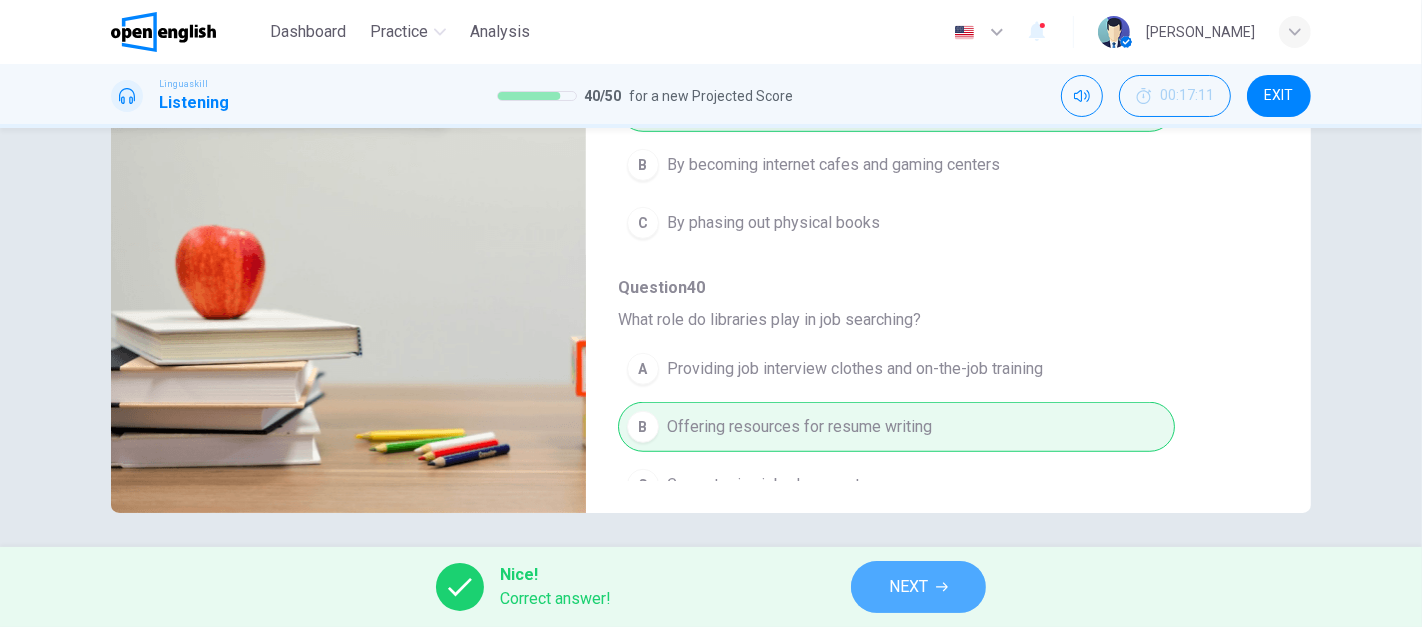 click on "NEXT" at bounding box center (918, 587) 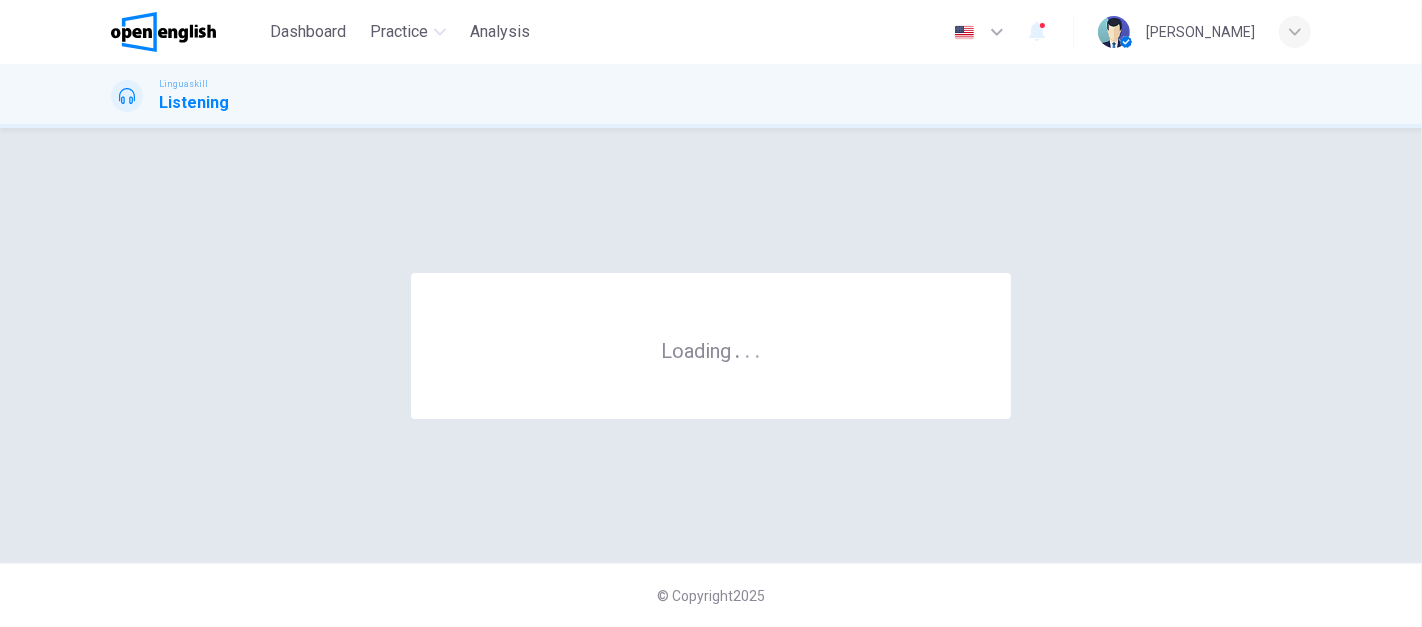 scroll, scrollTop: 0, scrollLeft: 0, axis: both 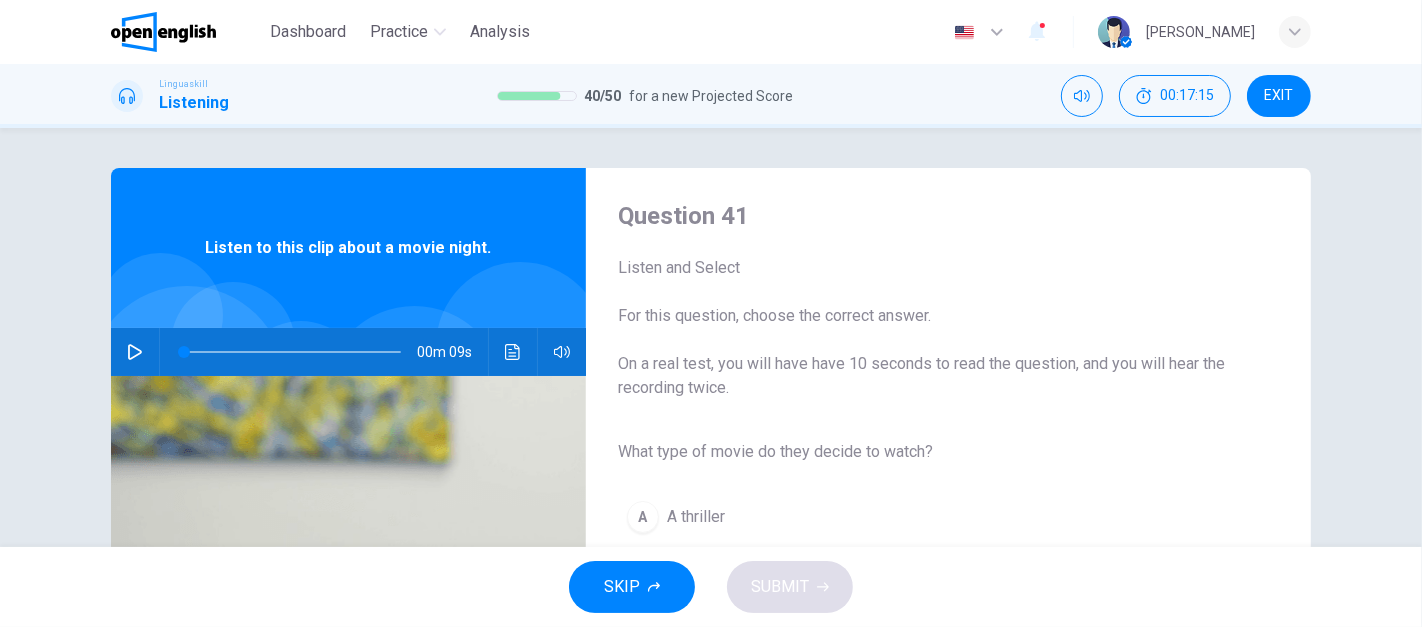 click on "A" at bounding box center [643, 517] 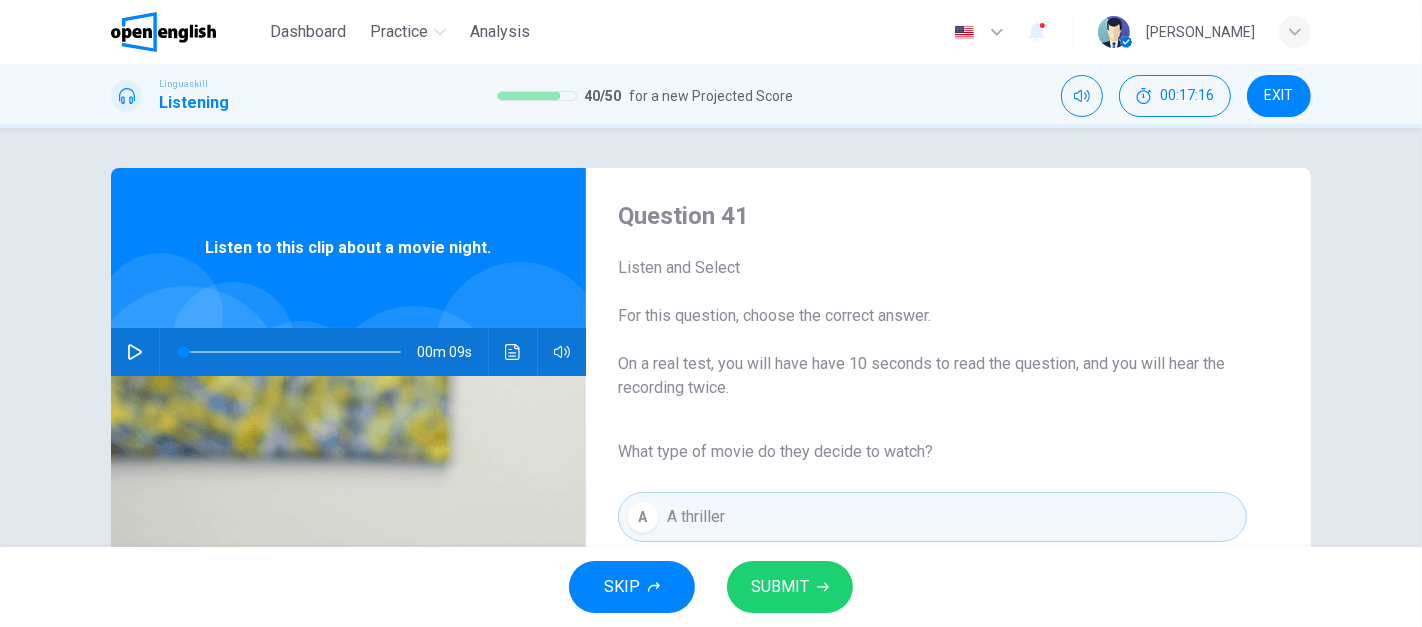 click 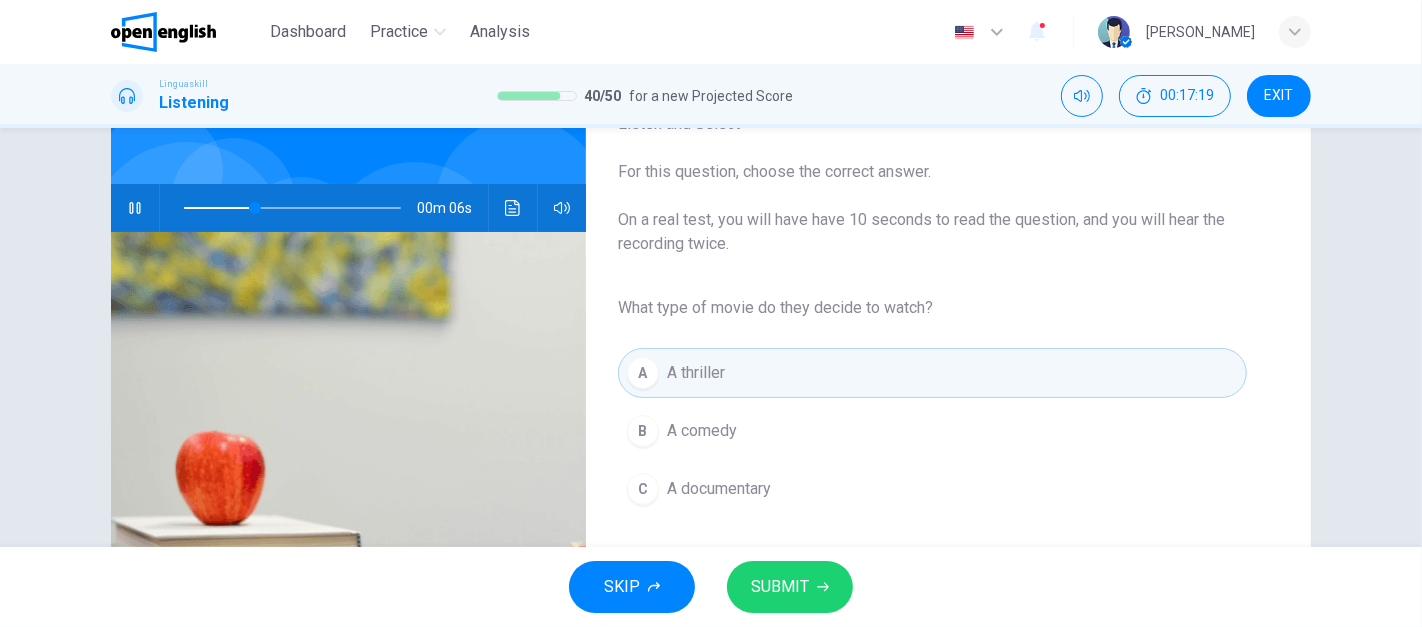 scroll, scrollTop: 138, scrollLeft: 0, axis: vertical 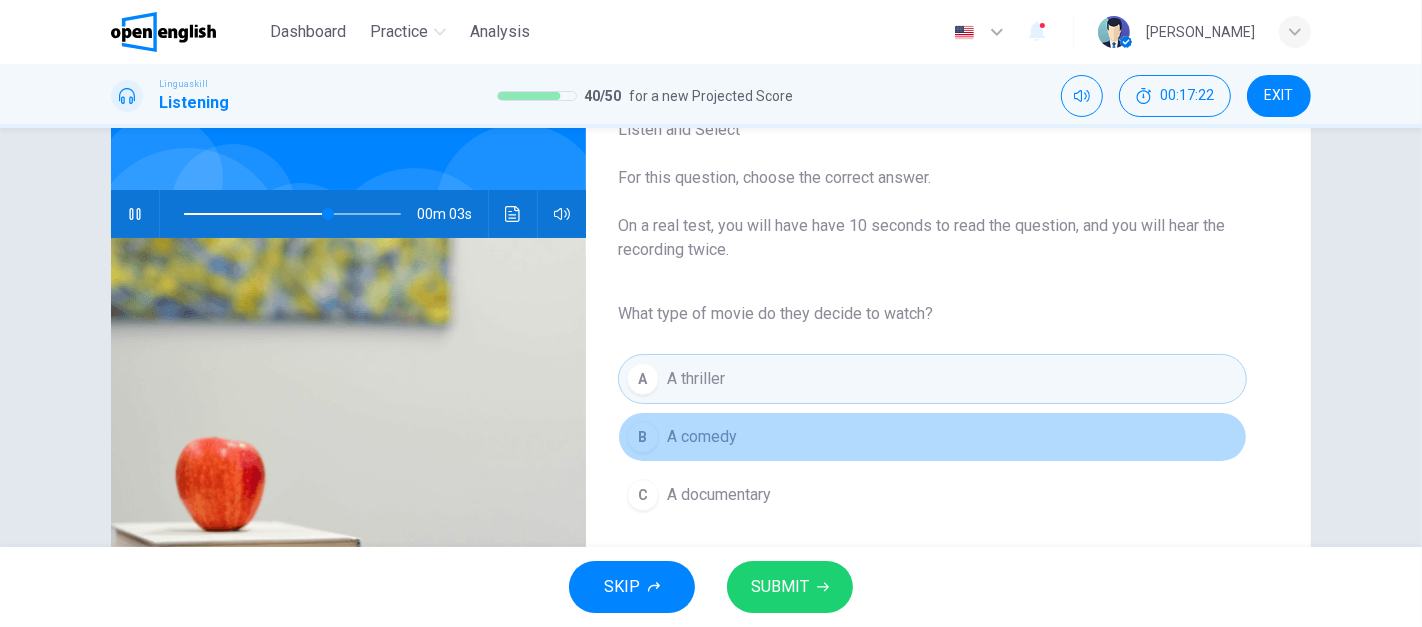 click on "A comedy" at bounding box center [702, 437] 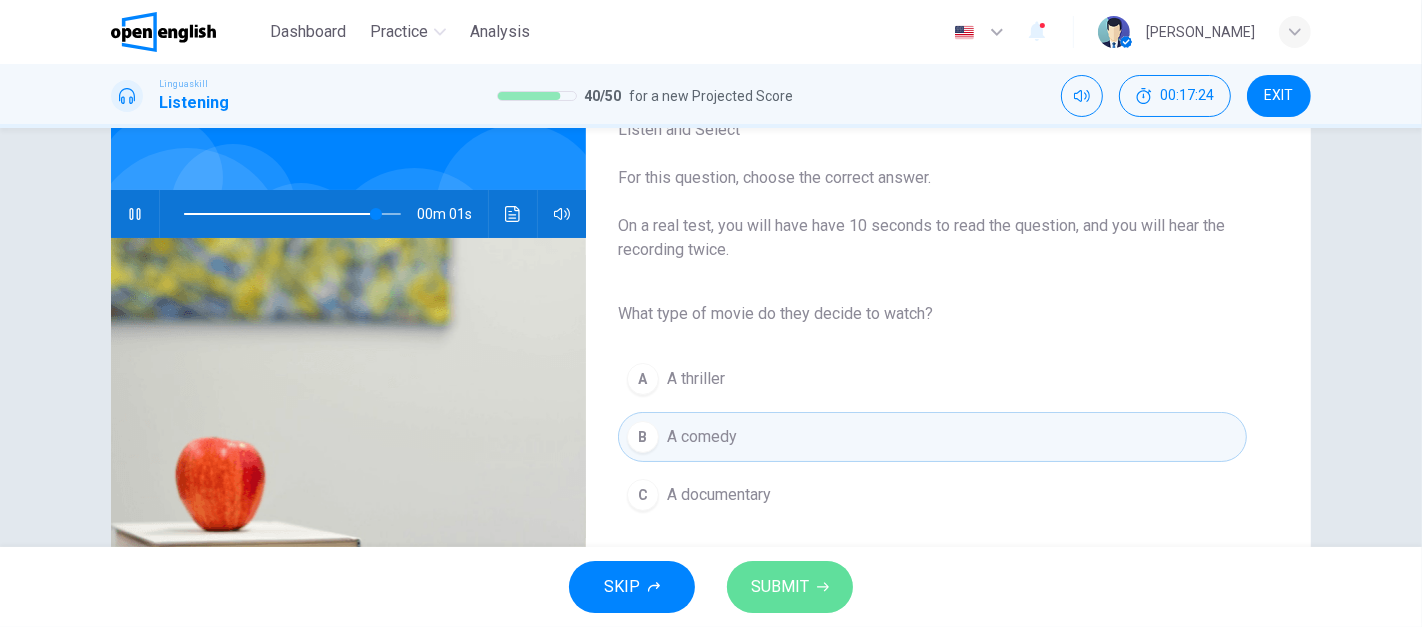 click on "SUBMIT" at bounding box center [790, 587] 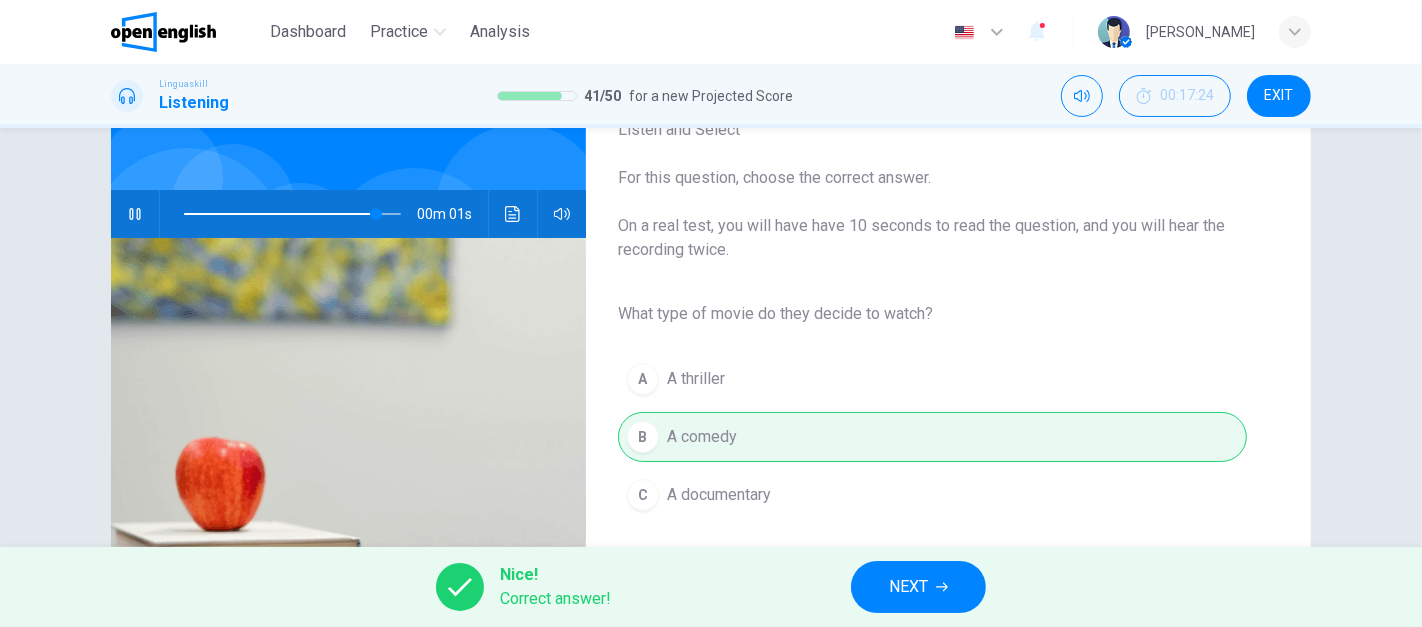type on "*" 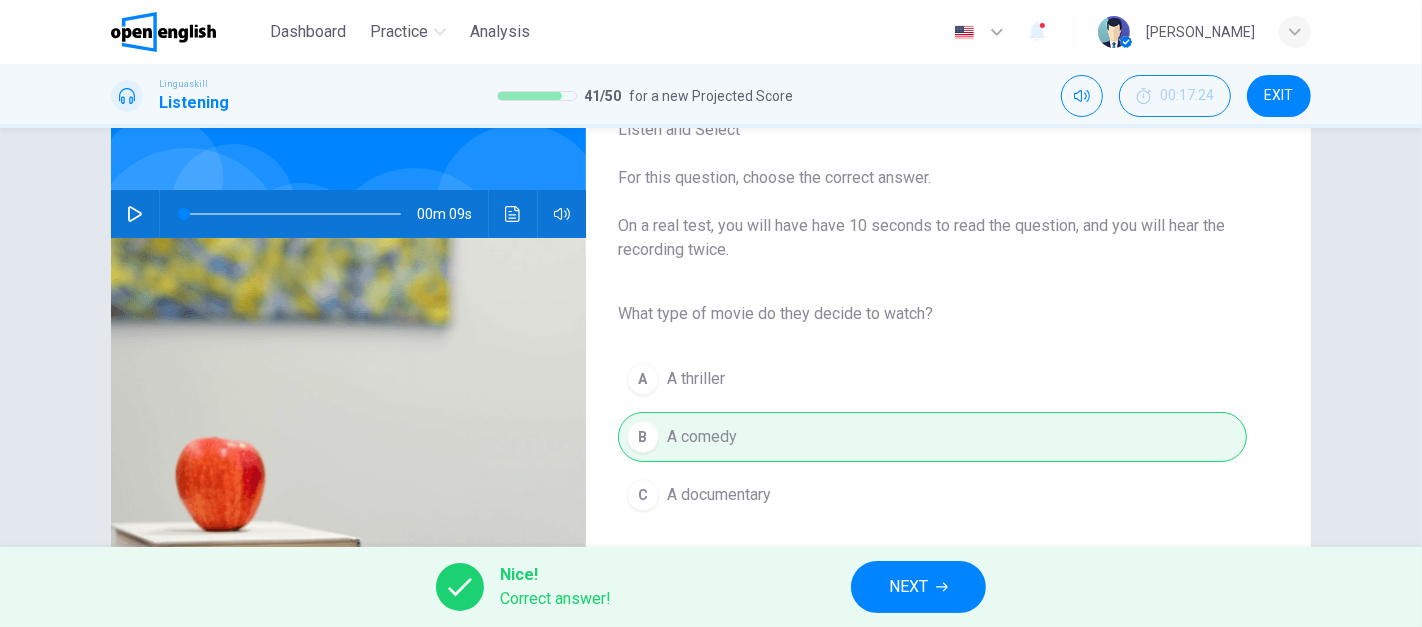 click on "NEXT" at bounding box center (918, 587) 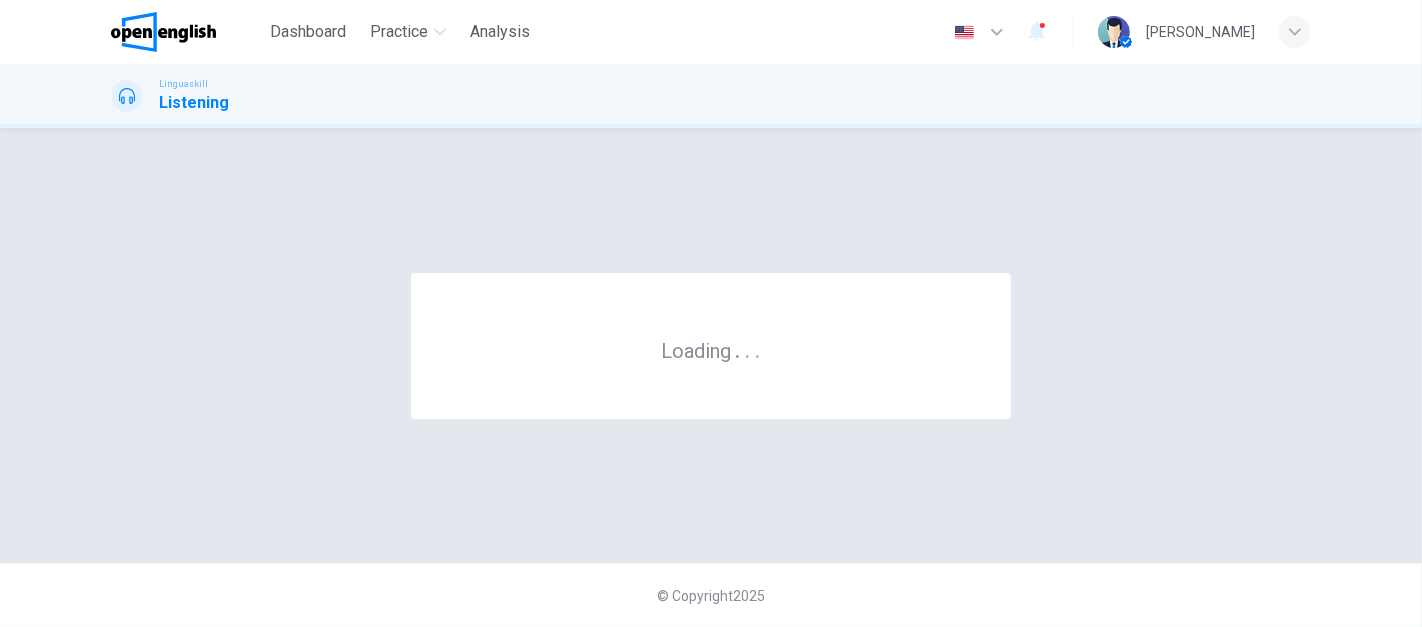scroll, scrollTop: 0, scrollLeft: 0, axis: both 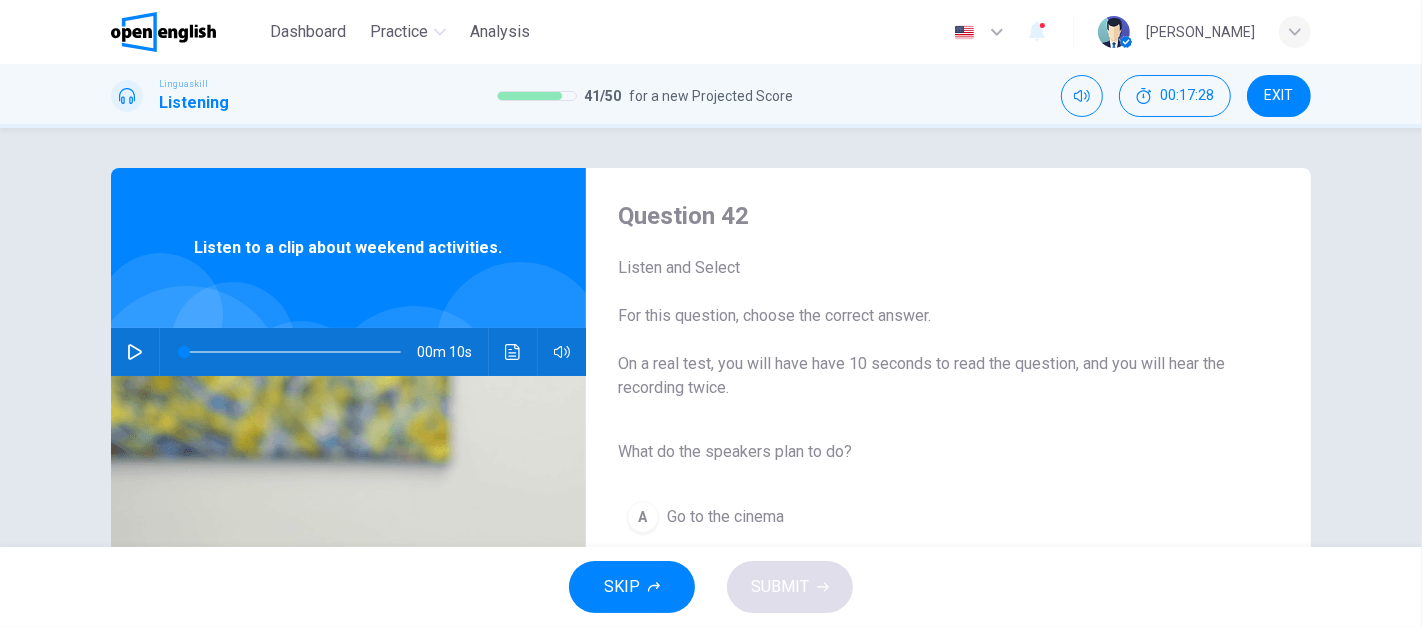 click 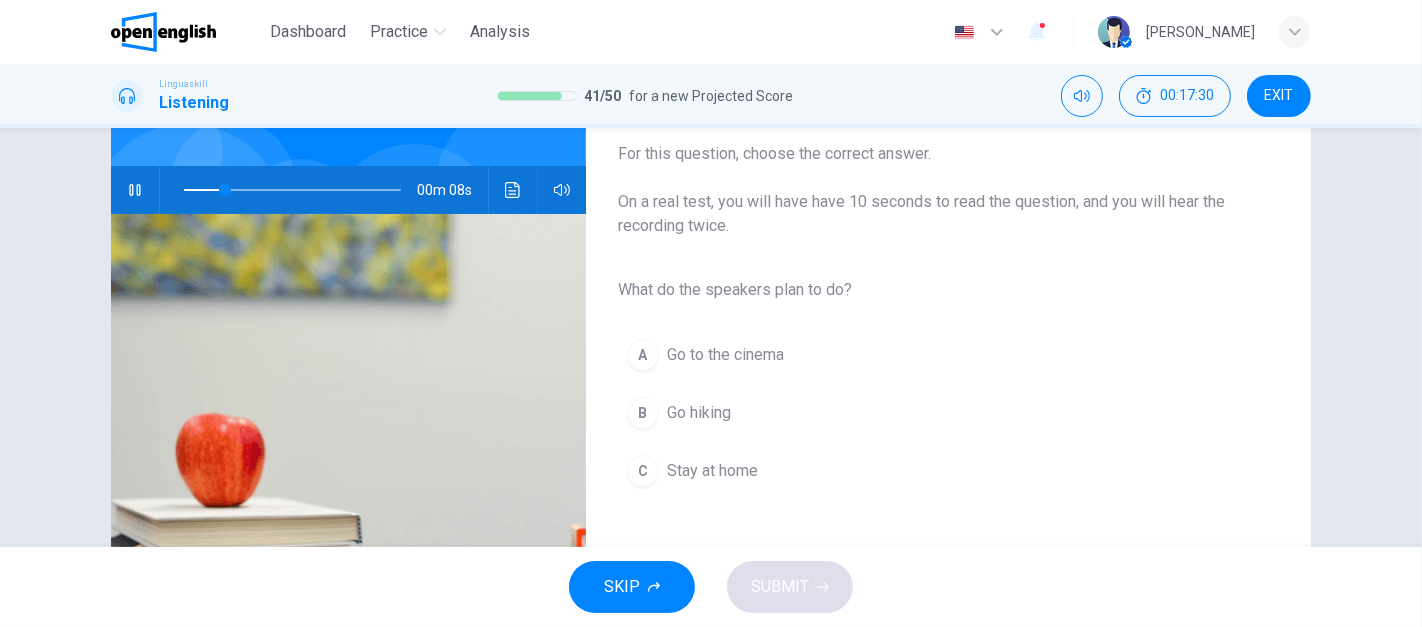 scroll, scrollTop: 160, scrollLeft: 0, axis: vertical 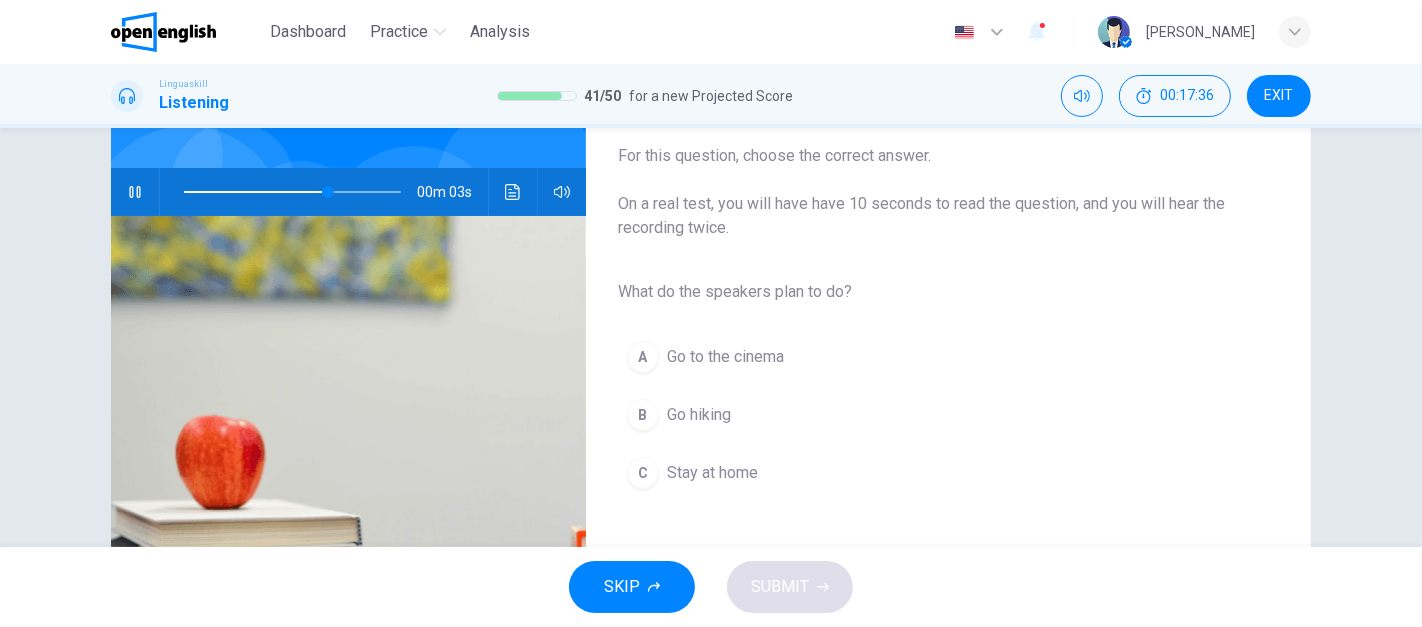 click on "B" at bounding box center (643, 415) 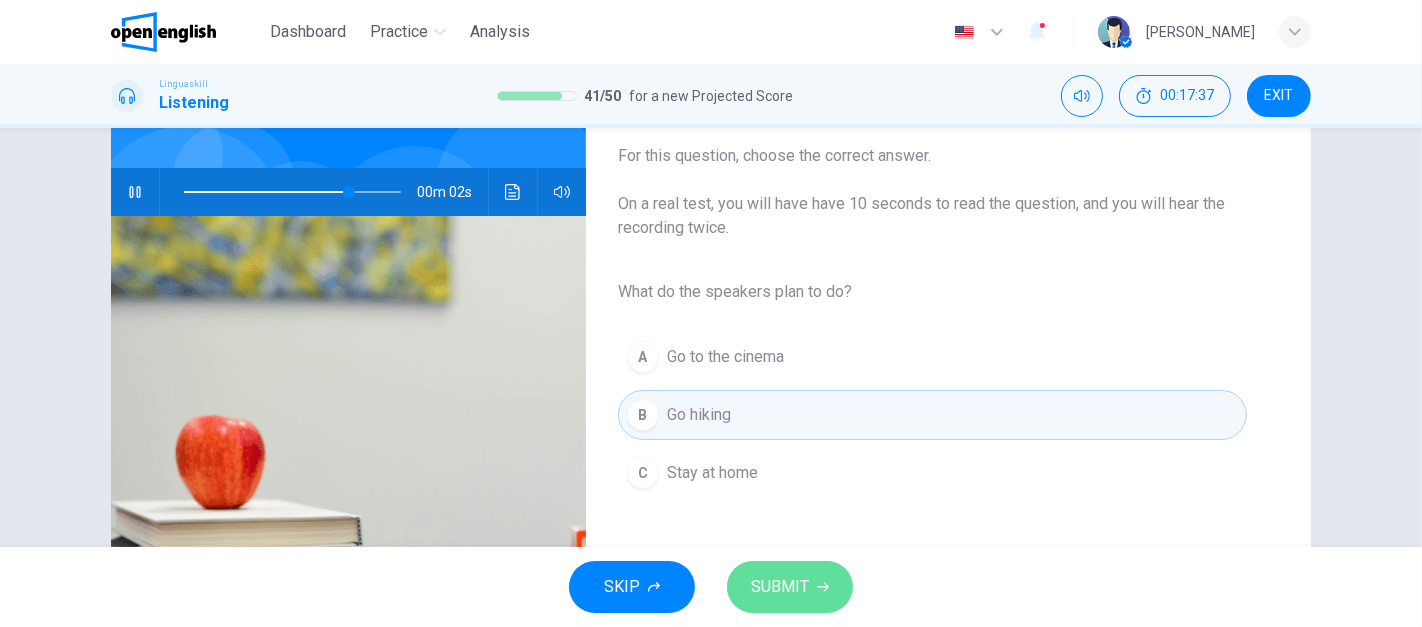 click on "SUBMIT" at bounding box center (780, 587) 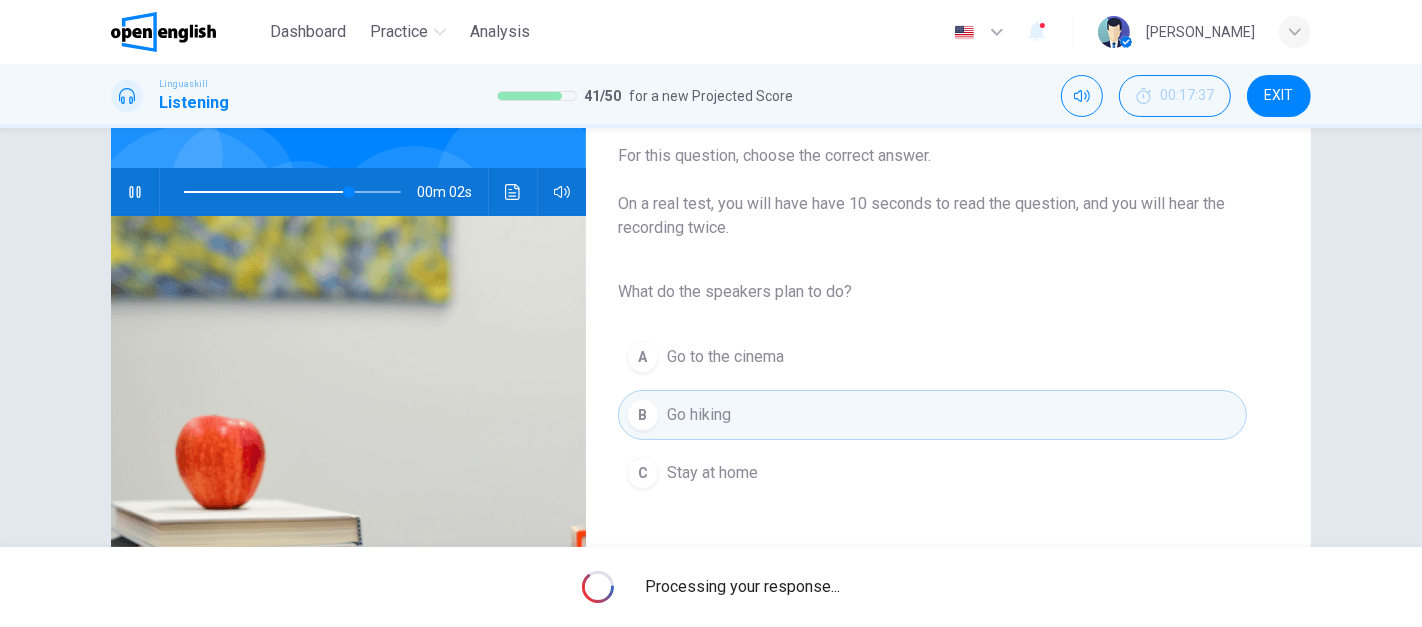 type on "**" 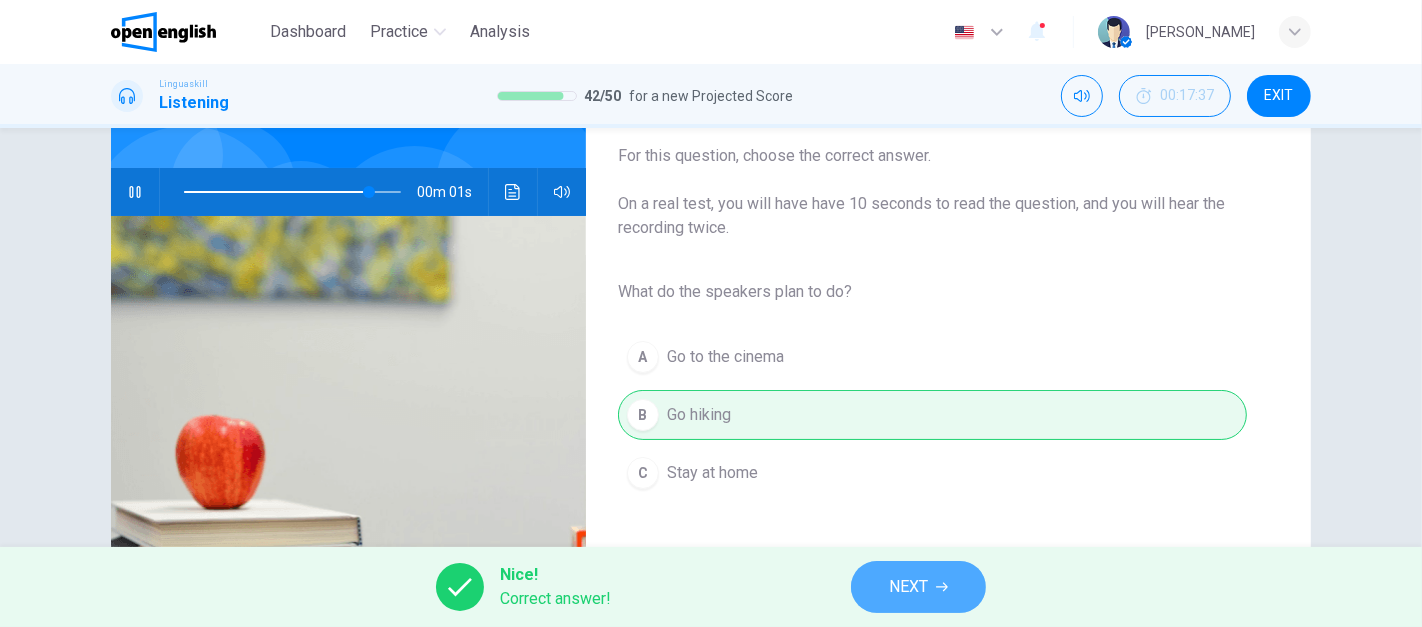 click on "NEXT" at bounding box center (918, 587) 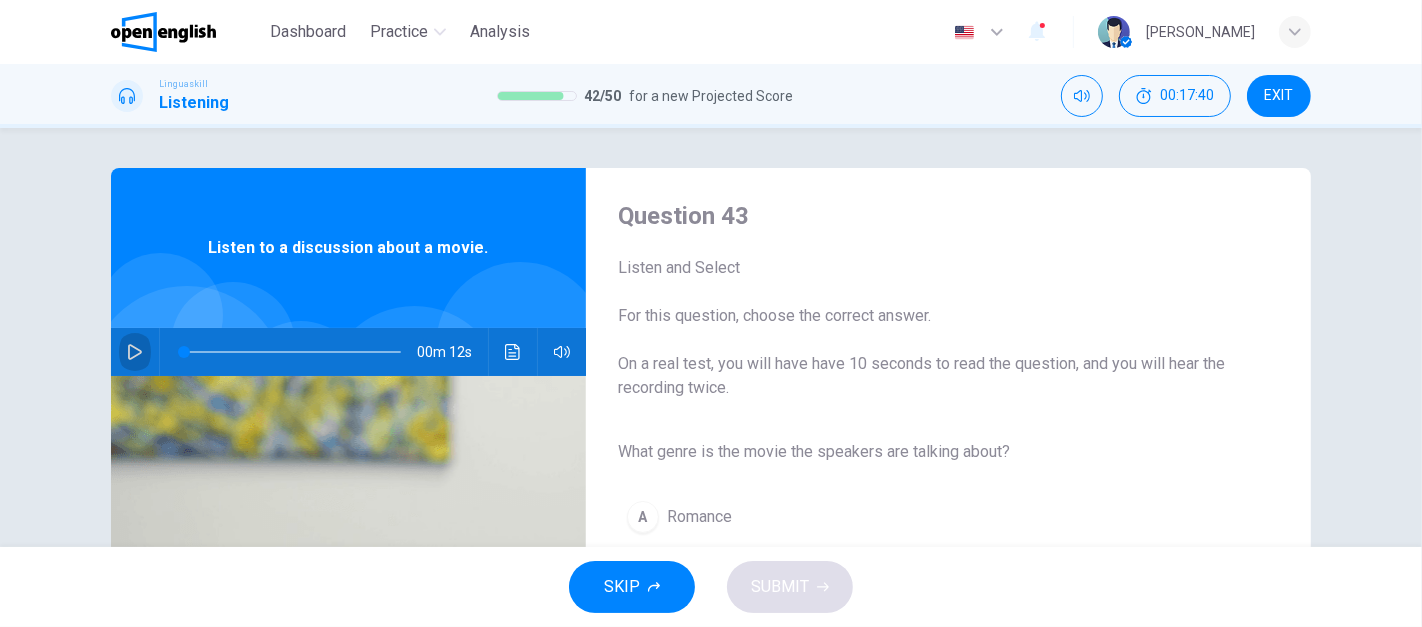 click 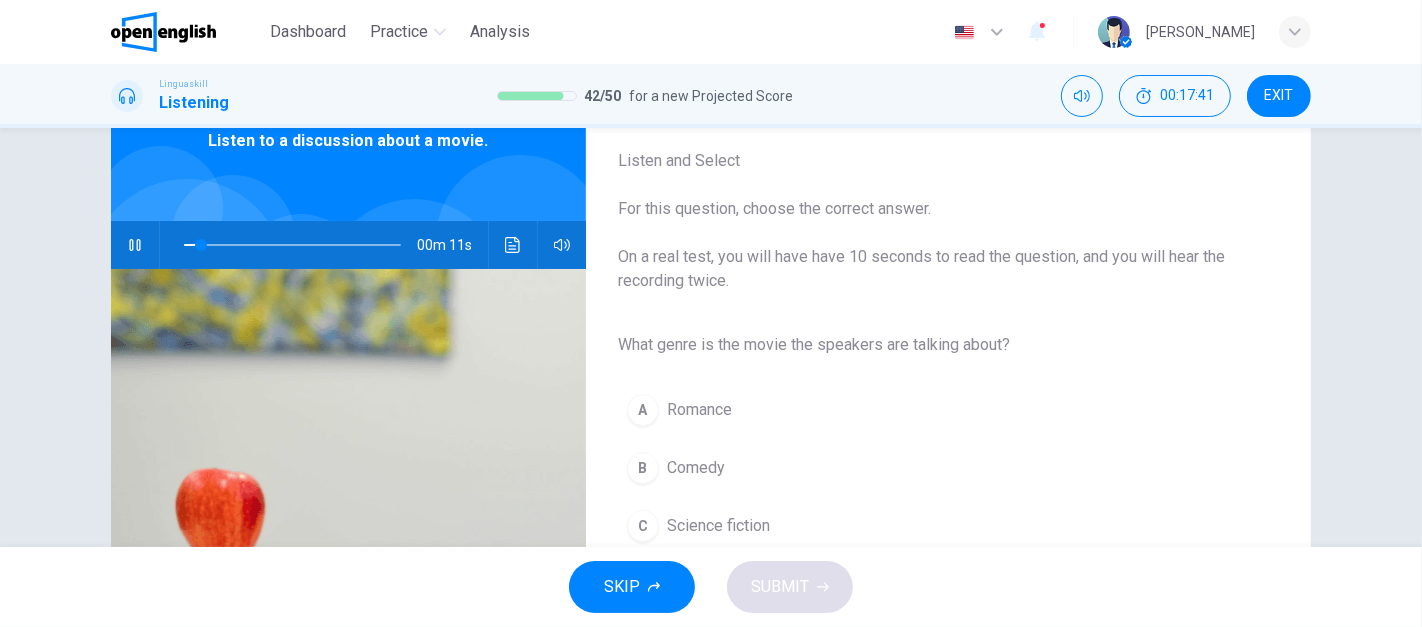 scroll, scrollTop: 148, scrollLeft: 0, axis: vertical 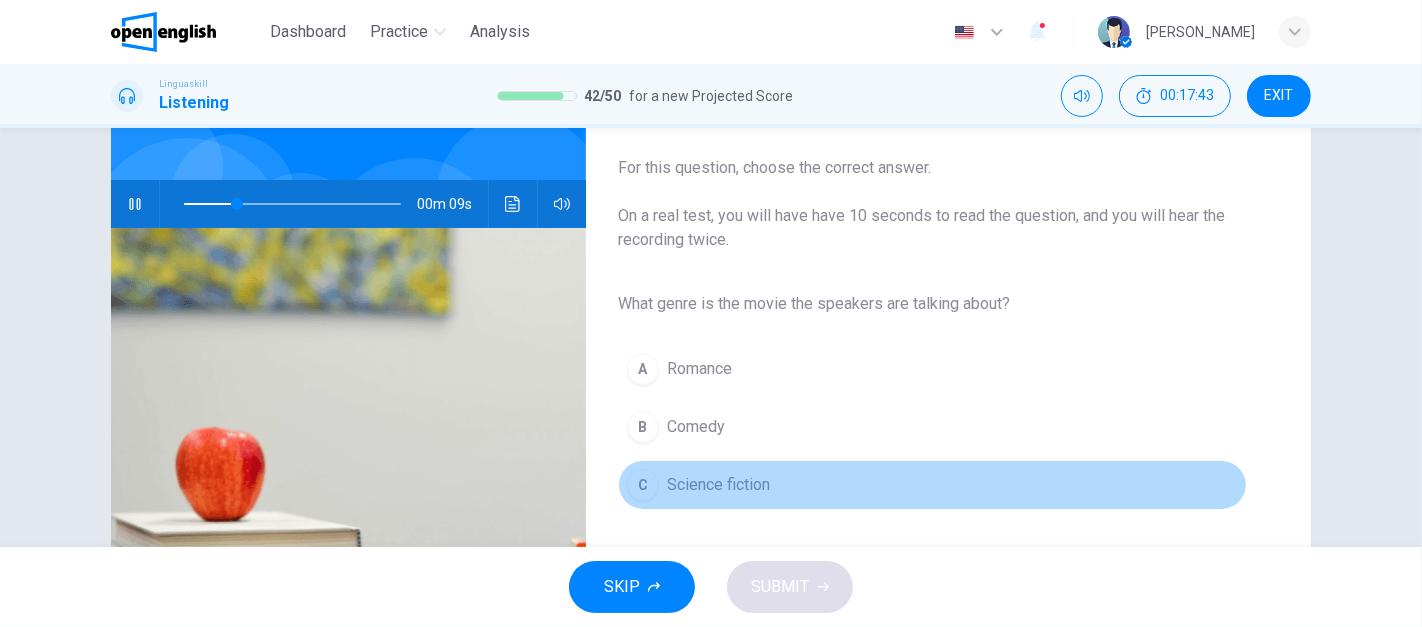 click on "Science fiction" at bounding box center (718, 485) 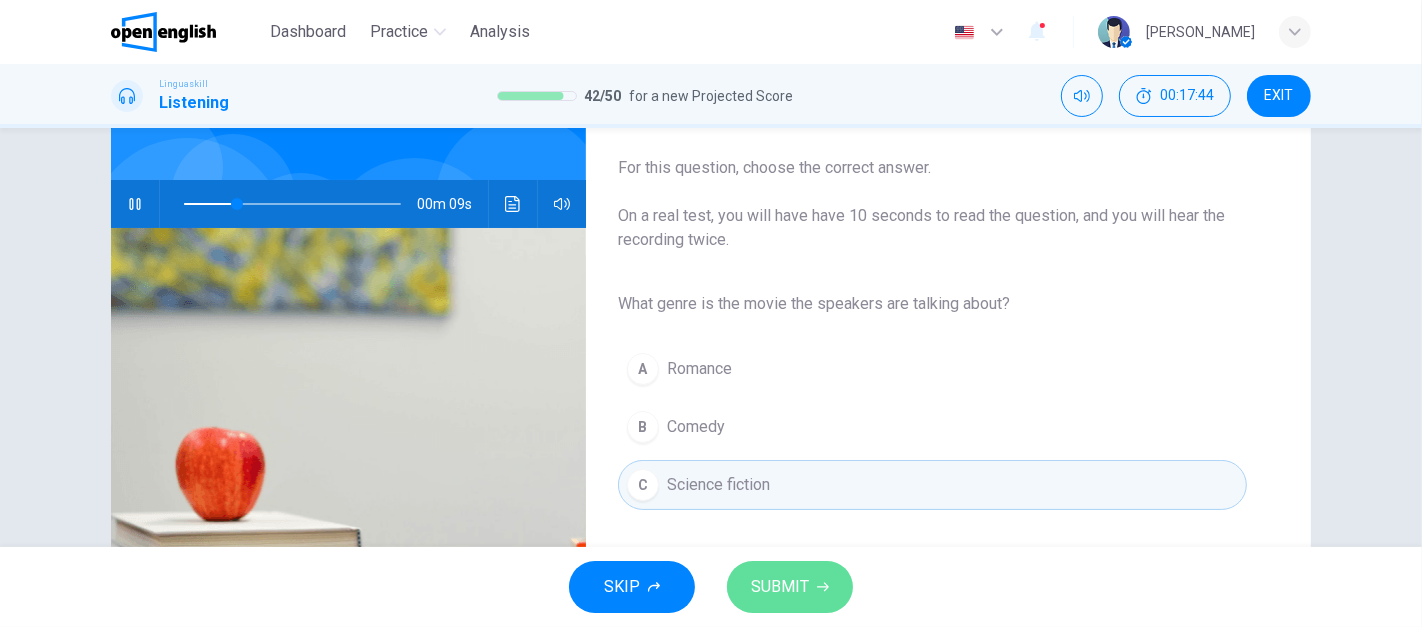click on "SUBMIT" at bounding box center [790, 587] 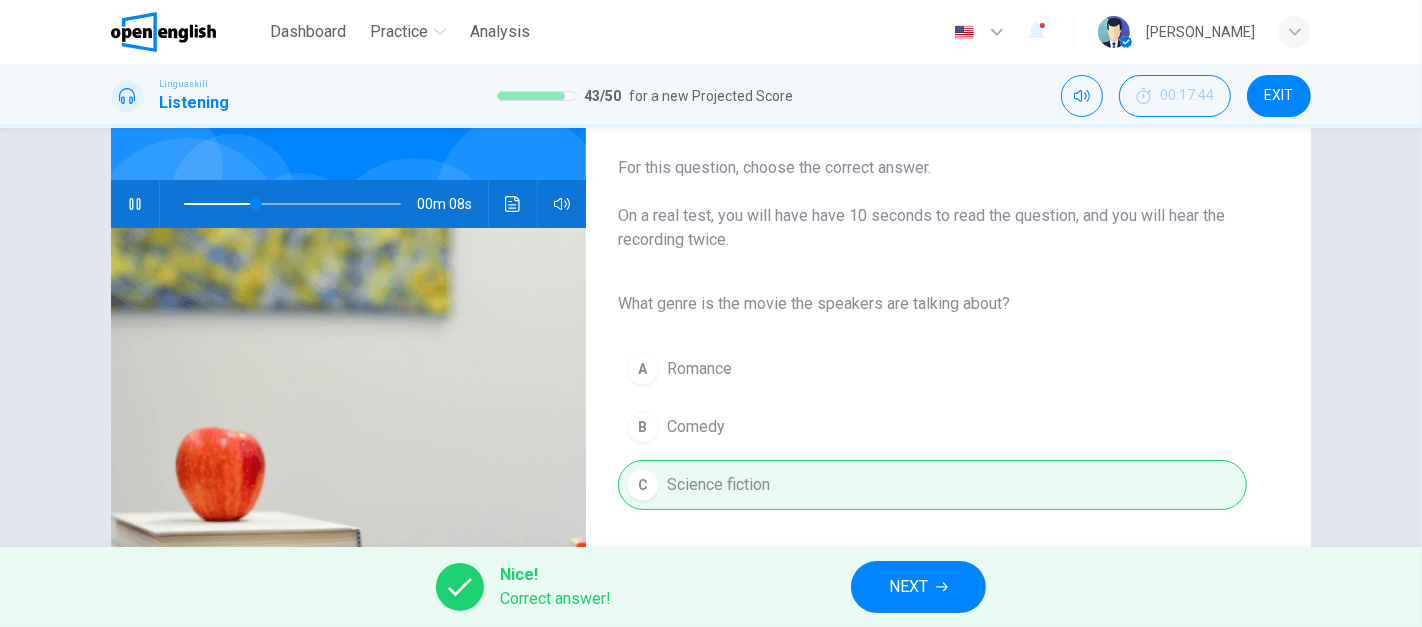type on "**" 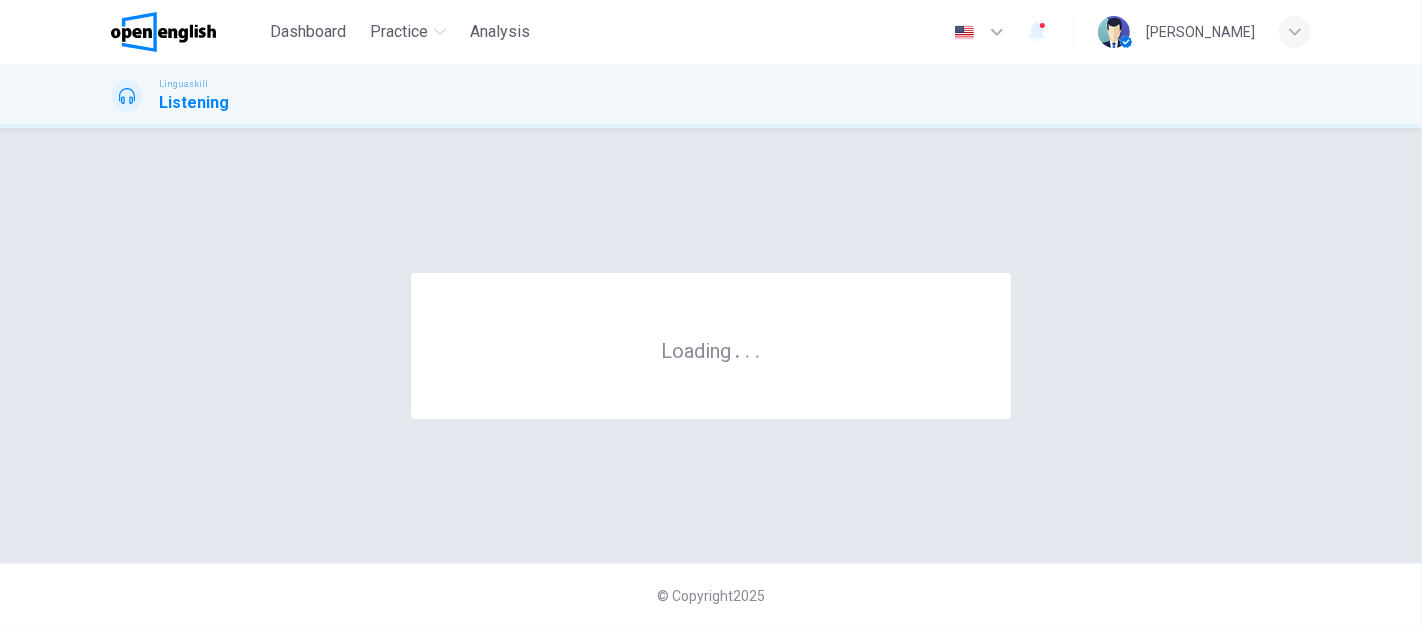 scroll, scrollTop: 0, scrollLeft: 0, axis: both 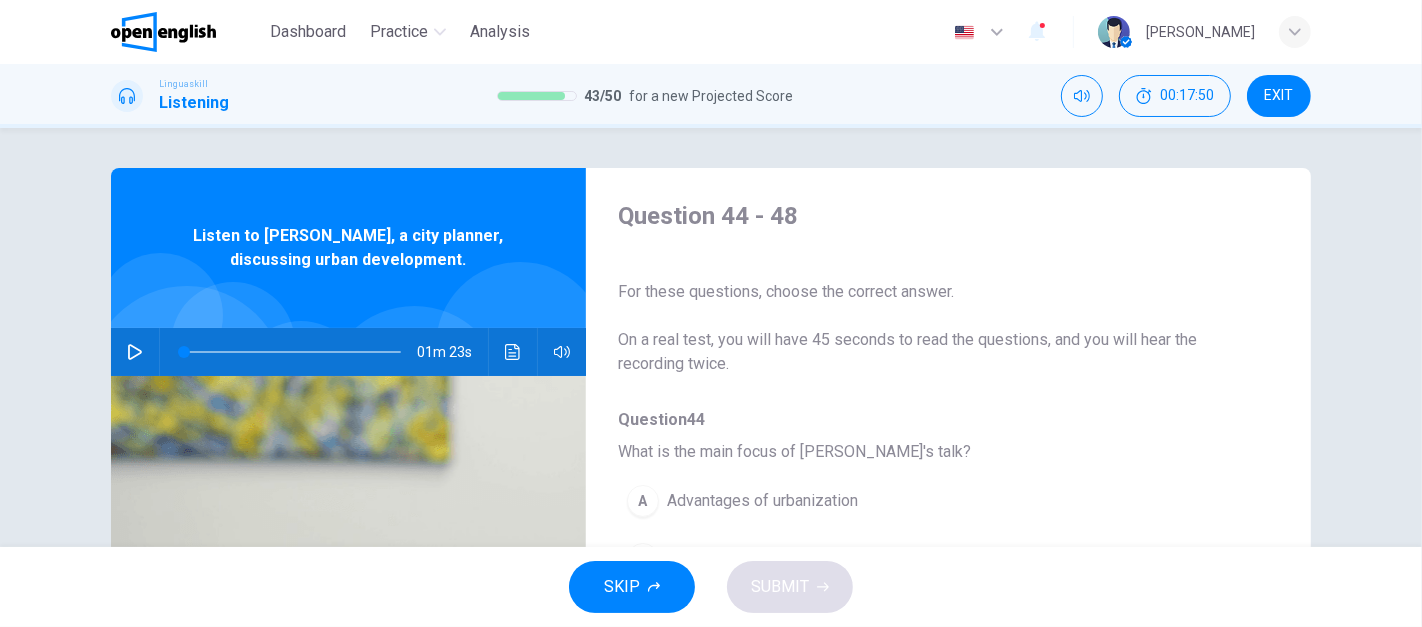 click 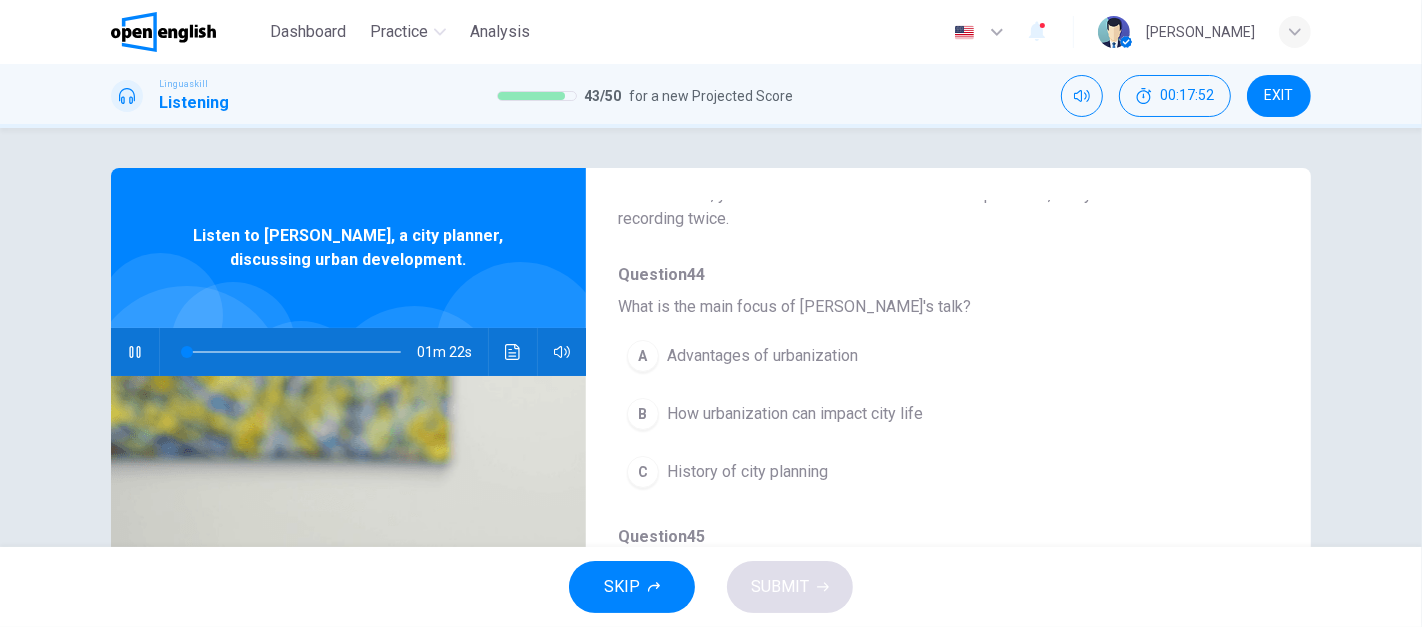 scroll, scrollTop: 161, scrollLeft: 0, axis: vertical 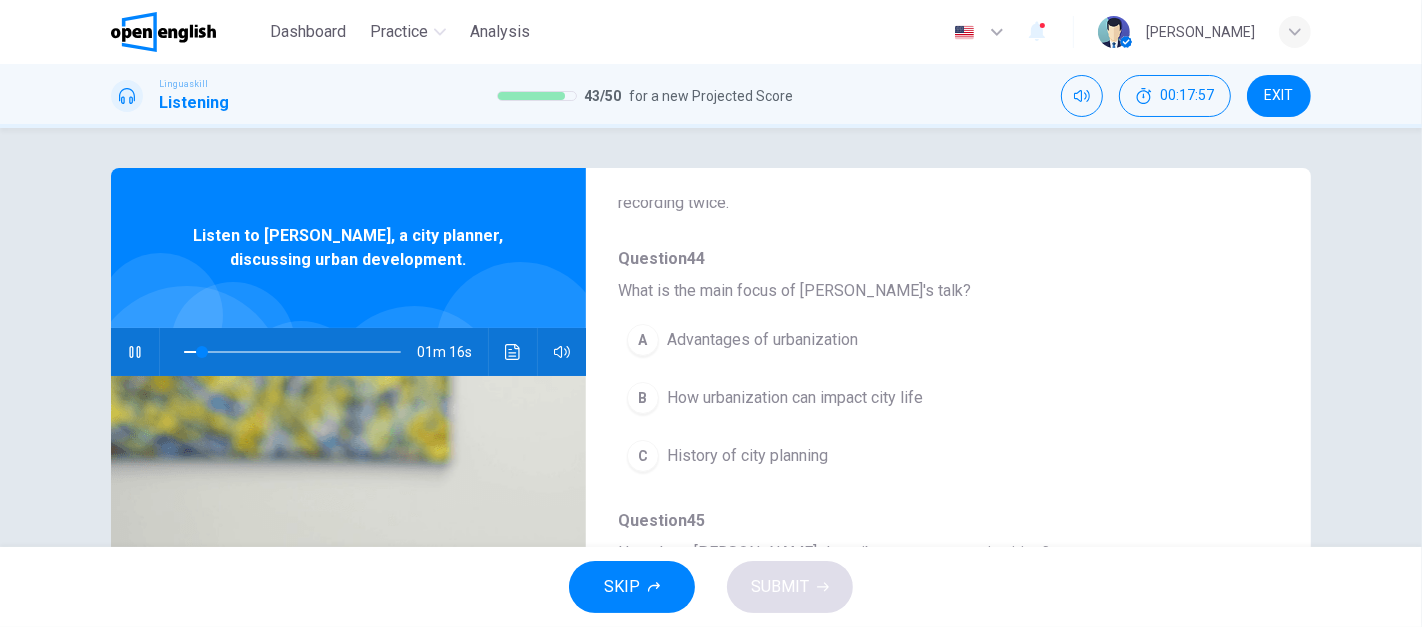 click on "B" at bounding box center [643, 398] 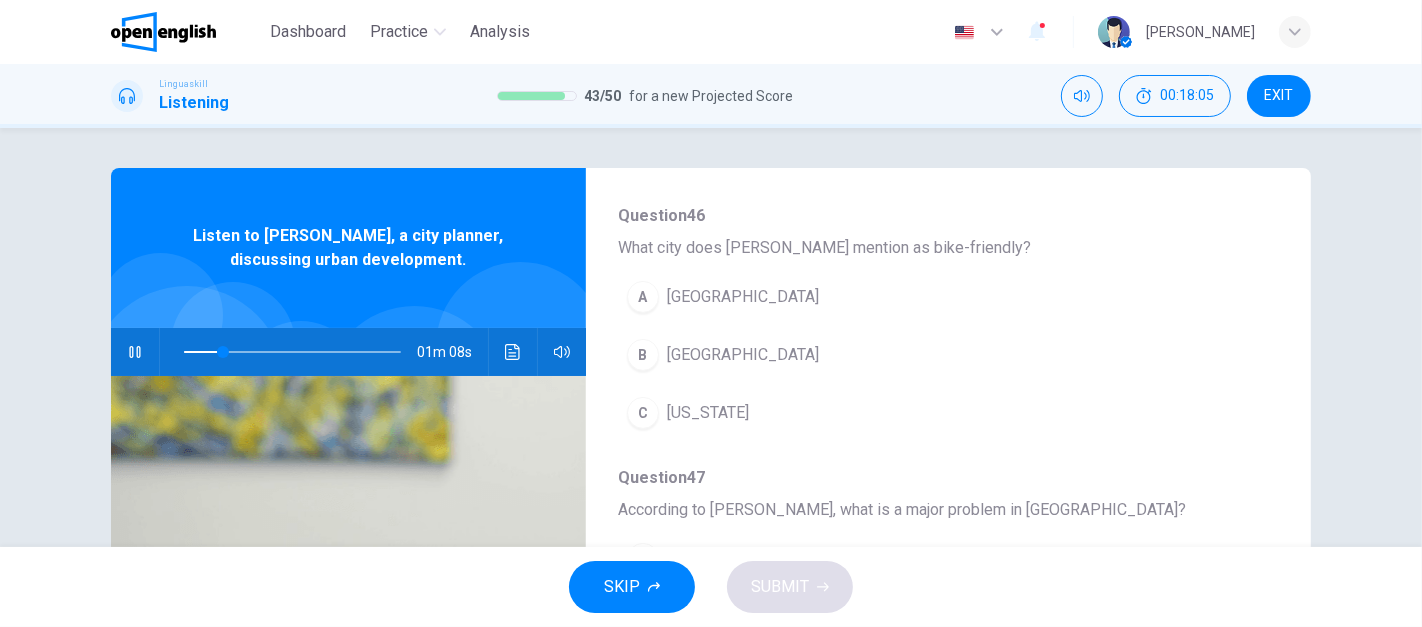 scroll, scrollTop: 735, scrollLeft: 0, axis: vertical 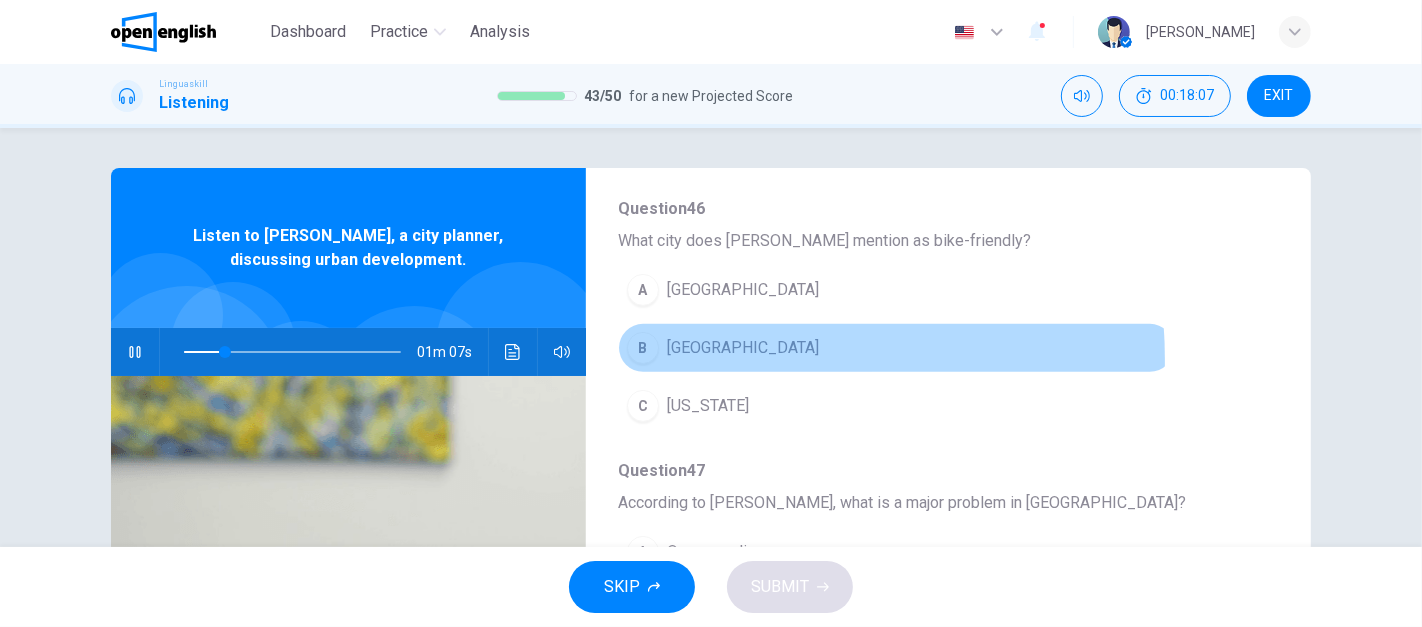 click on "B" at bounding box center [643, 348] 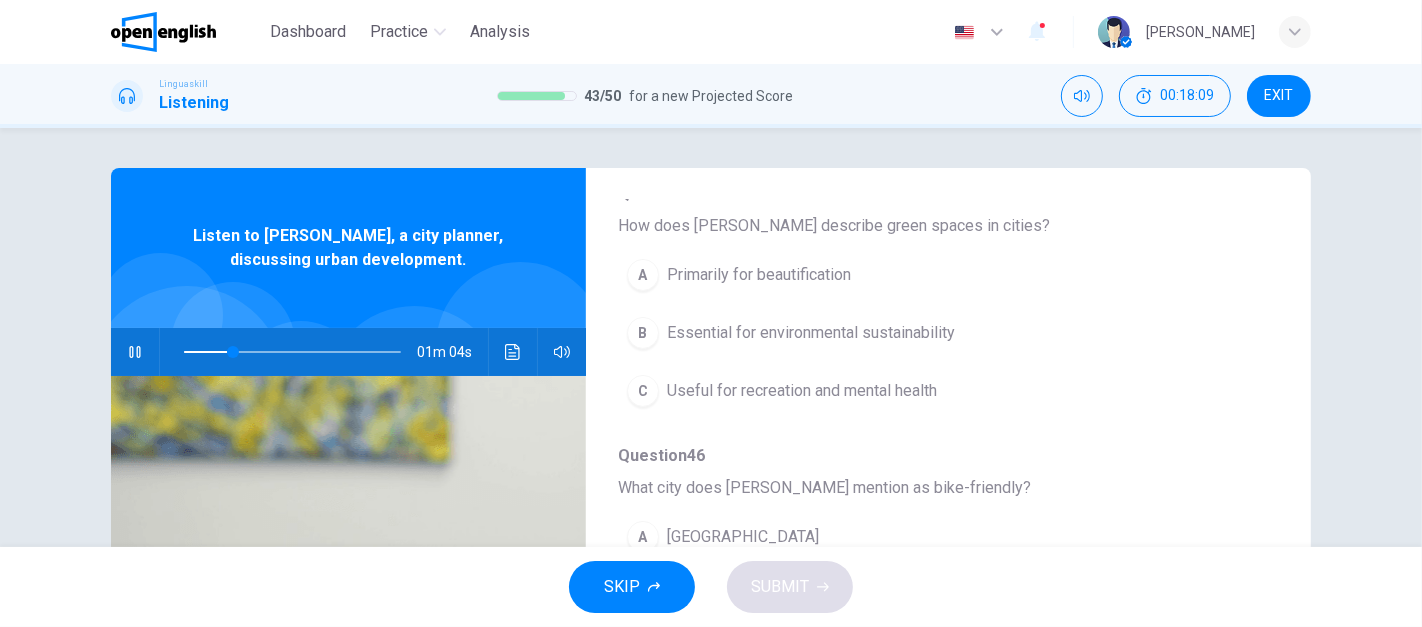 scroll, scrollTop: 454, scrollLeft: 0, axis: vertical 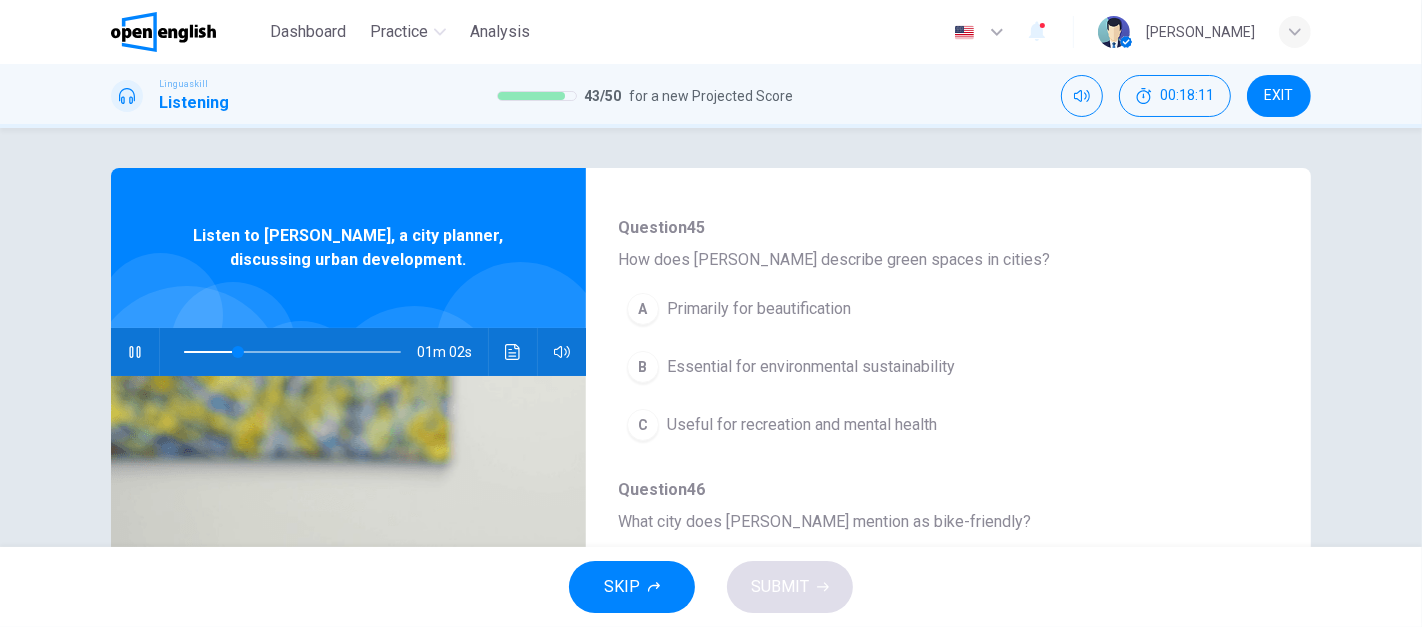 click on "C Useful for recreation and mental health" at bounding box center (896, 425) 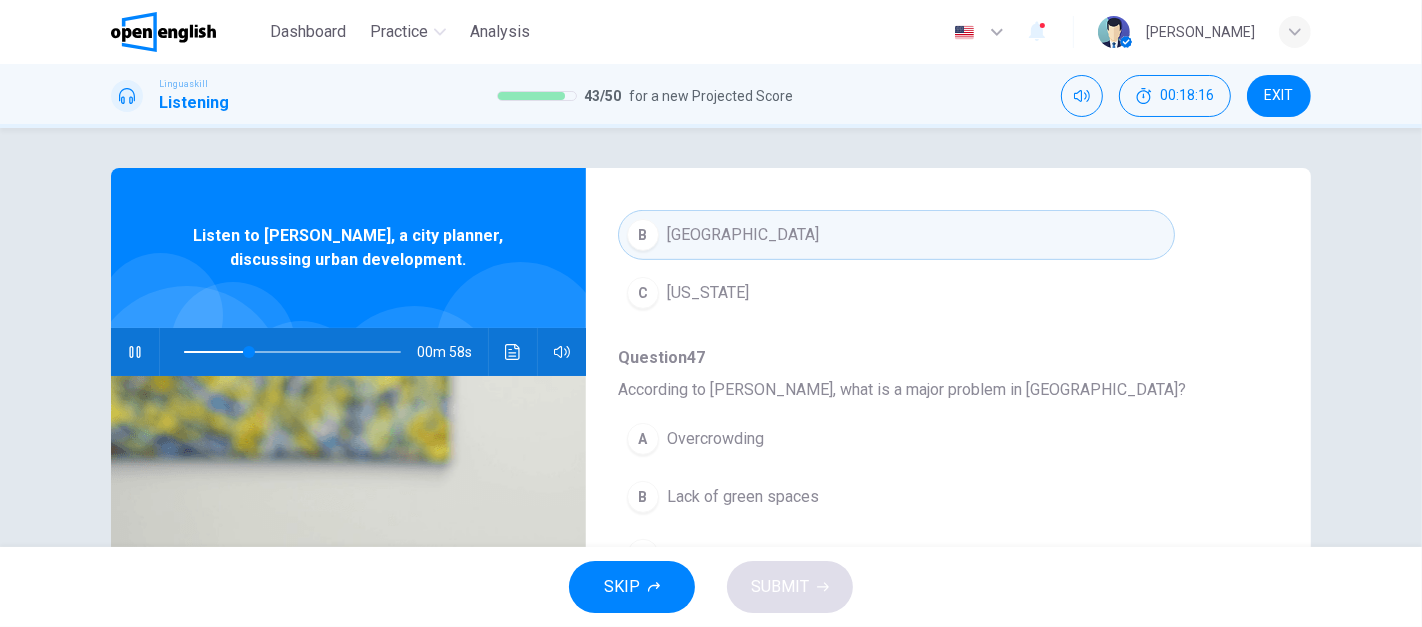 scroll, scrollTop: 854, scrollLeft: 0, axis: vertical 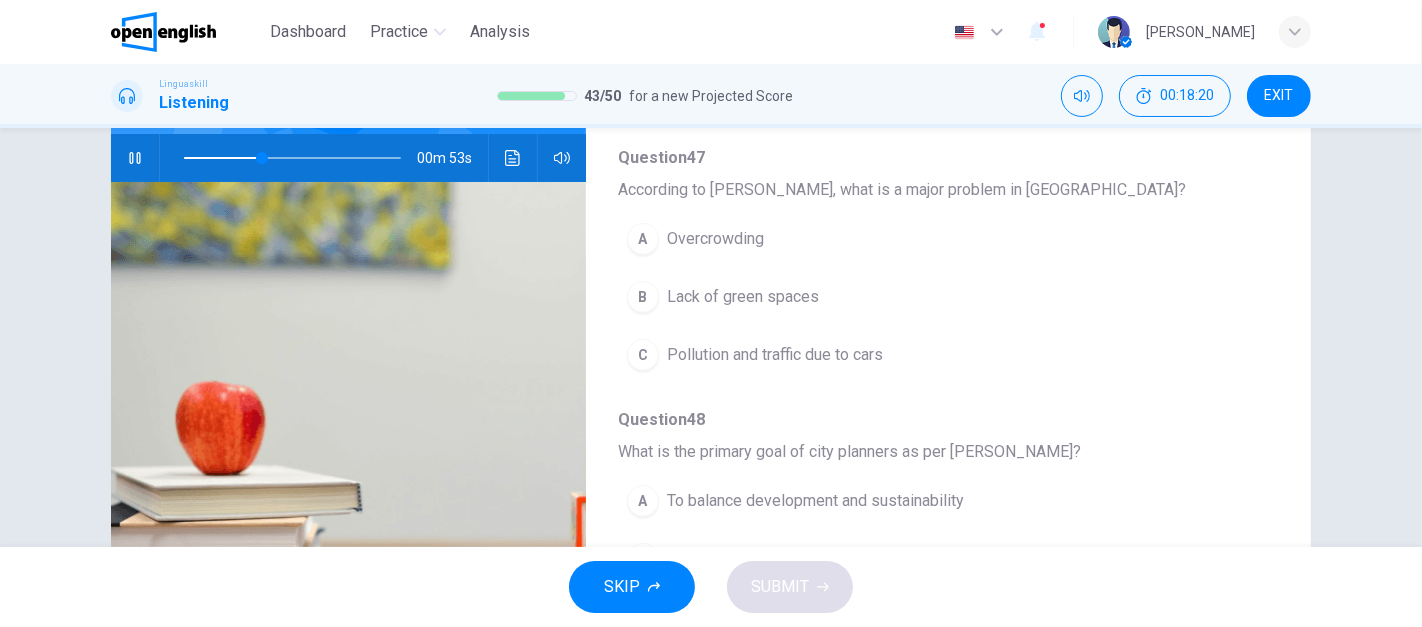 click on "Pollution and traffic due to cars" at bounding box center (775, 355) 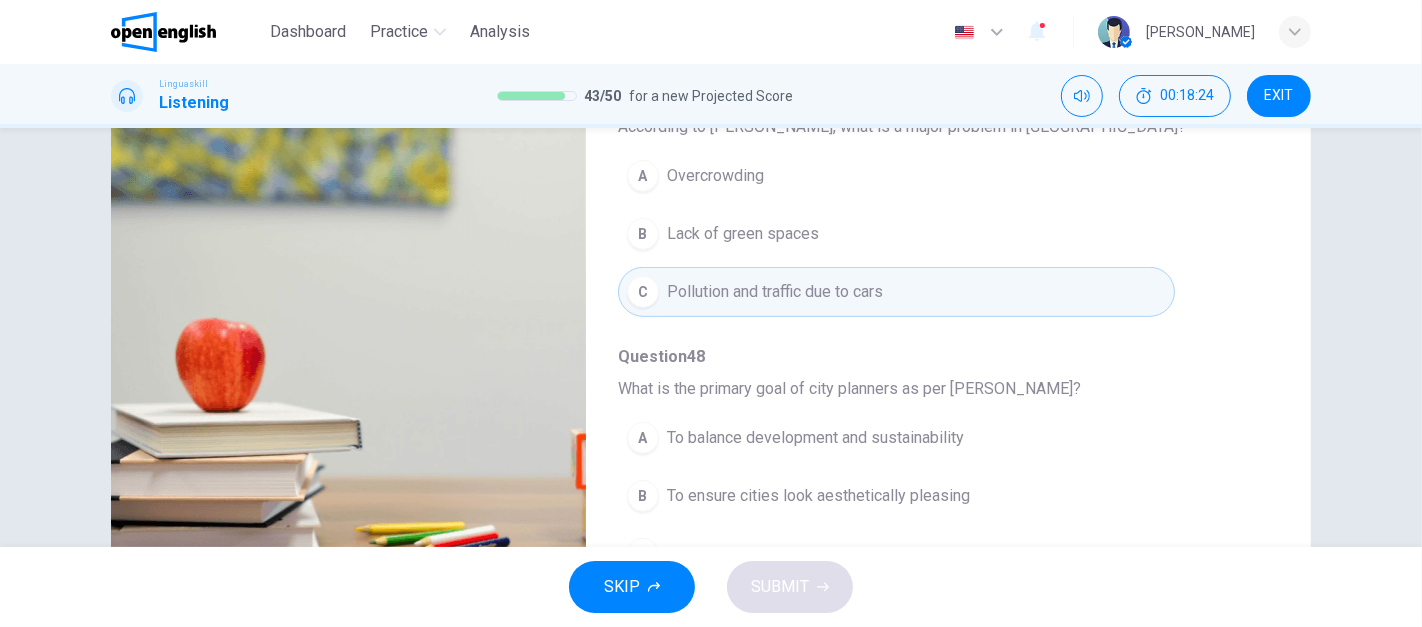 scroll, scrollTop: 356, scrollLeft: 0, axis: vertical 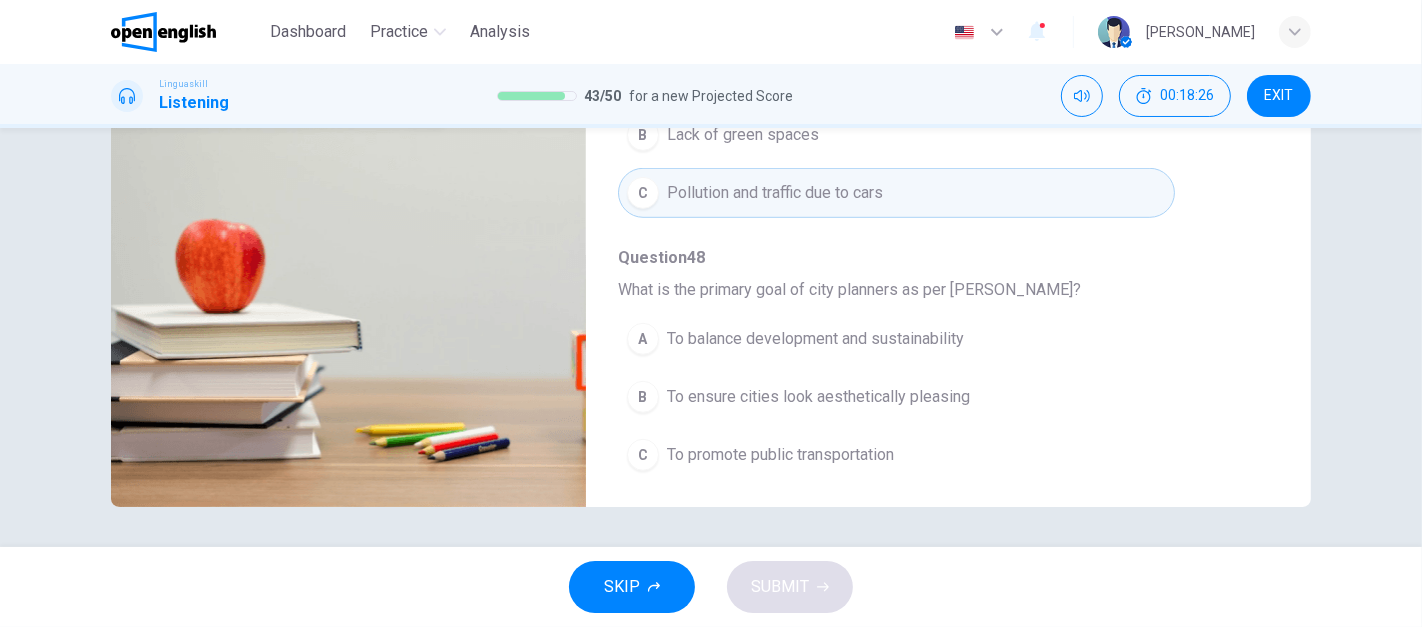 click on "A To balance development and sustainability" at bounding box center [896, 339] 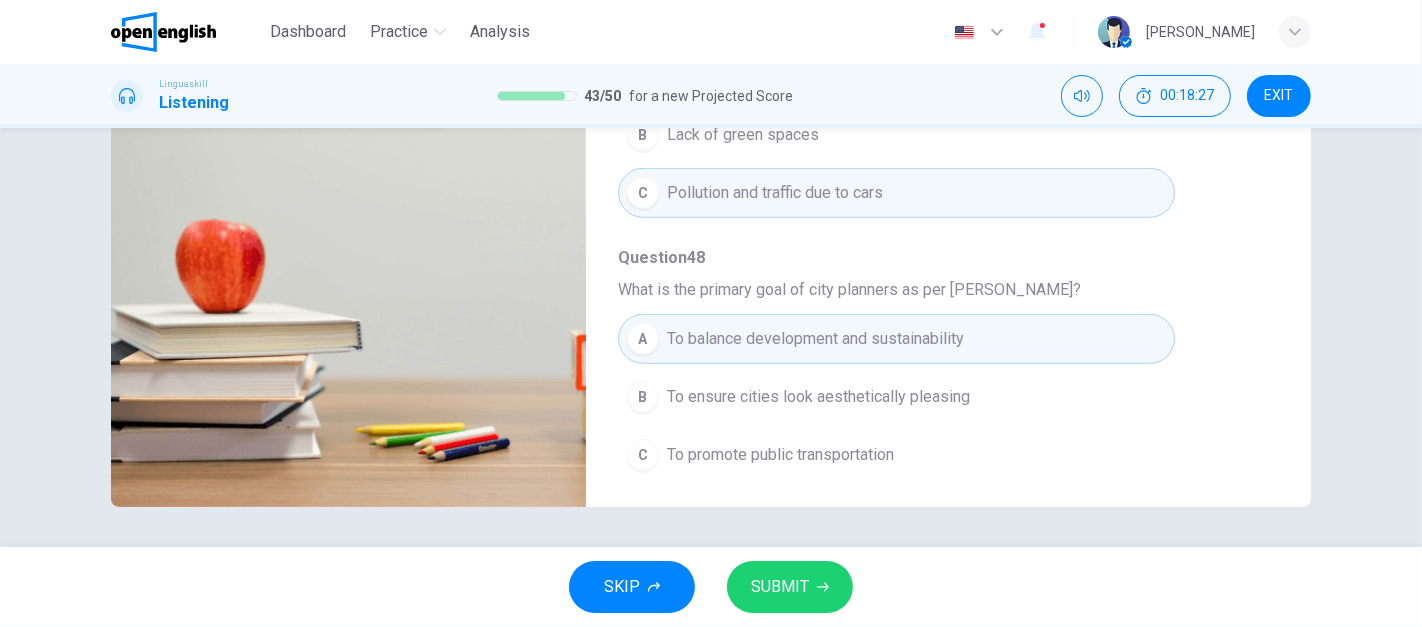 click 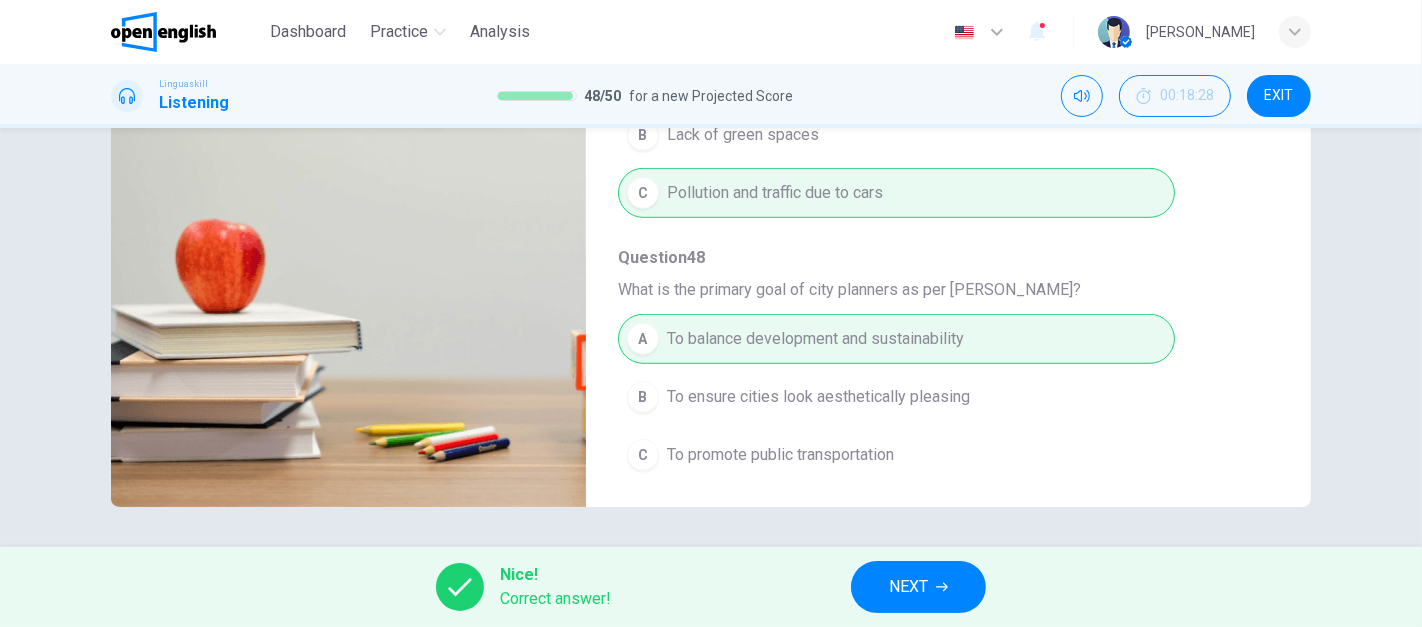 type on "**" 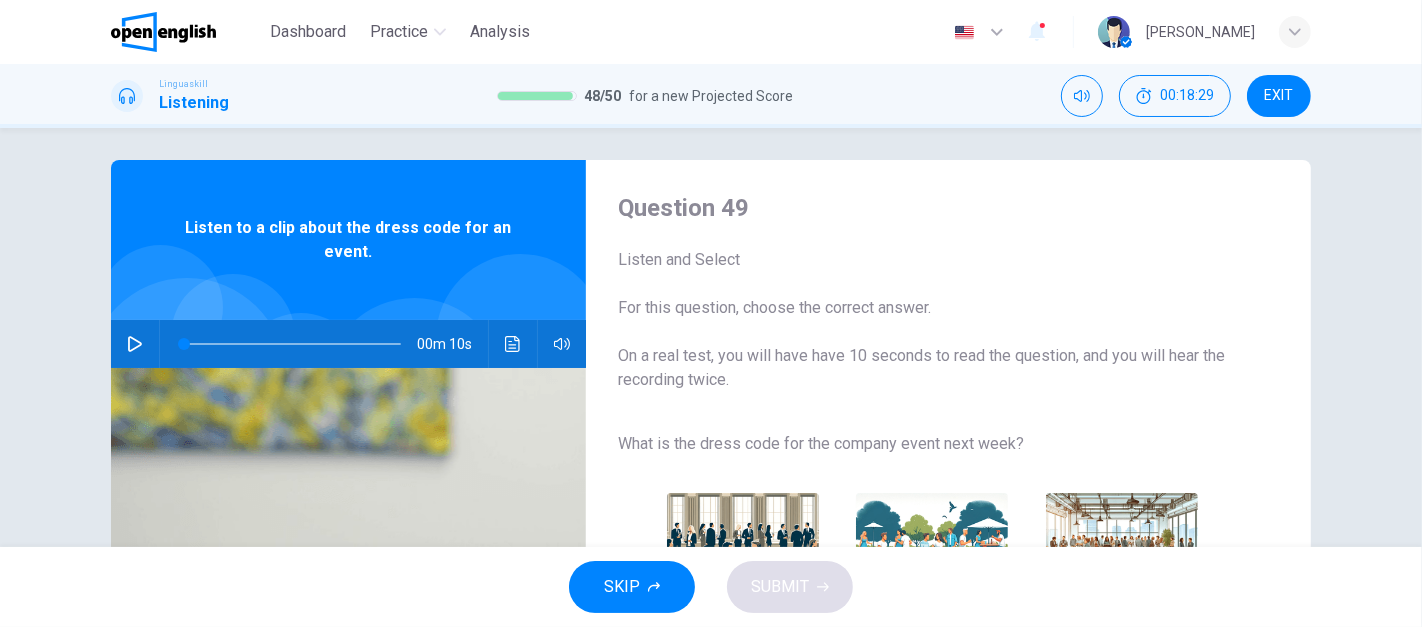 scroll, scrollTop: 0, scrollLeft: 0, axis: both 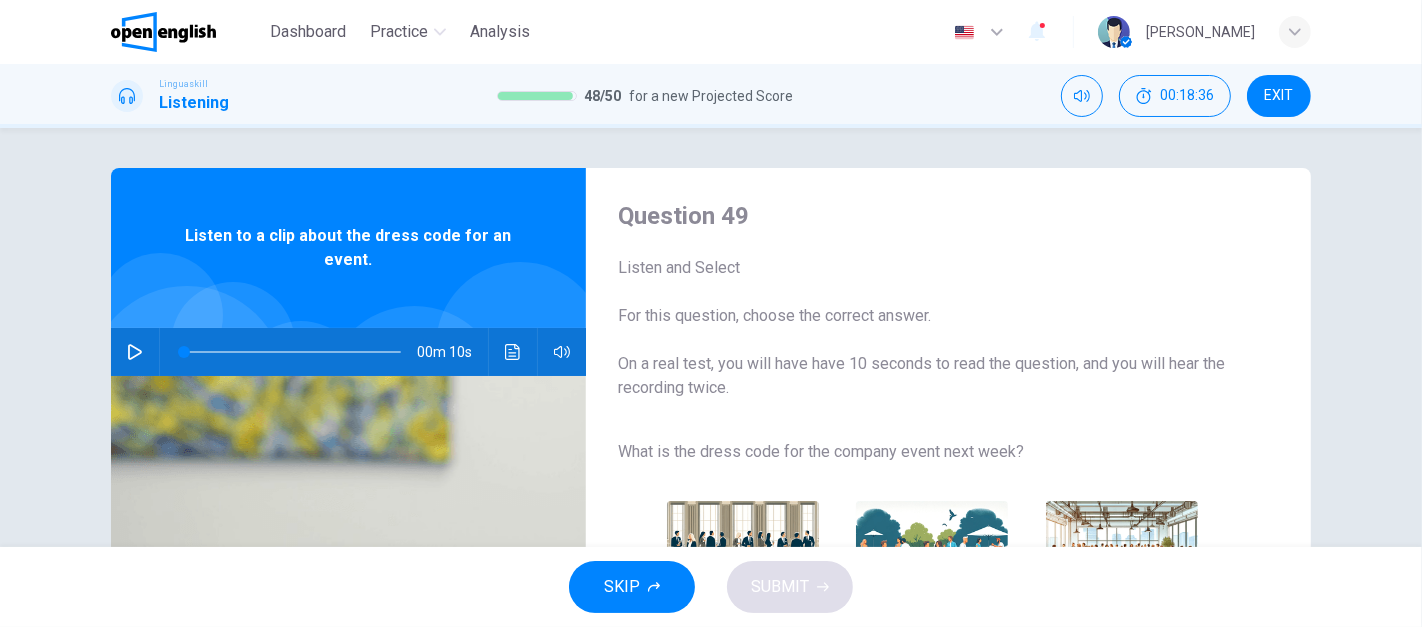 click 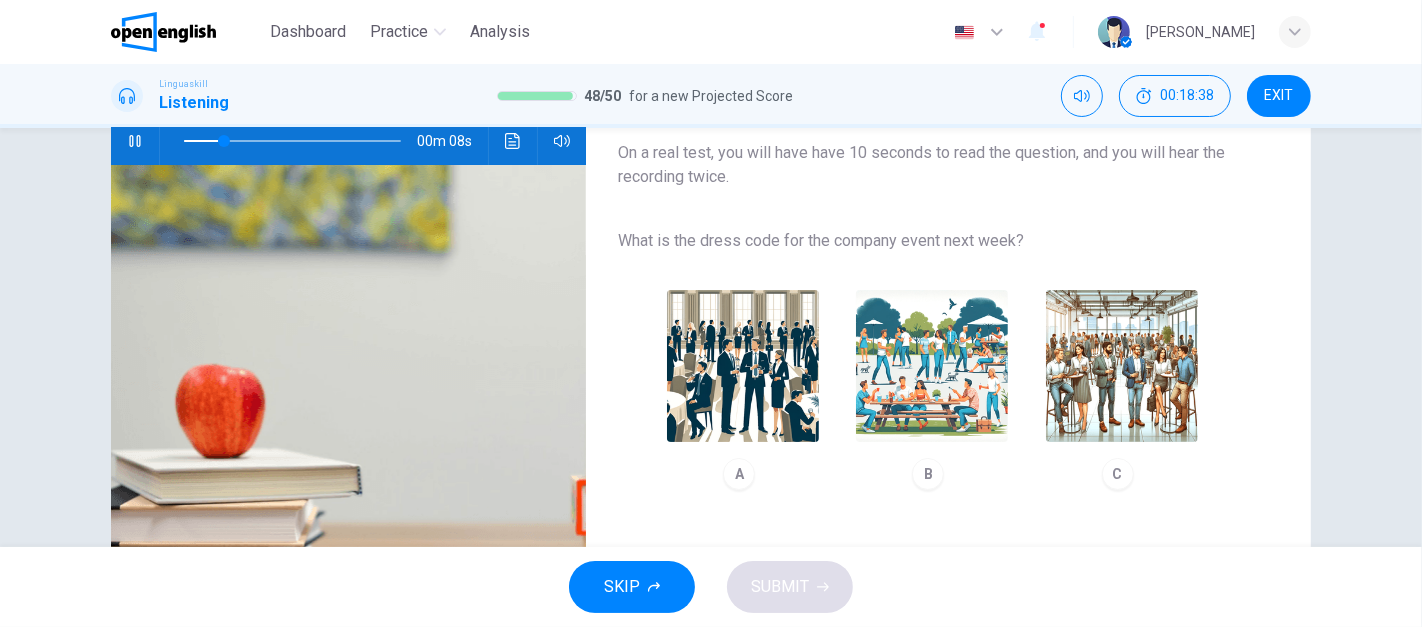 scroll, scrollTop: 222, scrollLeft: 0, axis: vertical 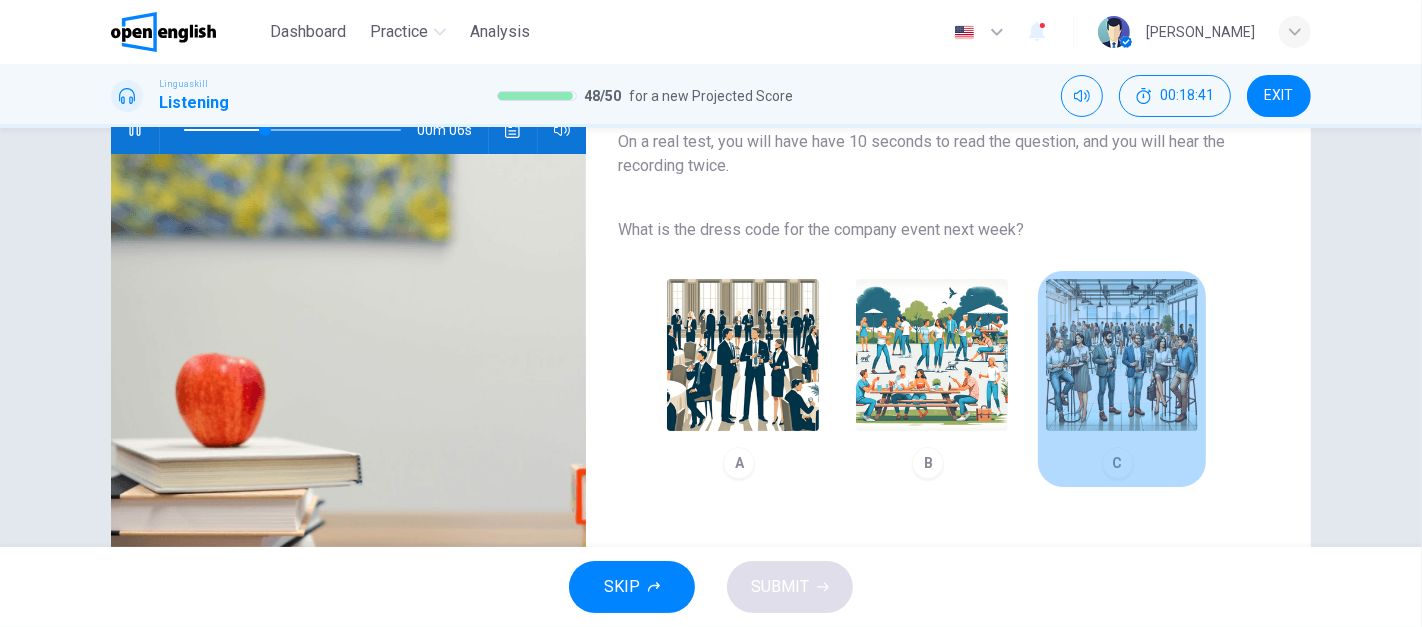 click at bounding box center (1122, 355) 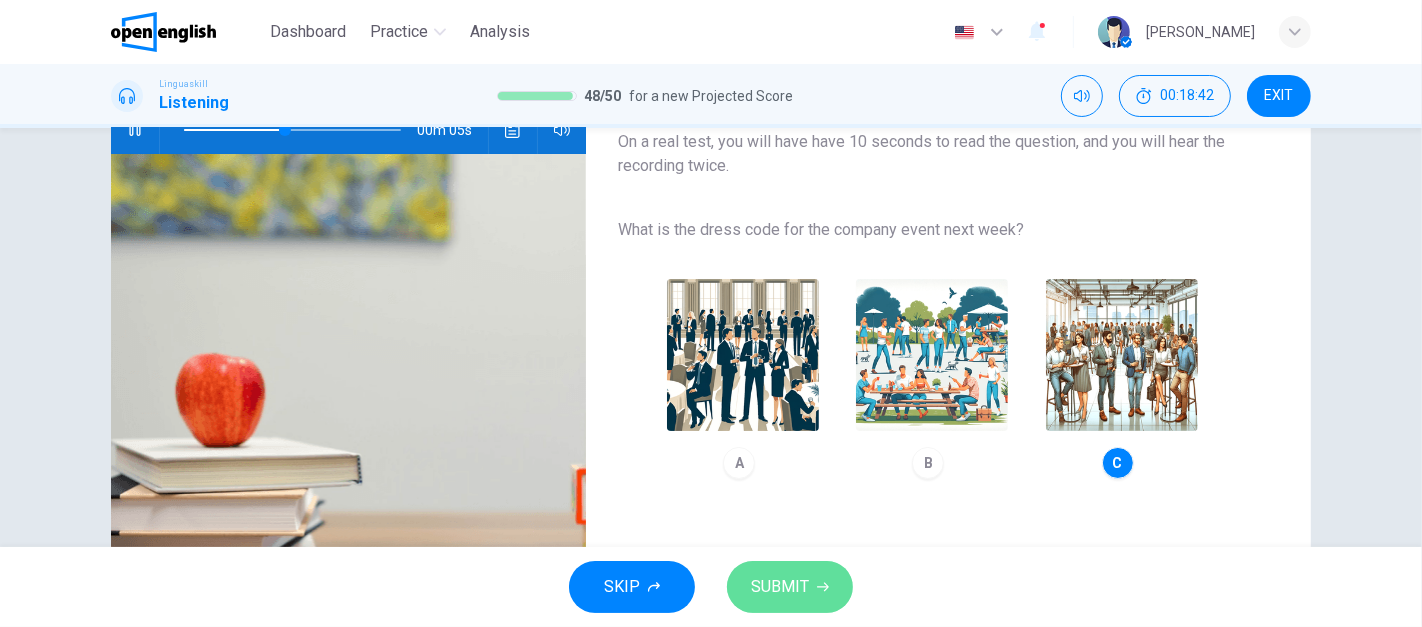 click on "SUBMIT" at bounding box center (780, 587) 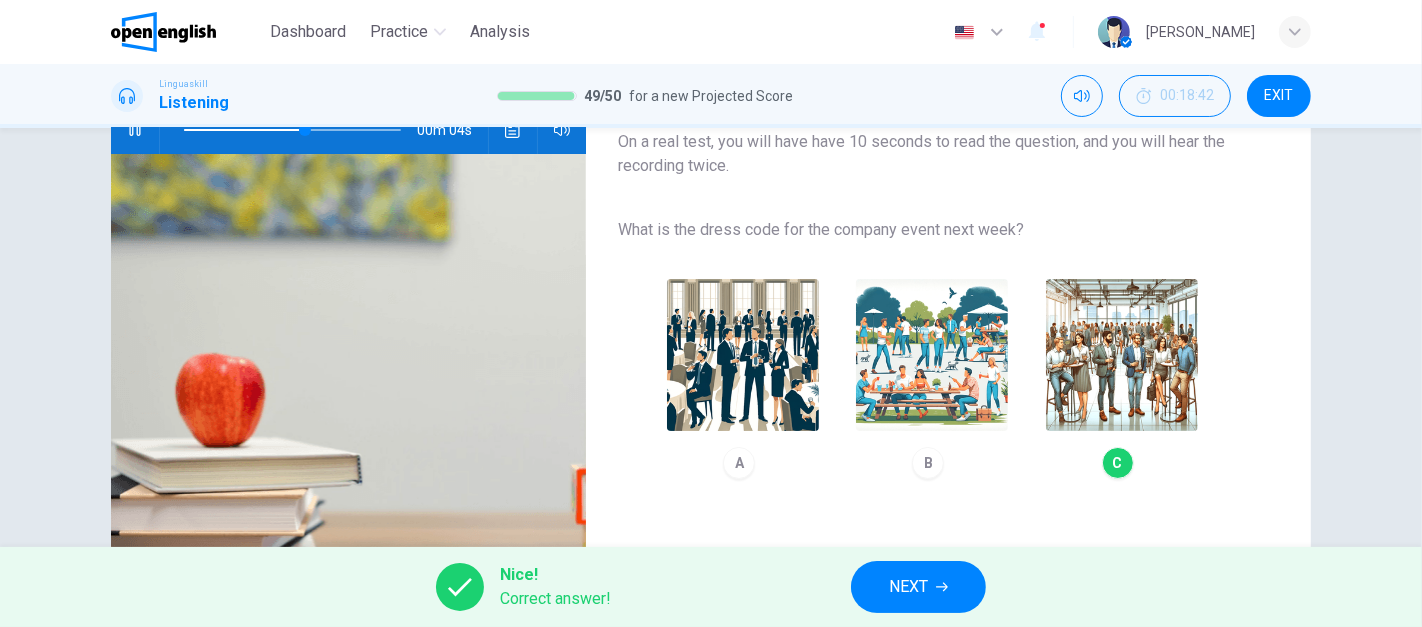 type on "**" 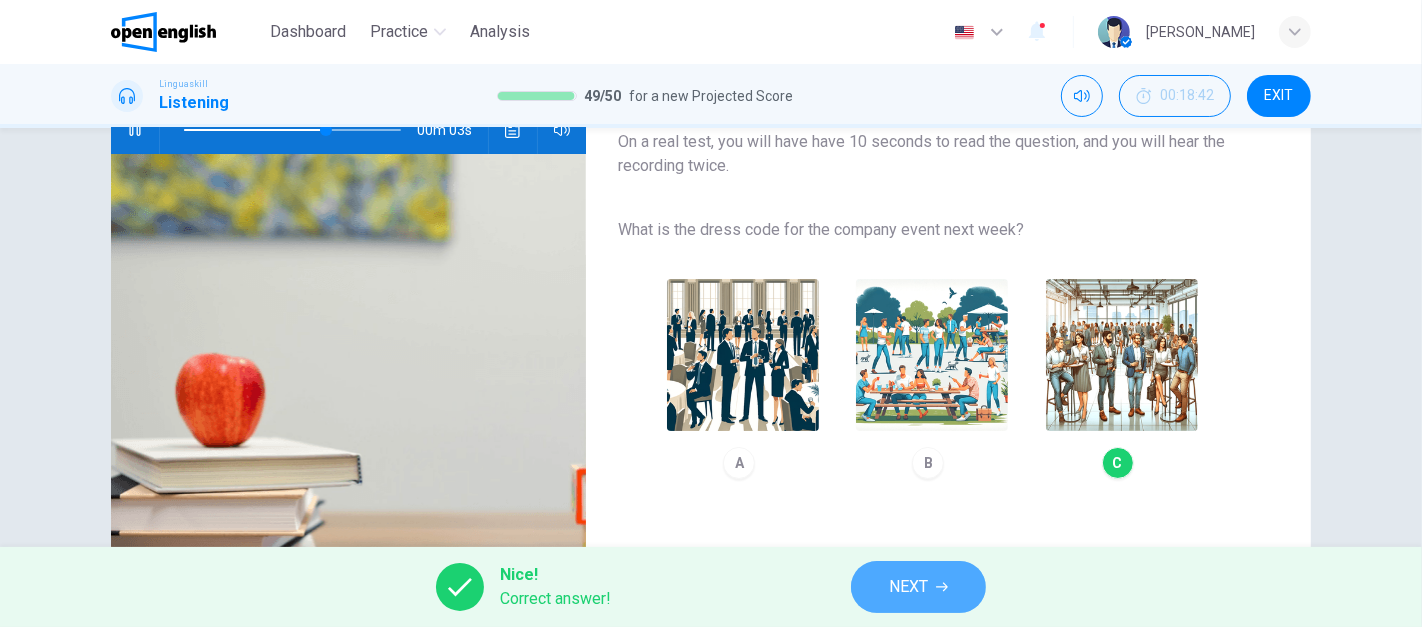 click on "NEXT" at bounding box center (918, 587) 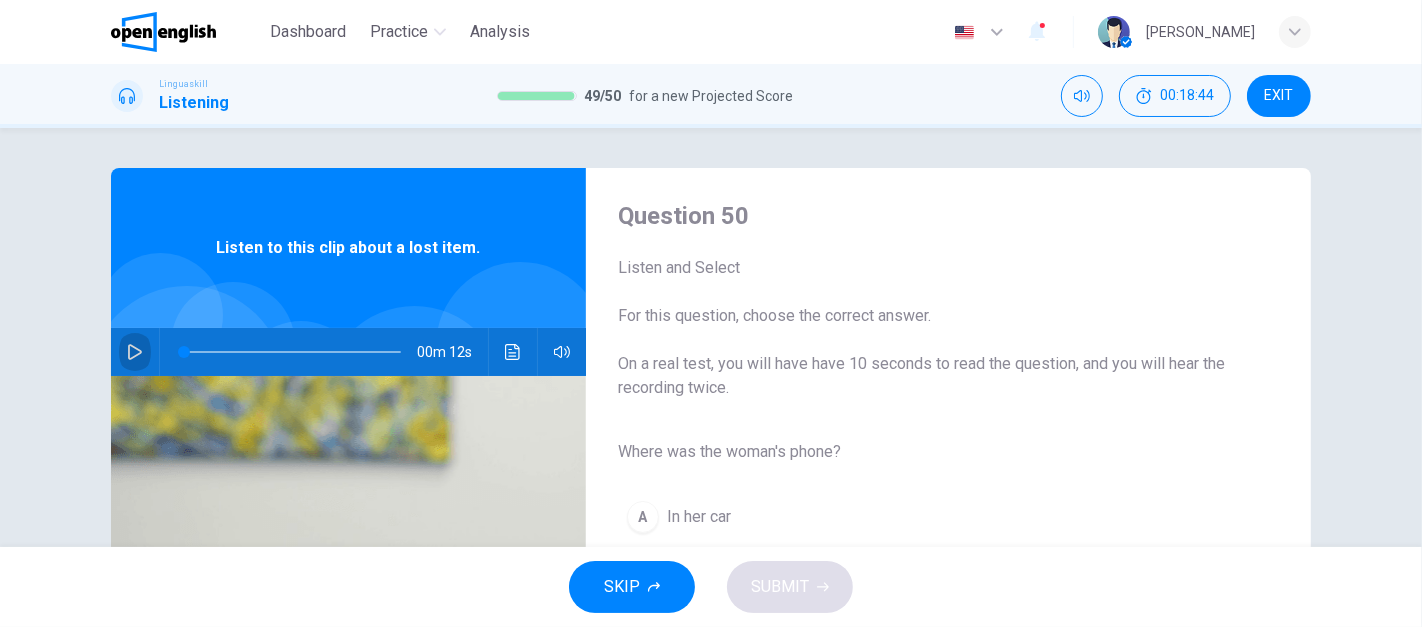 click 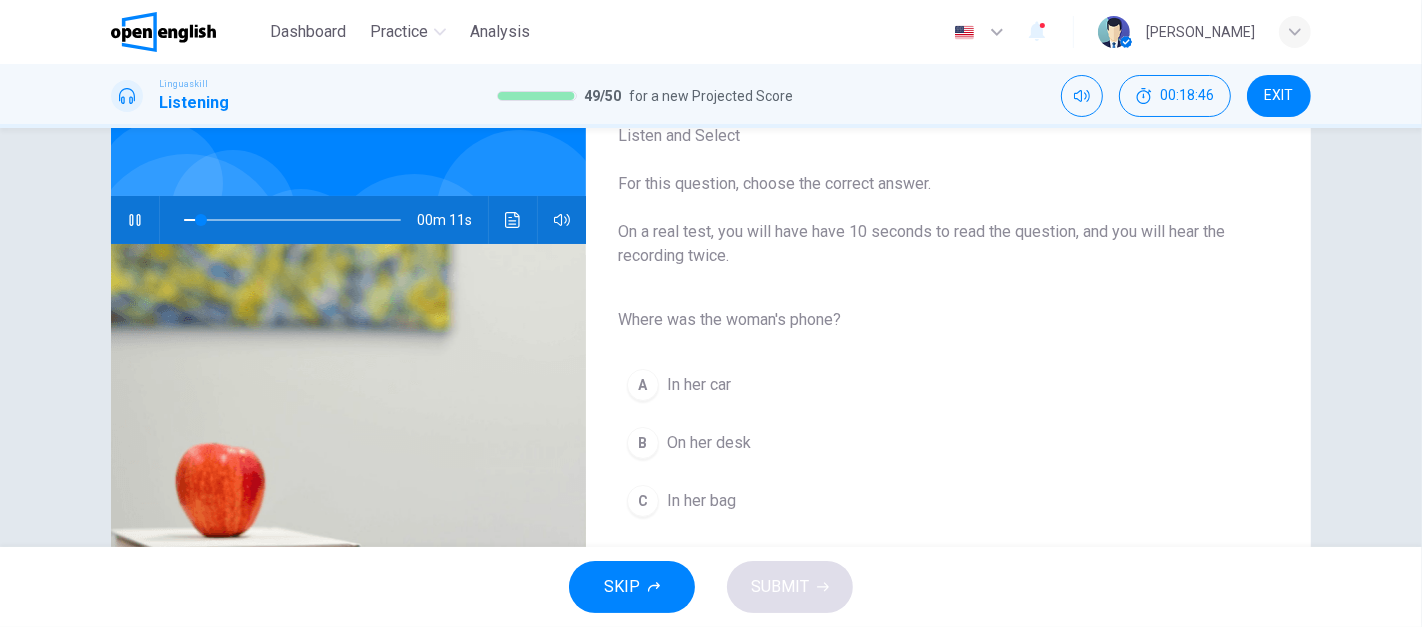 scroll, scrollTop: 159, scrollLeft: 0, axis: vertical 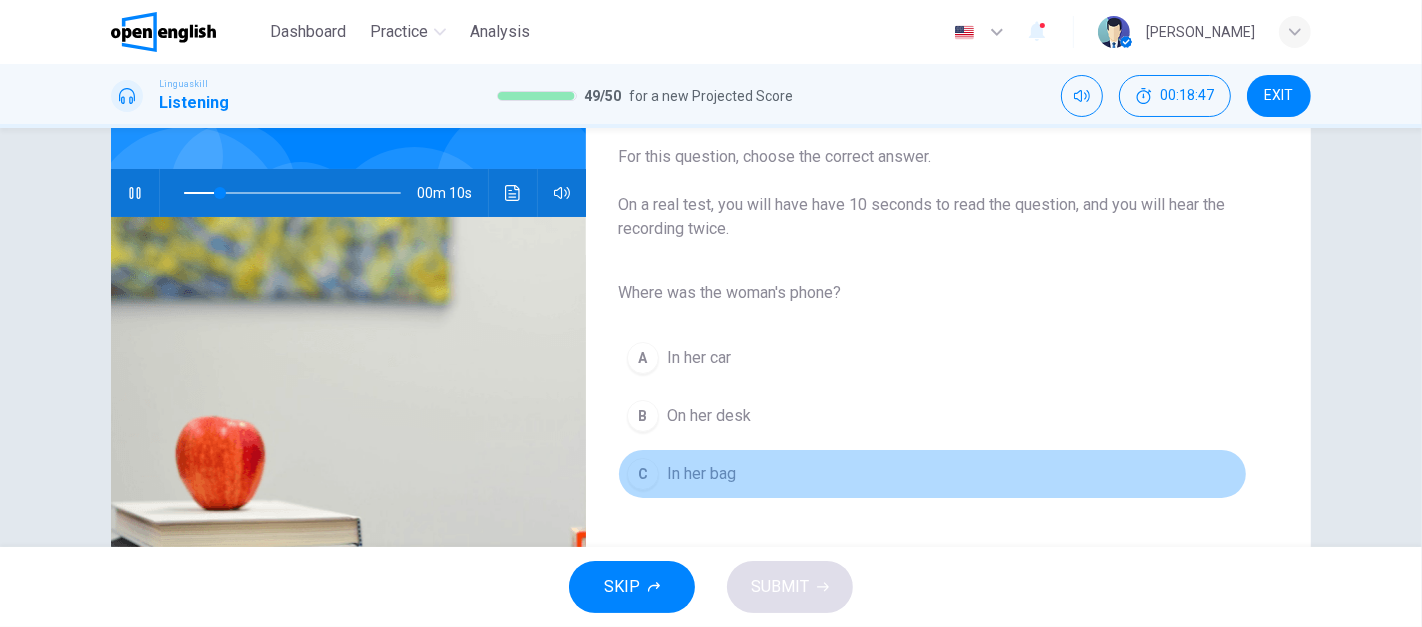 click on "C In her bag" at bounding box center (932, 474) 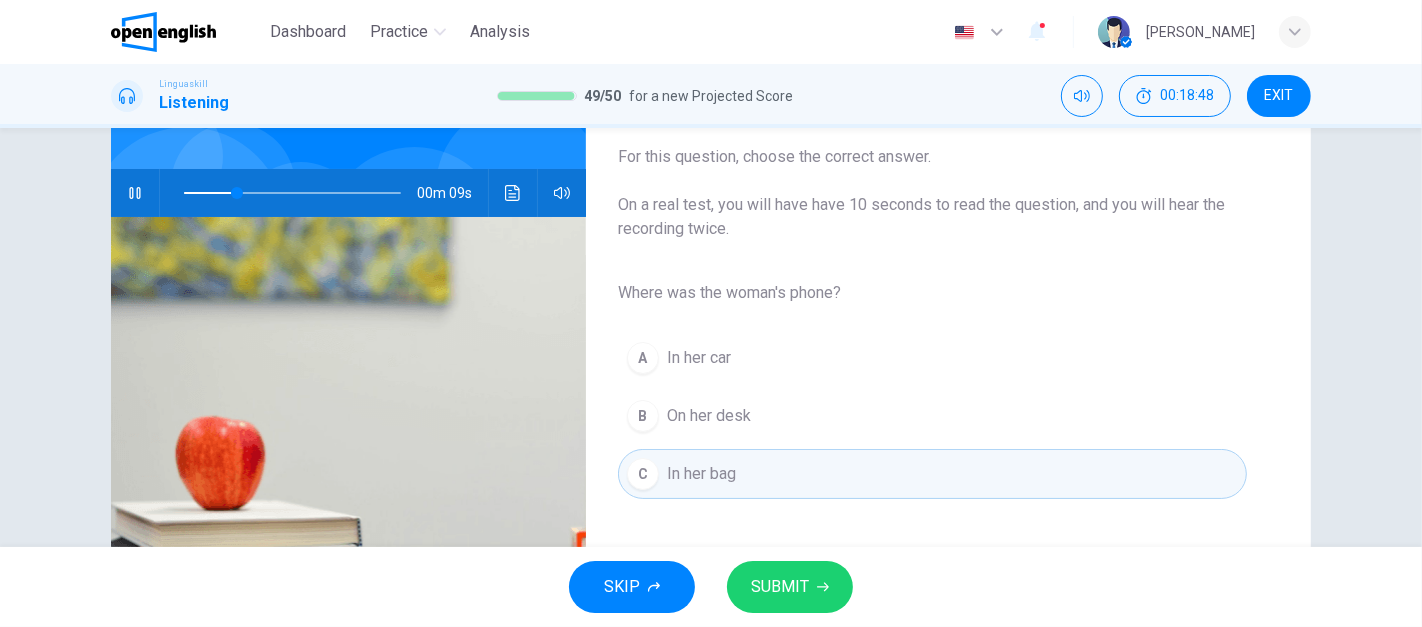 click on "SUBMIT" at bounding box center [790, 587] 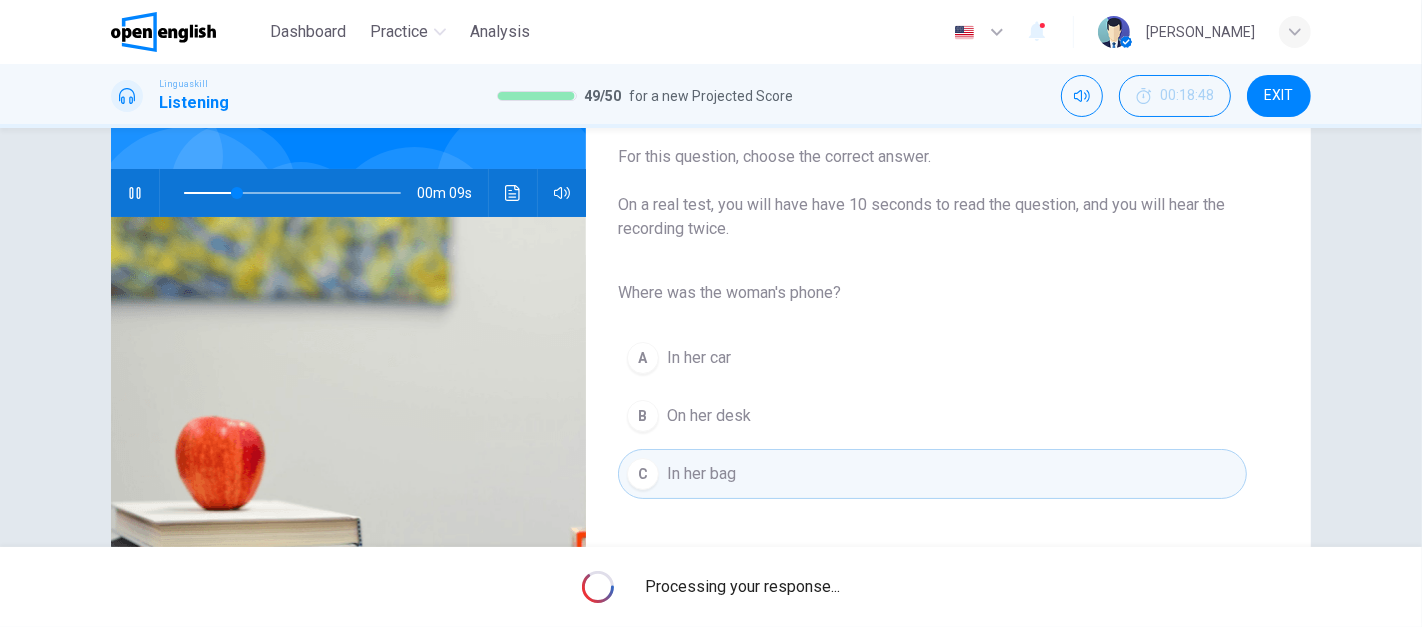 type on "**" 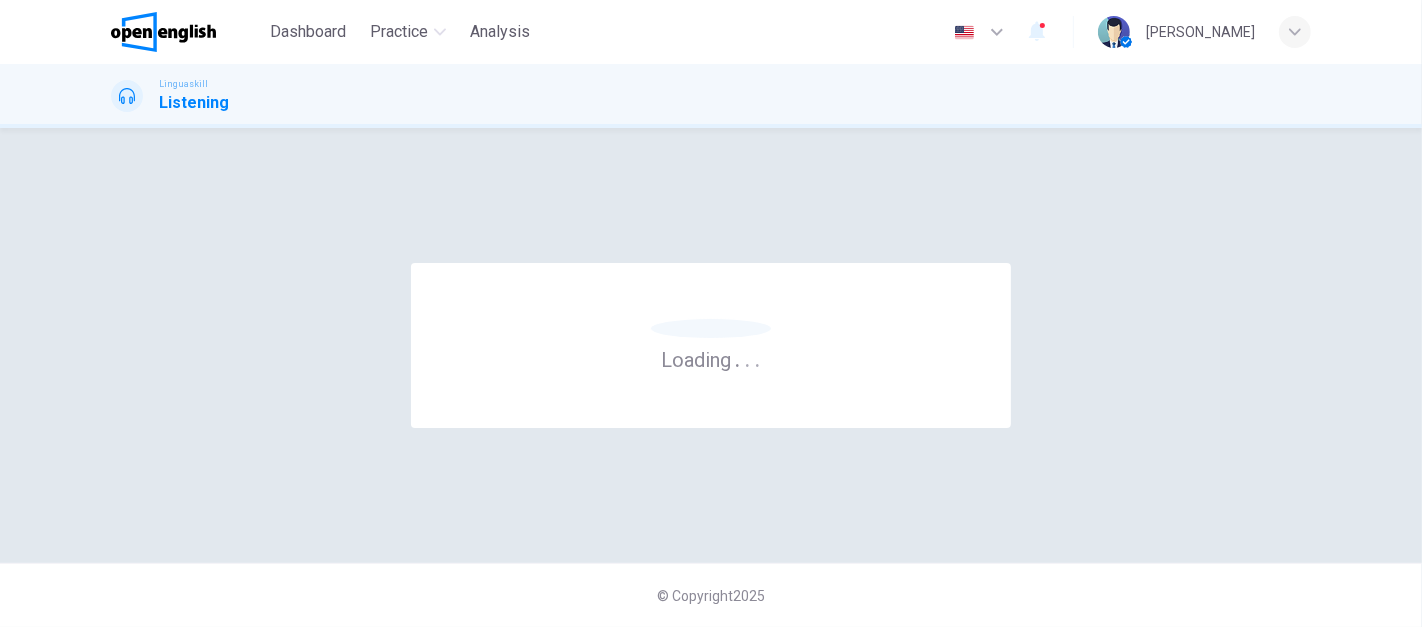 scroll, scrollTop: 0, scrollLeft: 0, axis: both 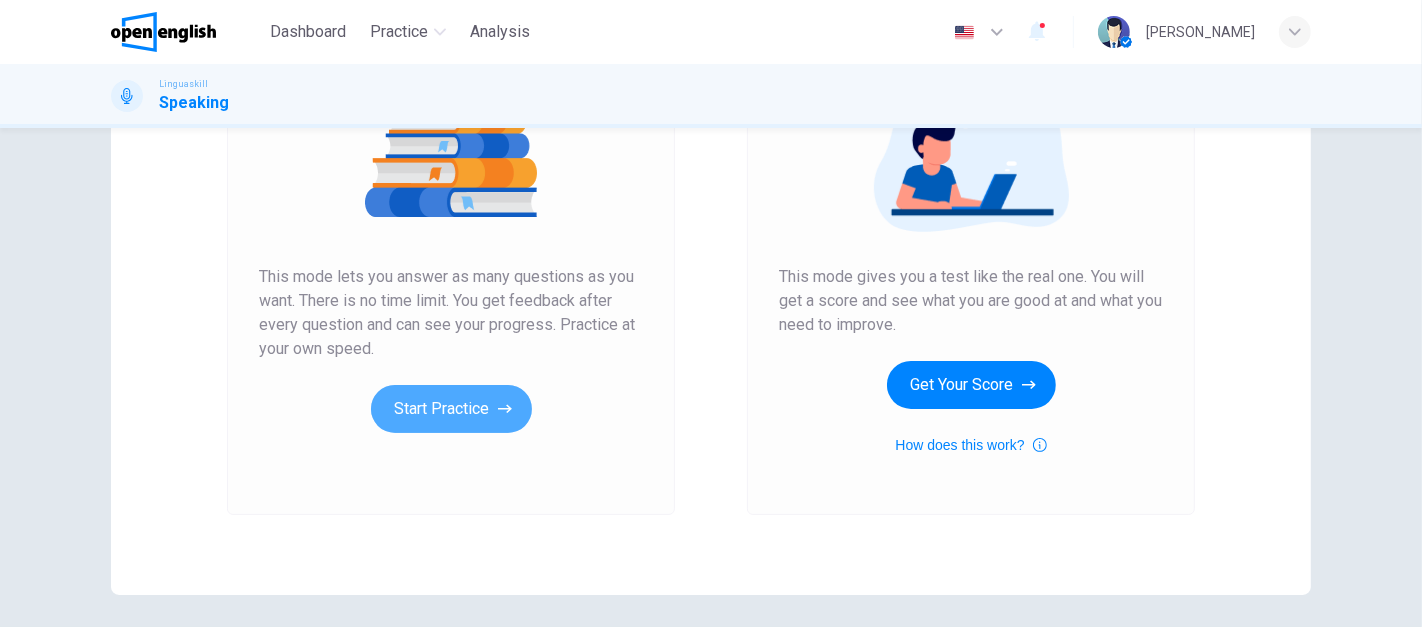 click on "Start Practice" at bounding box center (451, 409) 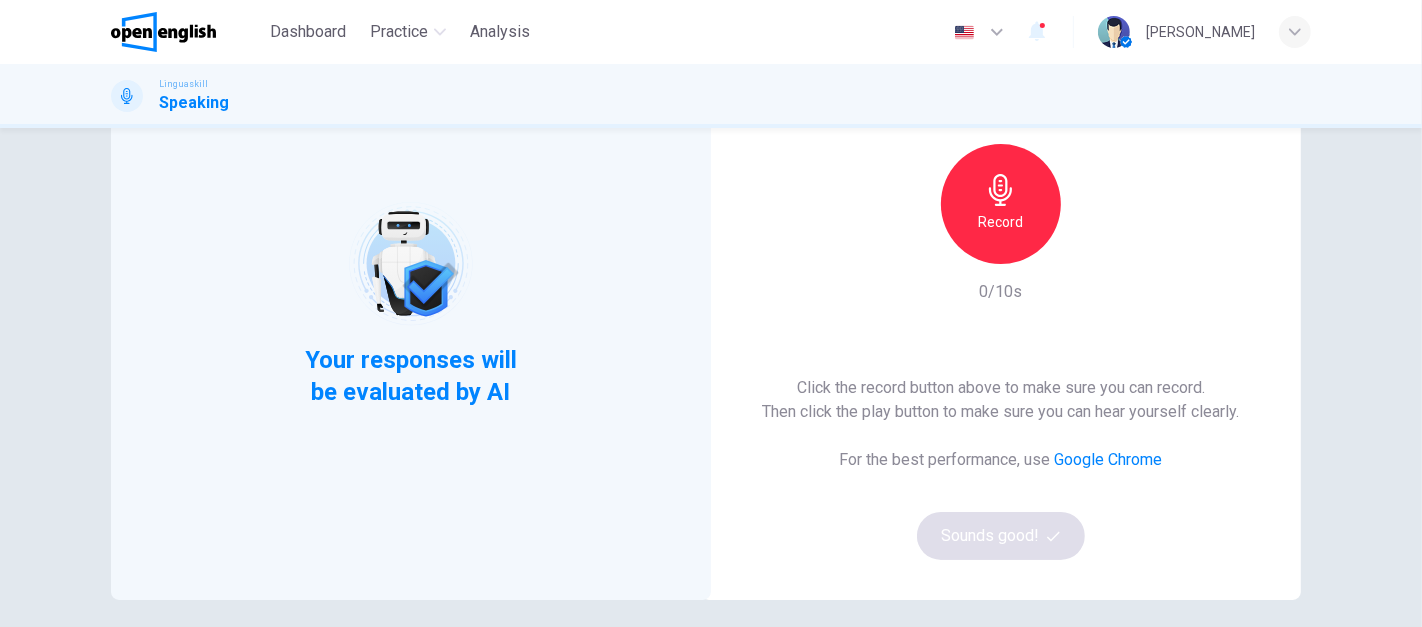scroll, scrollTop: 157, scrollLeft: 0, axis: vertical 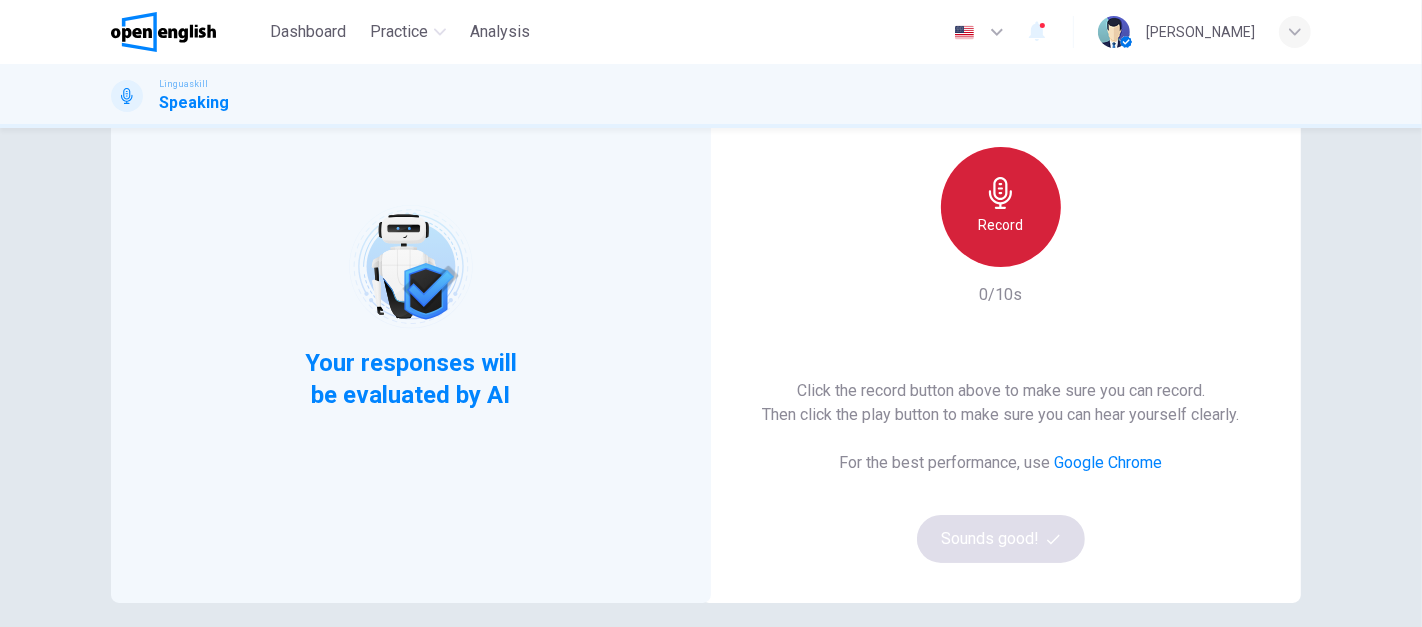 click on "Record" at bounding box center [1001, 207] 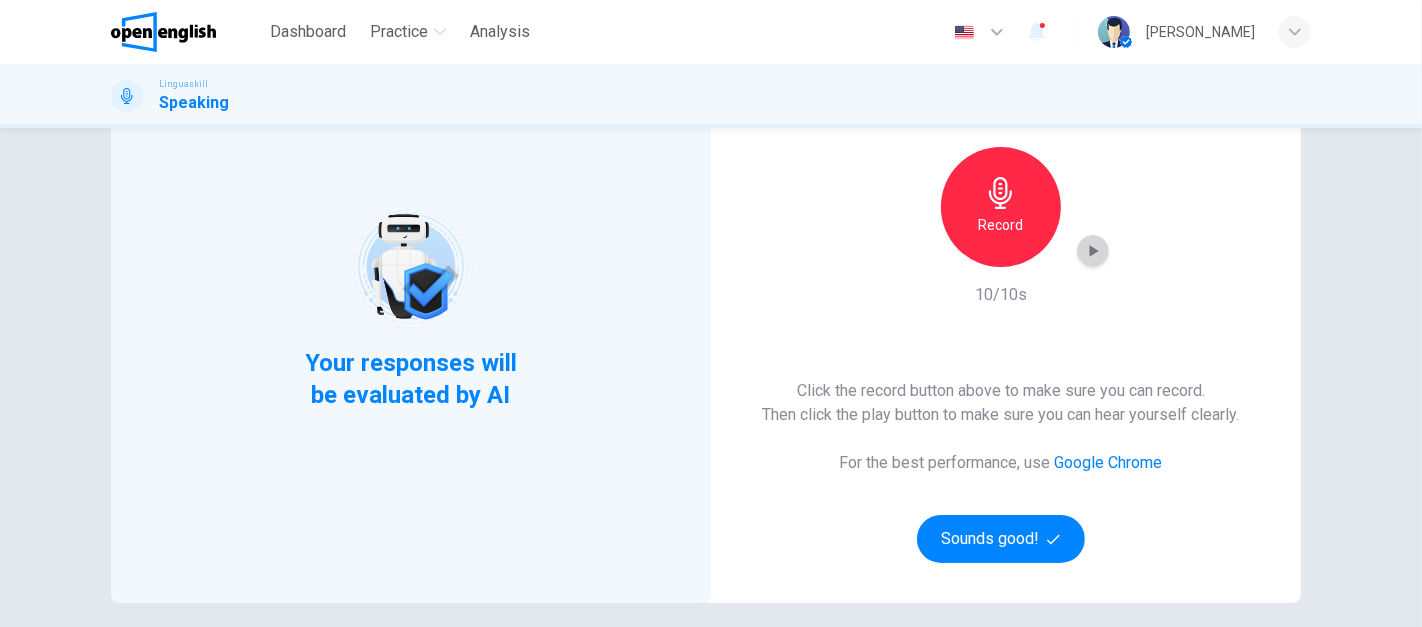 click 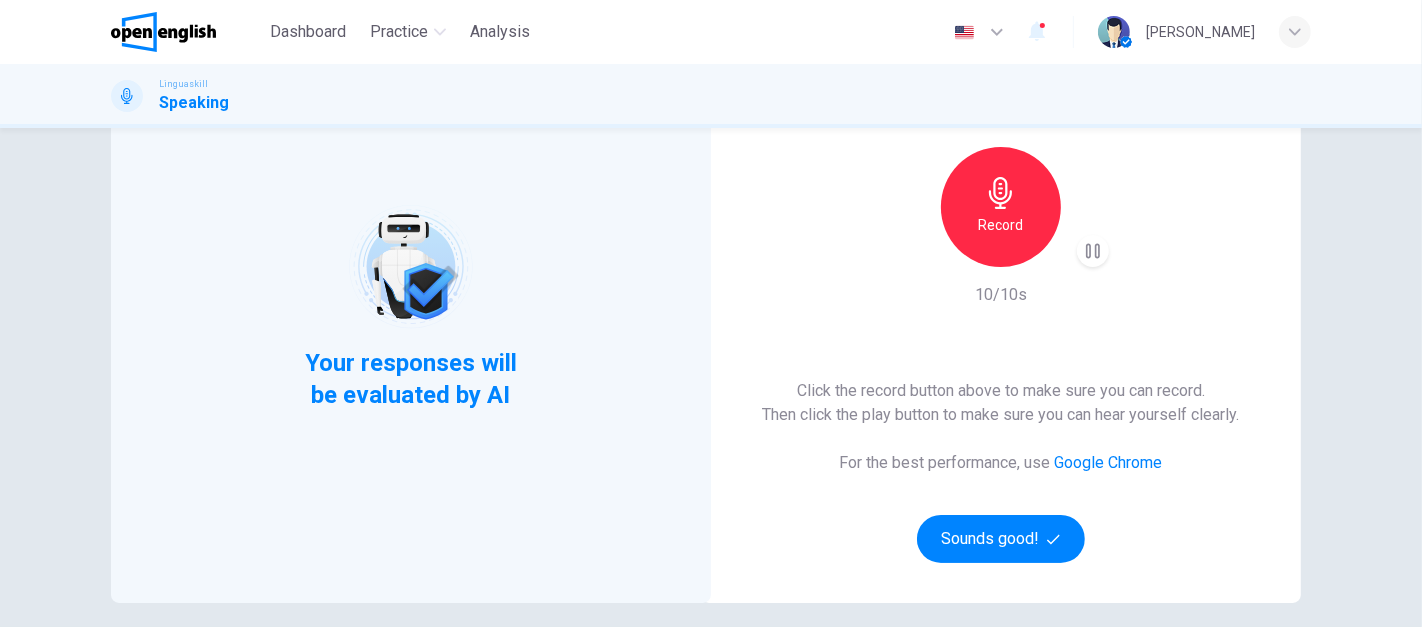 type 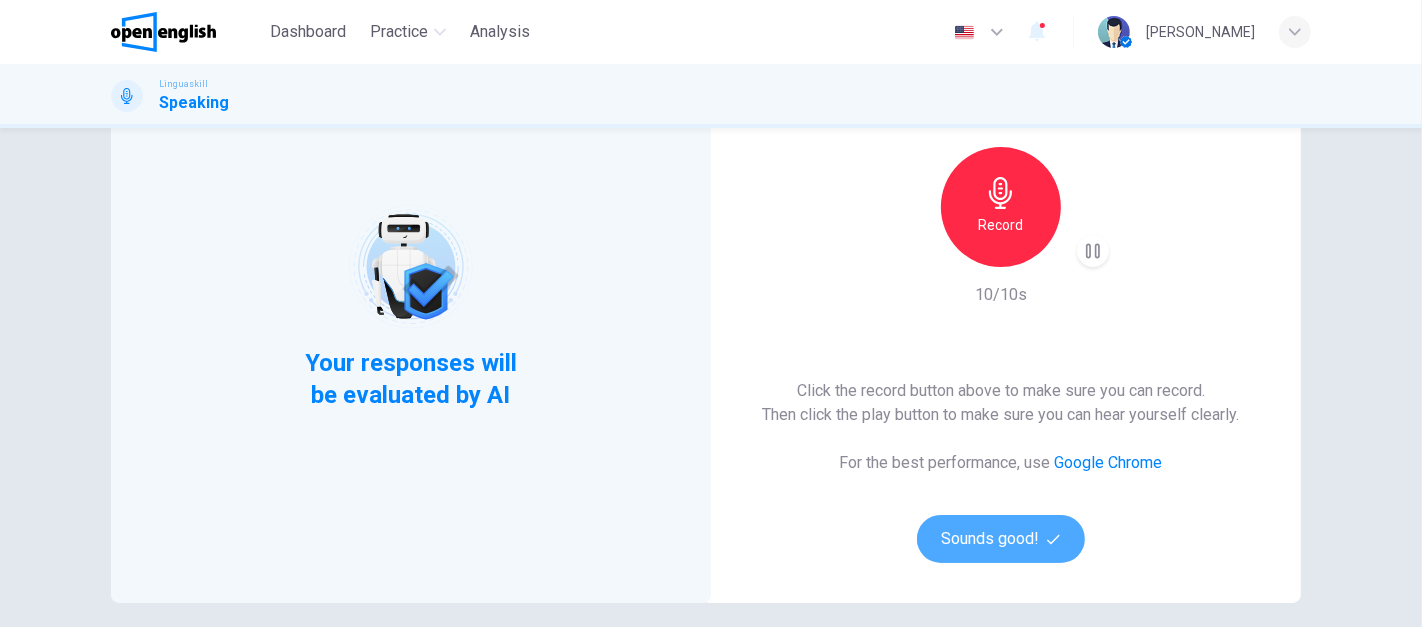 click on "Sounds good!" at bounding box center (1001, 539) 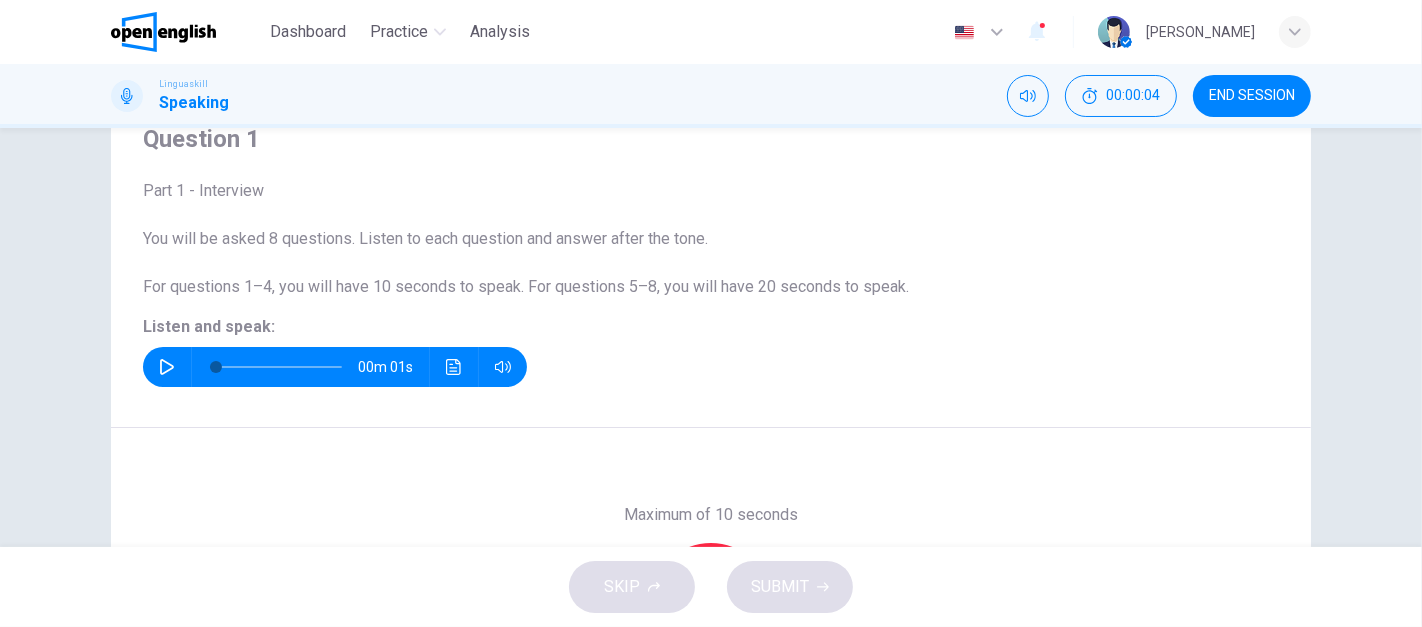 scroll, scrollTop: 84, scrollLeft: 0, axis: vertical 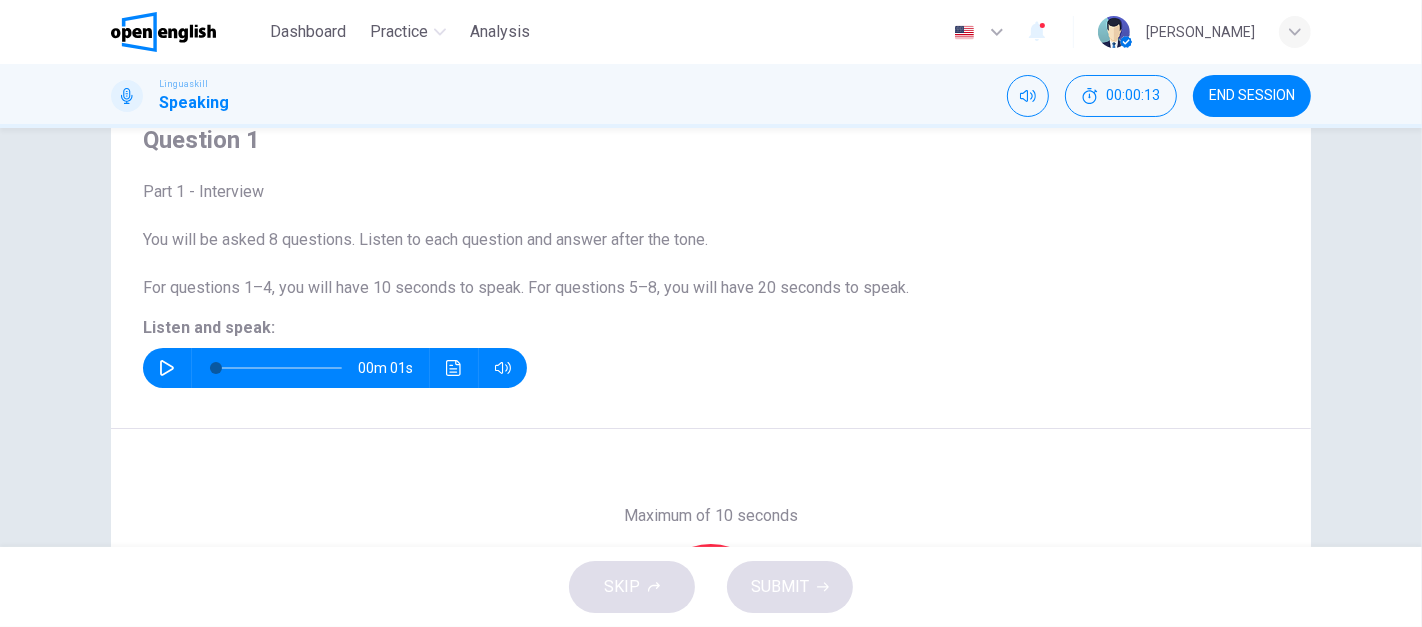 drag, startPoint x: 357, startPoint y: 238, endPoint x: 460, endPoint y: 235, distance: 103.04368 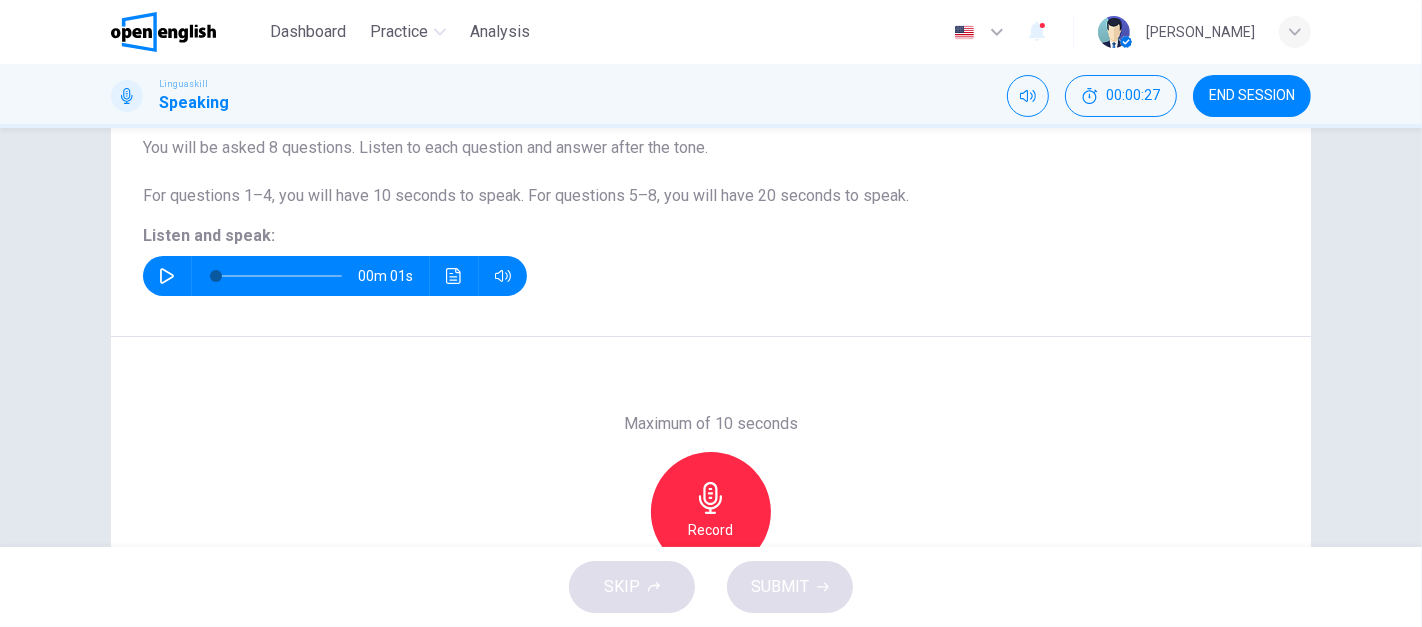 scroll, scrollTop: 189, scrollLeft: 0, axis: vertical 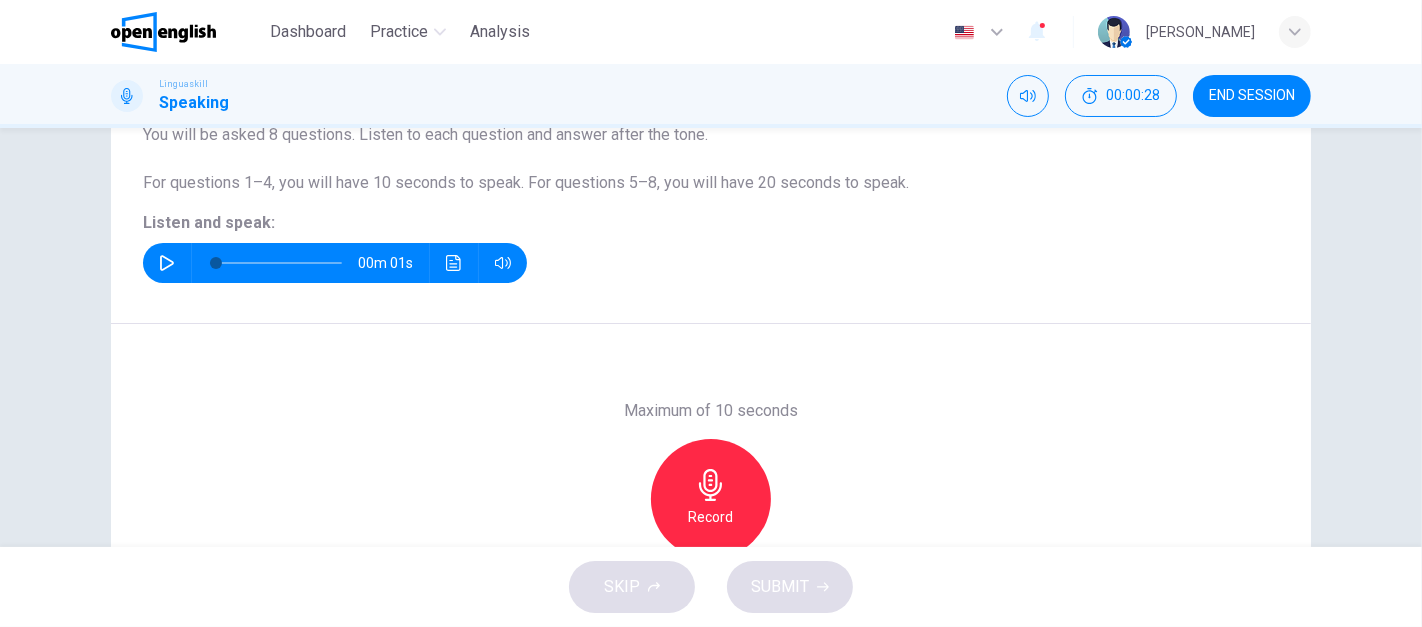 click 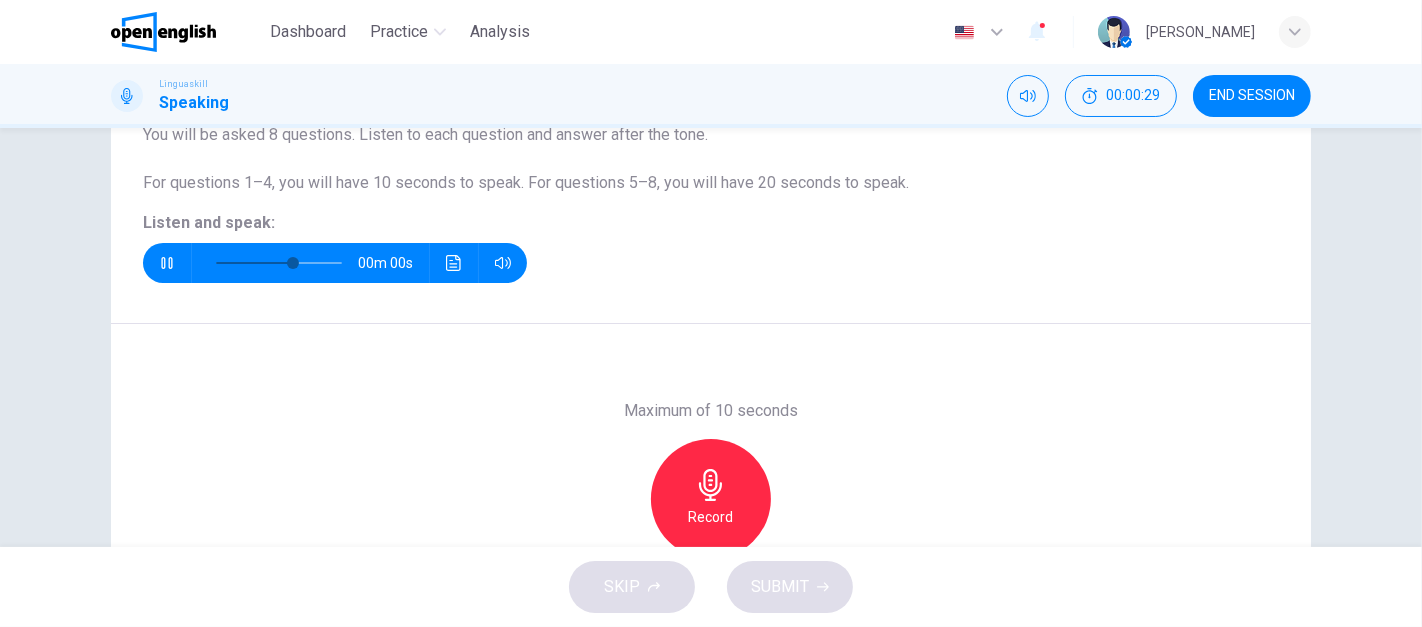 type on "*" 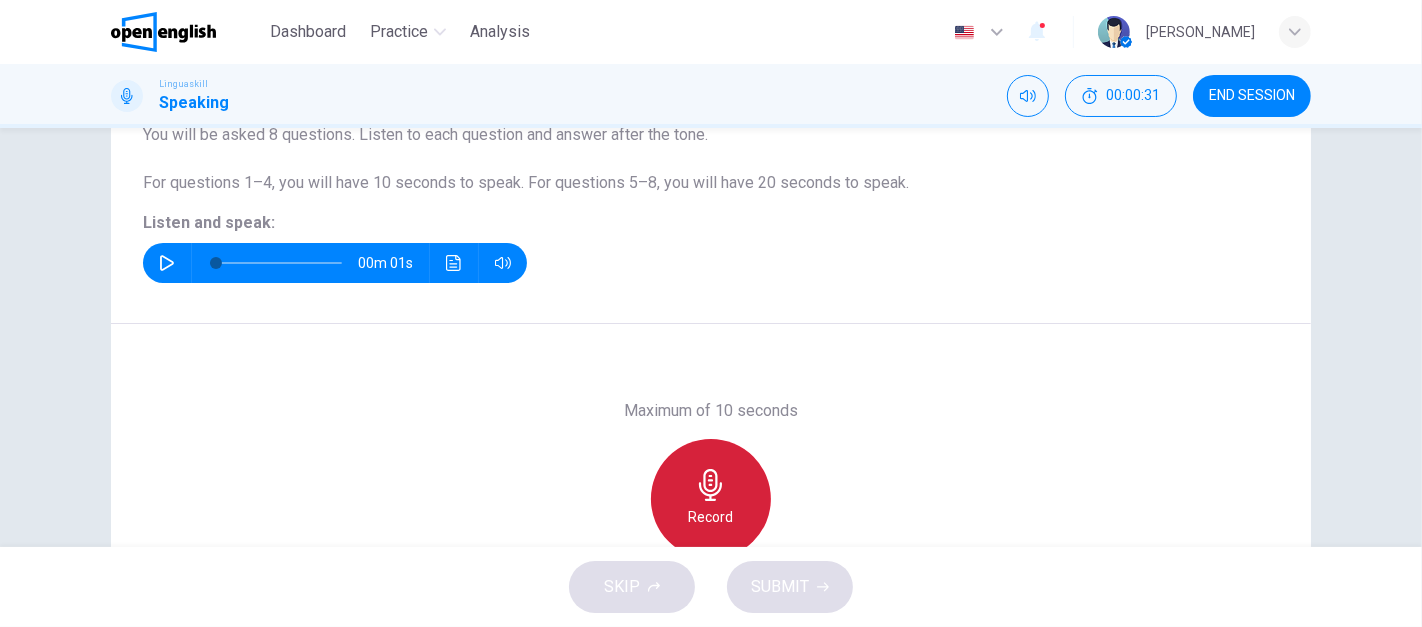 click on "Record" at bounding box center [711, 499] 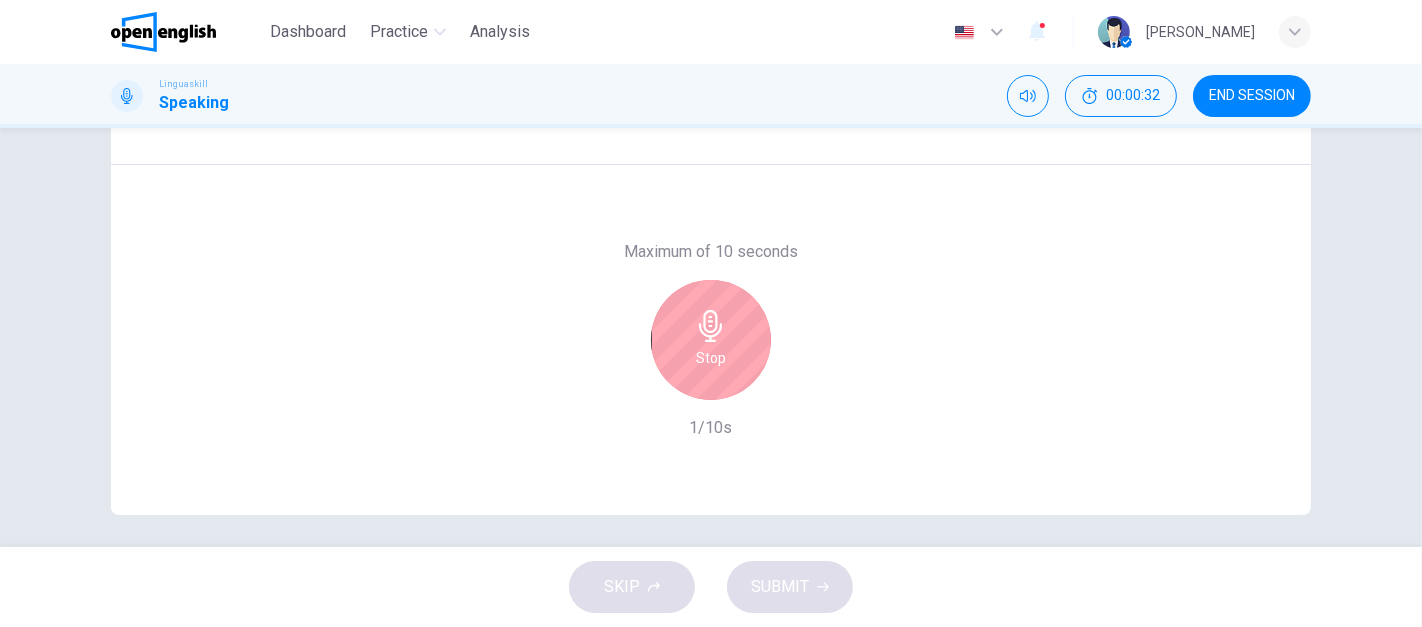 scroll, scrollTop: 356, scrollLeft: 0, axis: vertical 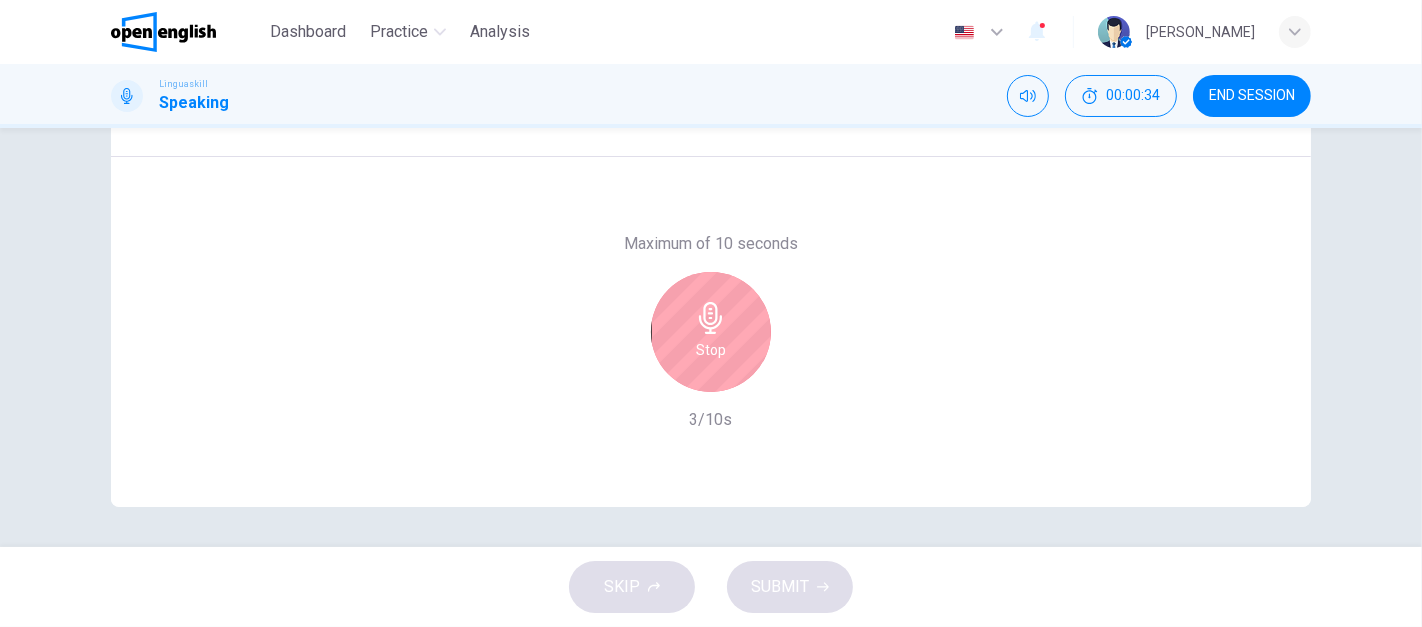 click 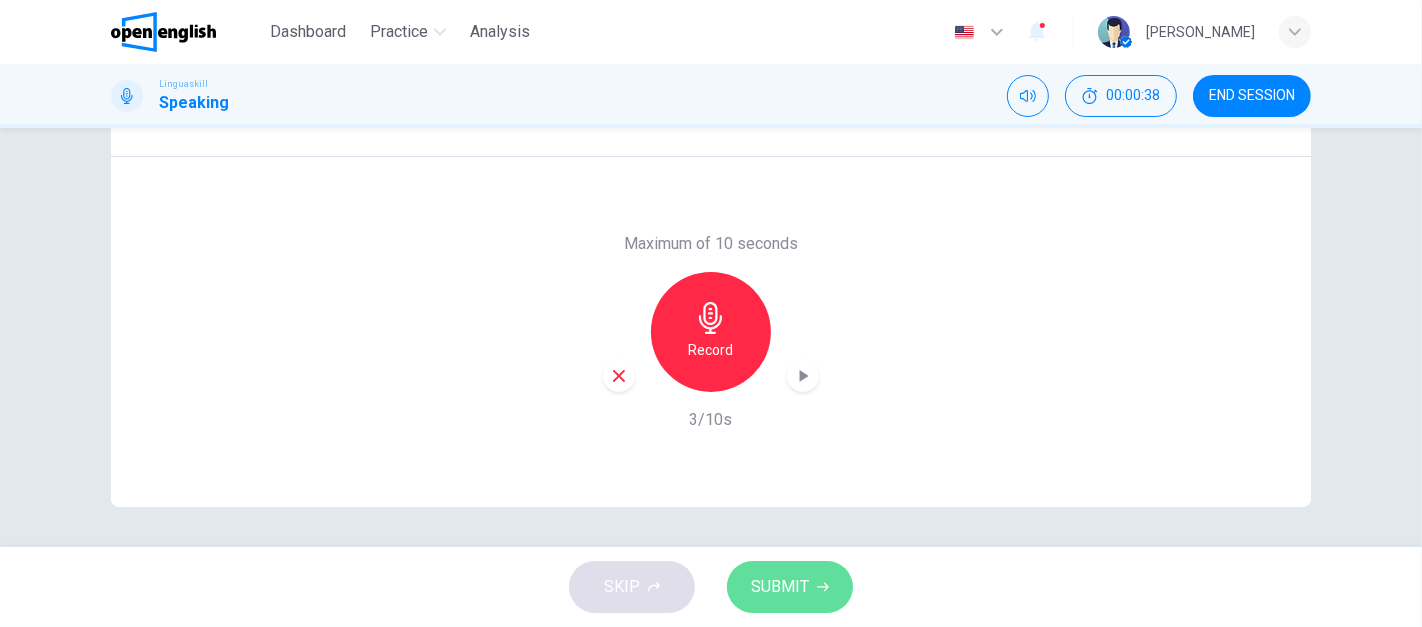 click on "SUBMIT" at bounding box center (780, 587) 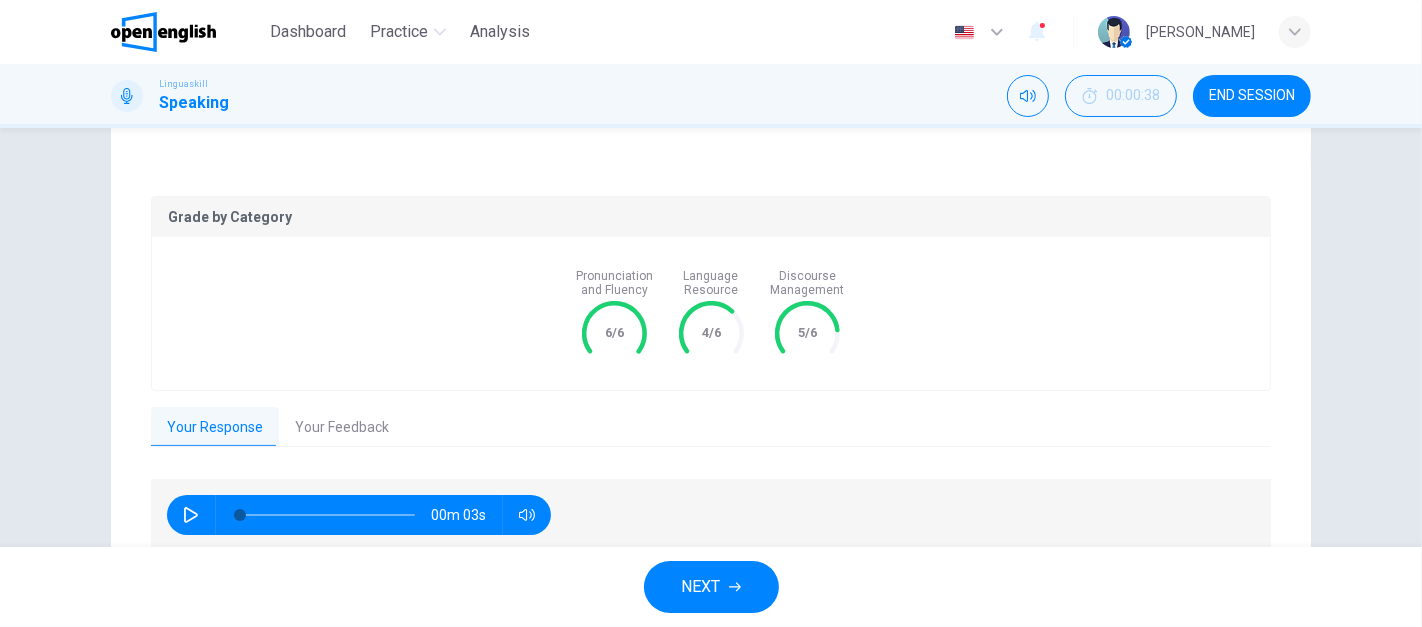 scroll, scrollTop: 442, scrollLeft: 0, axis: vertical 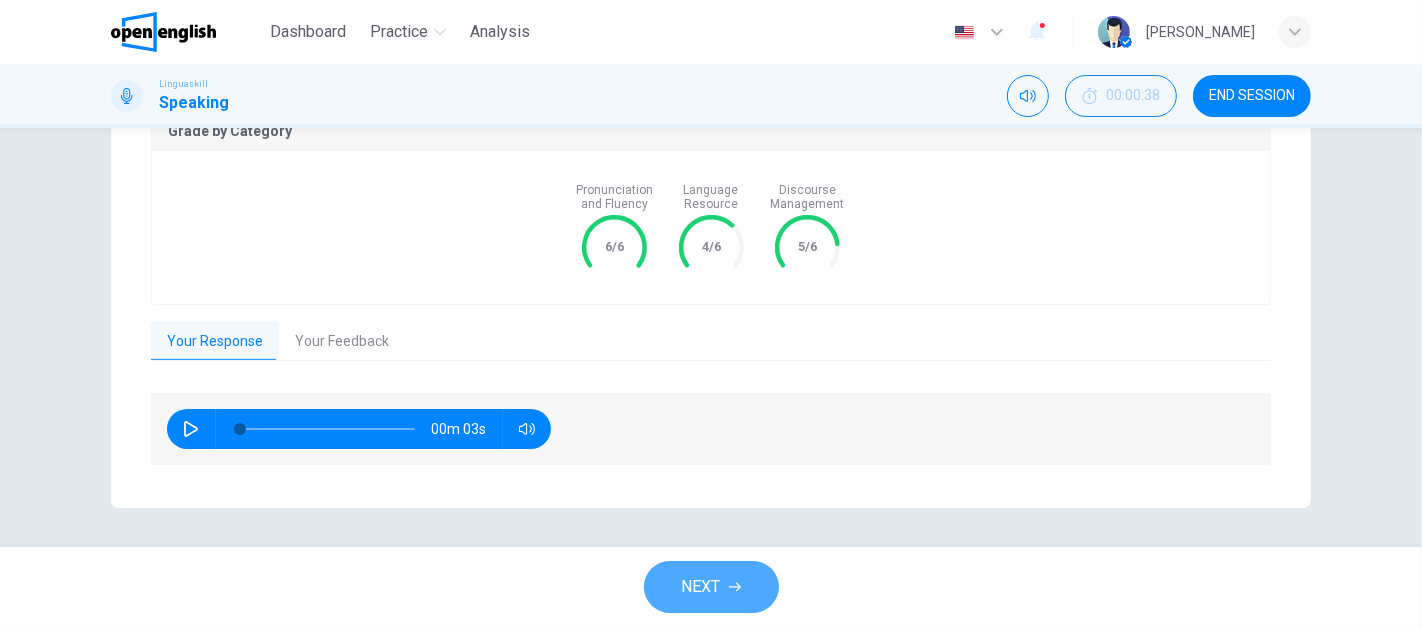 click on "NEXT" at bounding box center [701, 587] 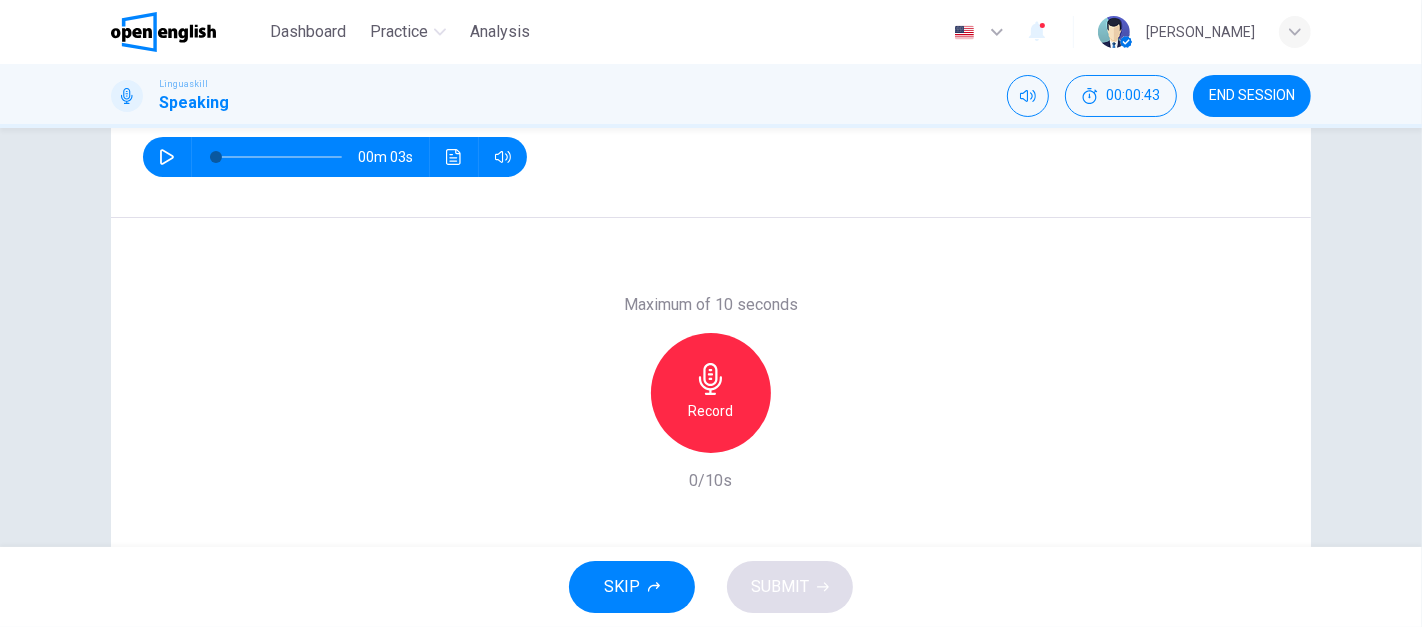 scroll, scrollTop: 300, scrollLeft: 0, axis: vertical 